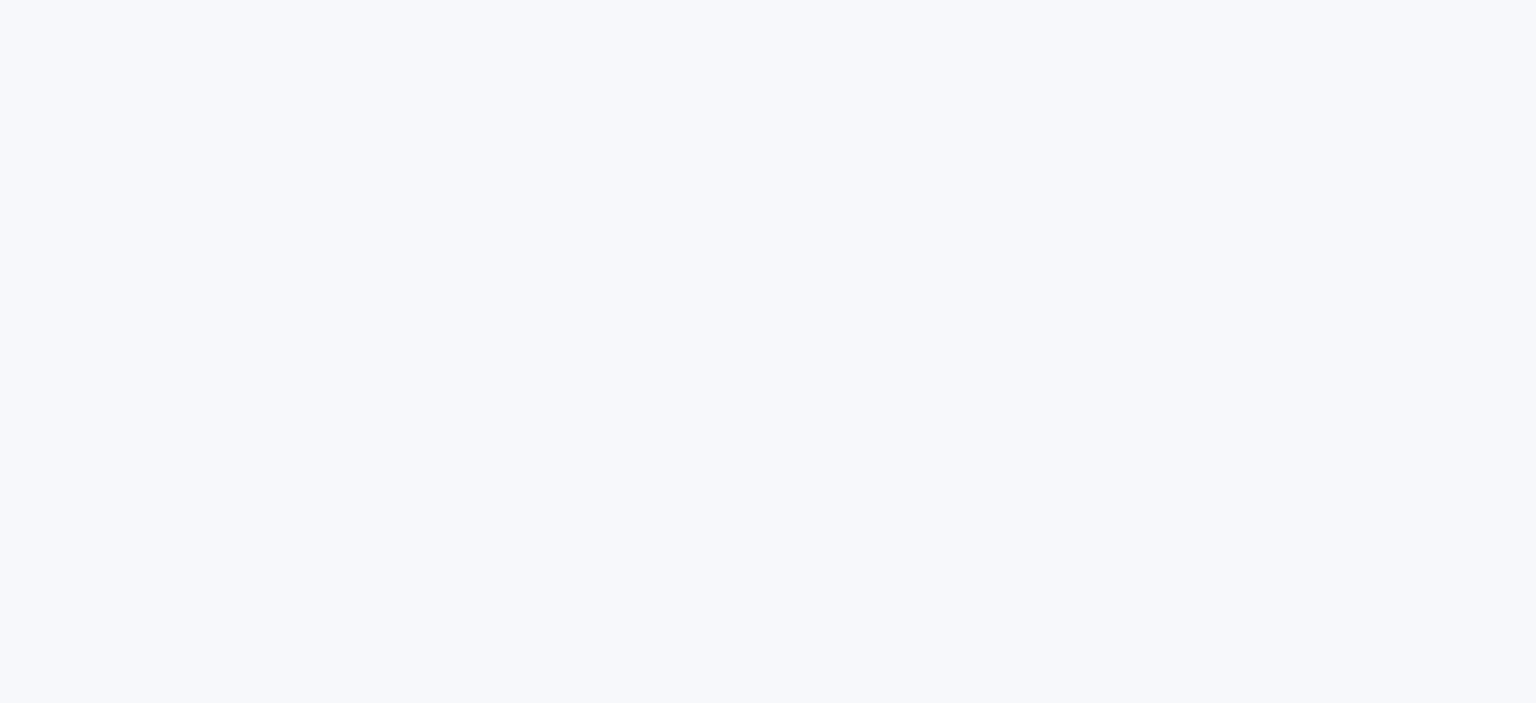 scroll, scrollTop: 0, scrollLeft: 0, axis: both 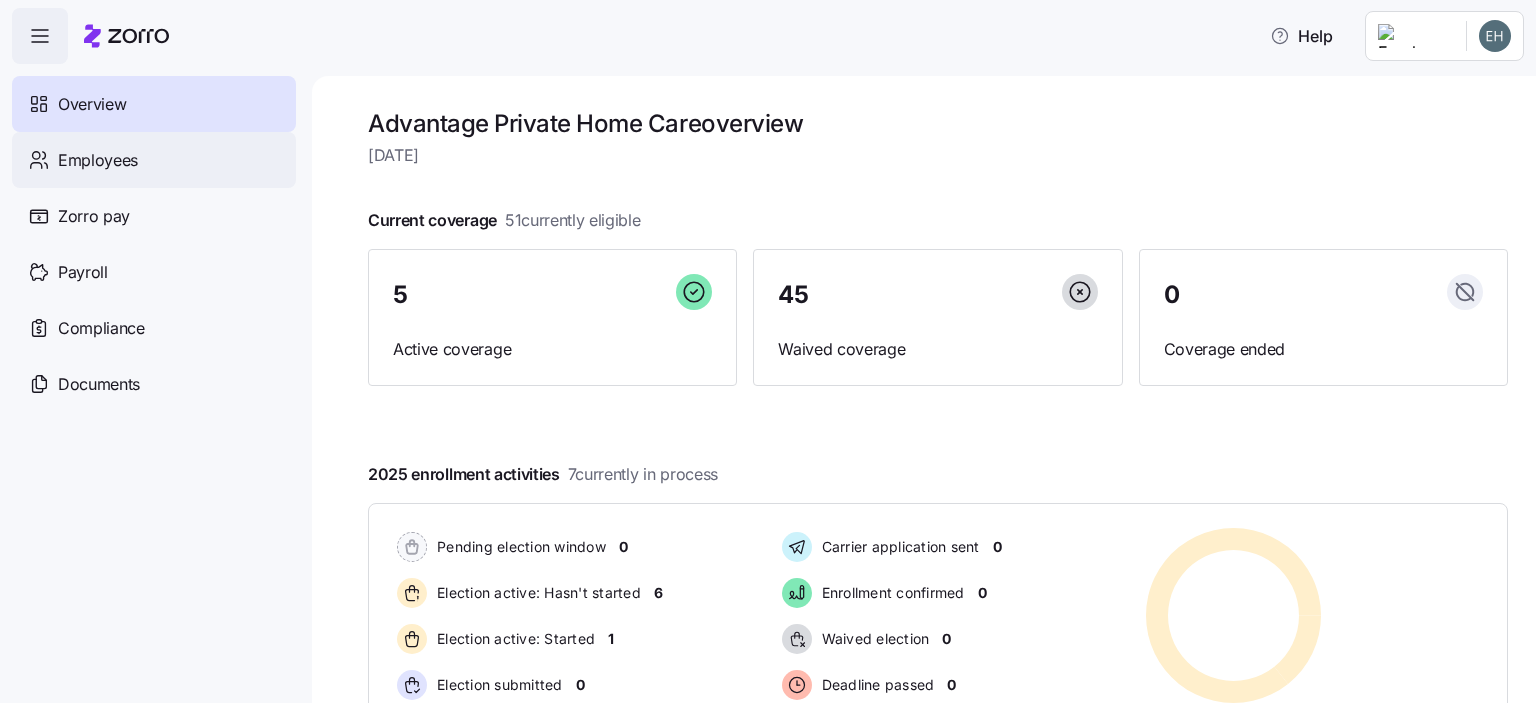 click on "Employees" at bounding box center [98, 160] 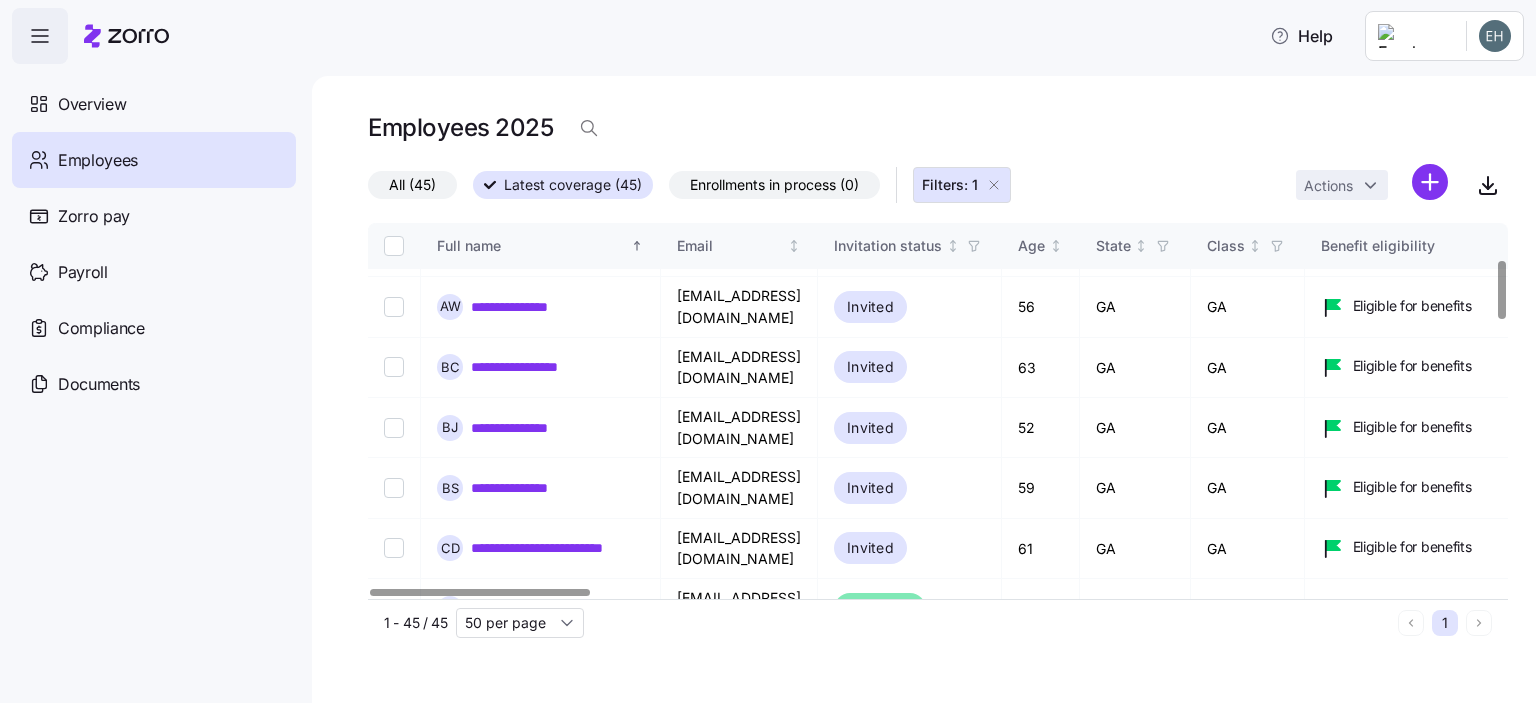 scroll, scrollTop: 200, scrollLeft: 0, axis: vertical 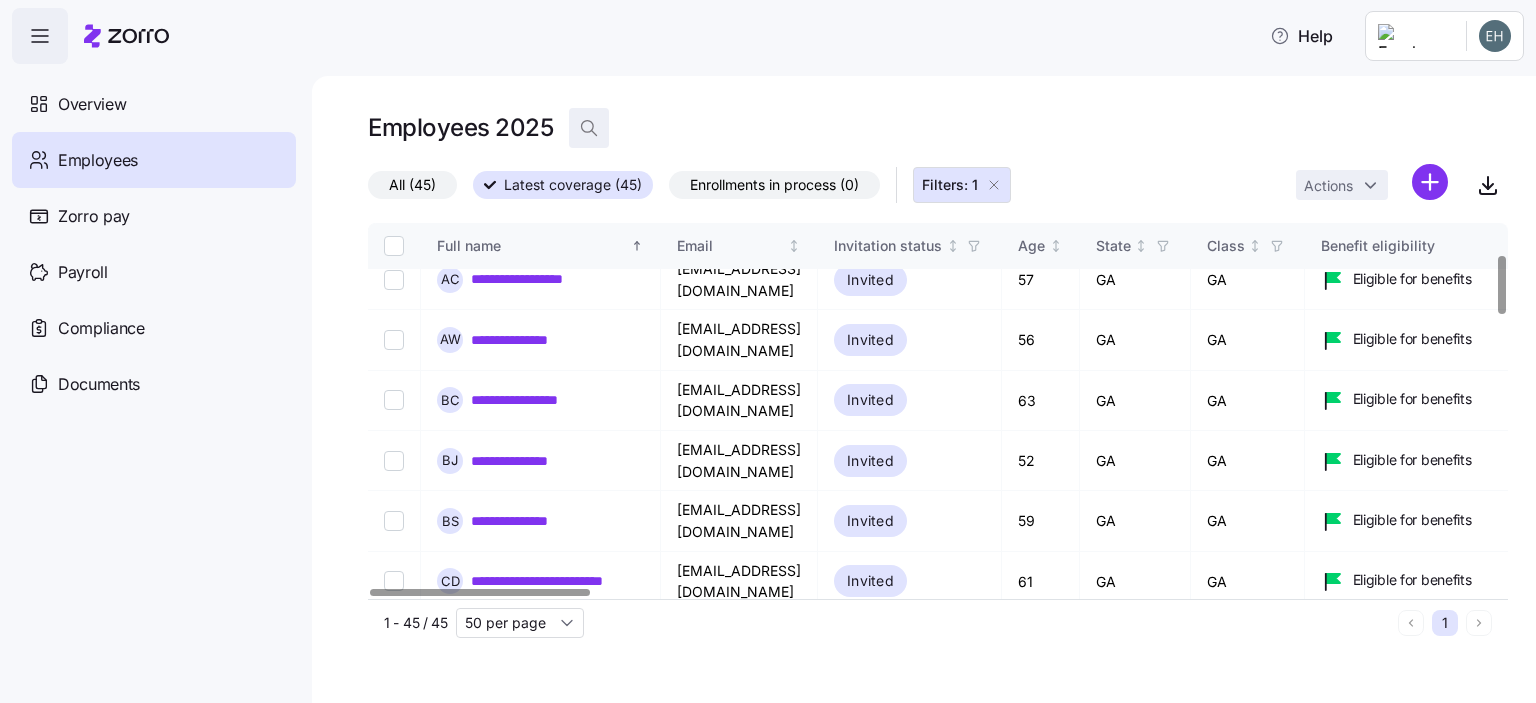 click 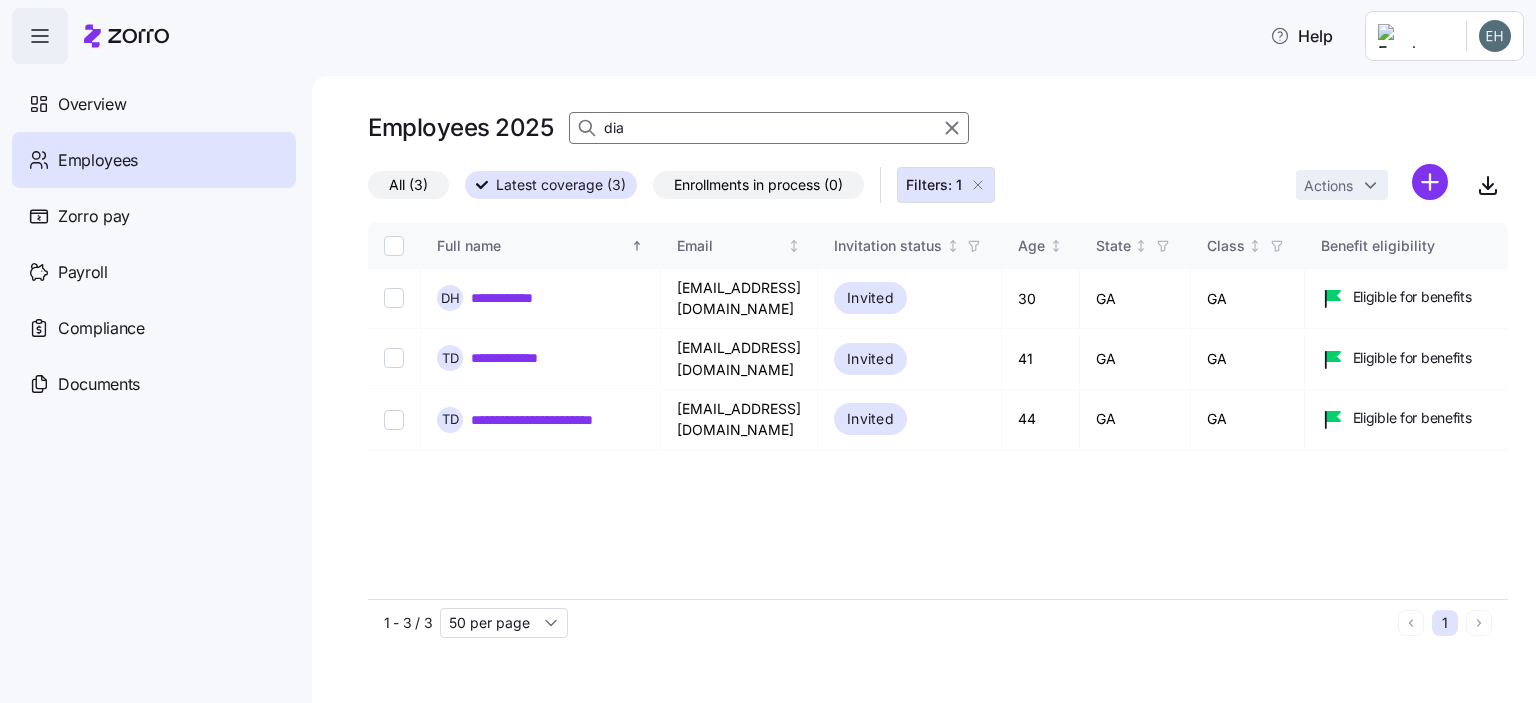 scroll, scrollTop: 0, scrollLeft: 0, axis: both 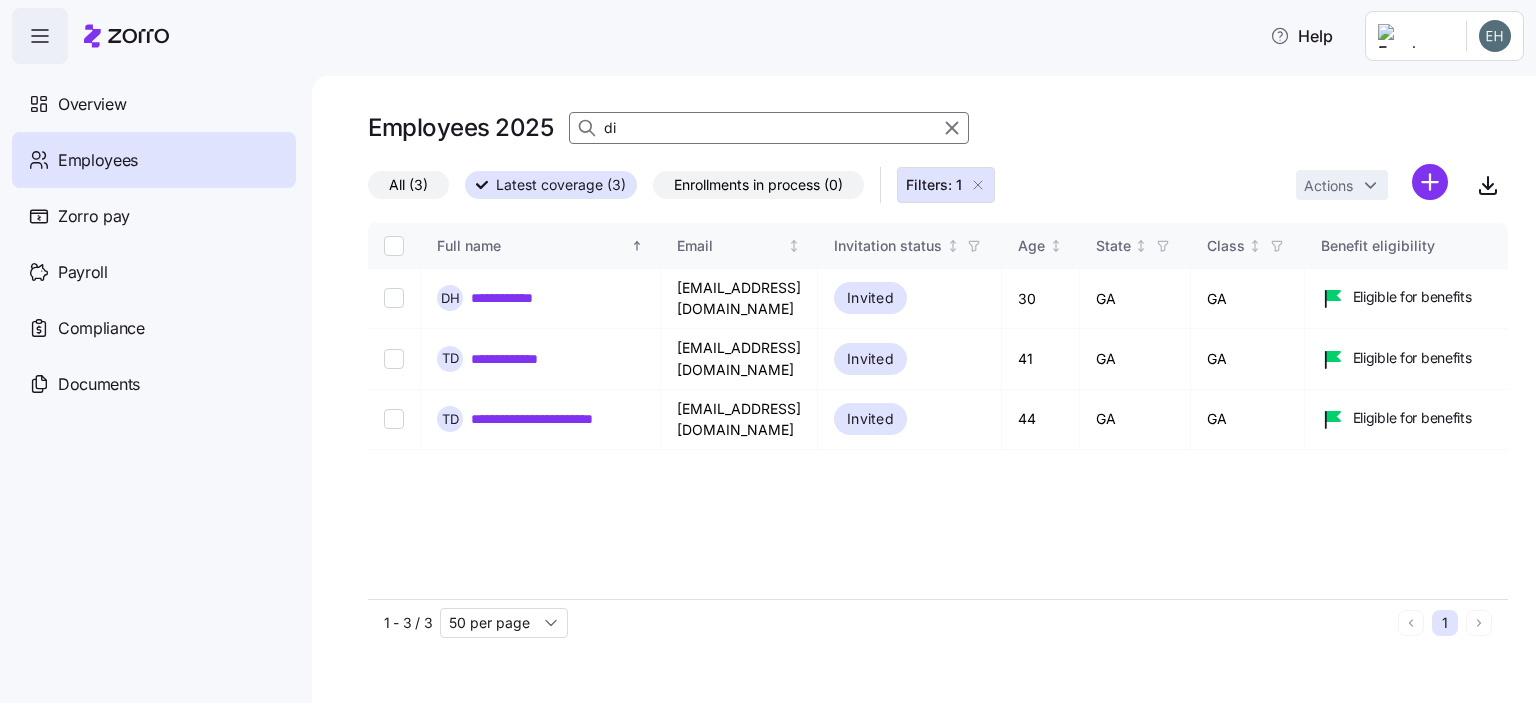type on "d" 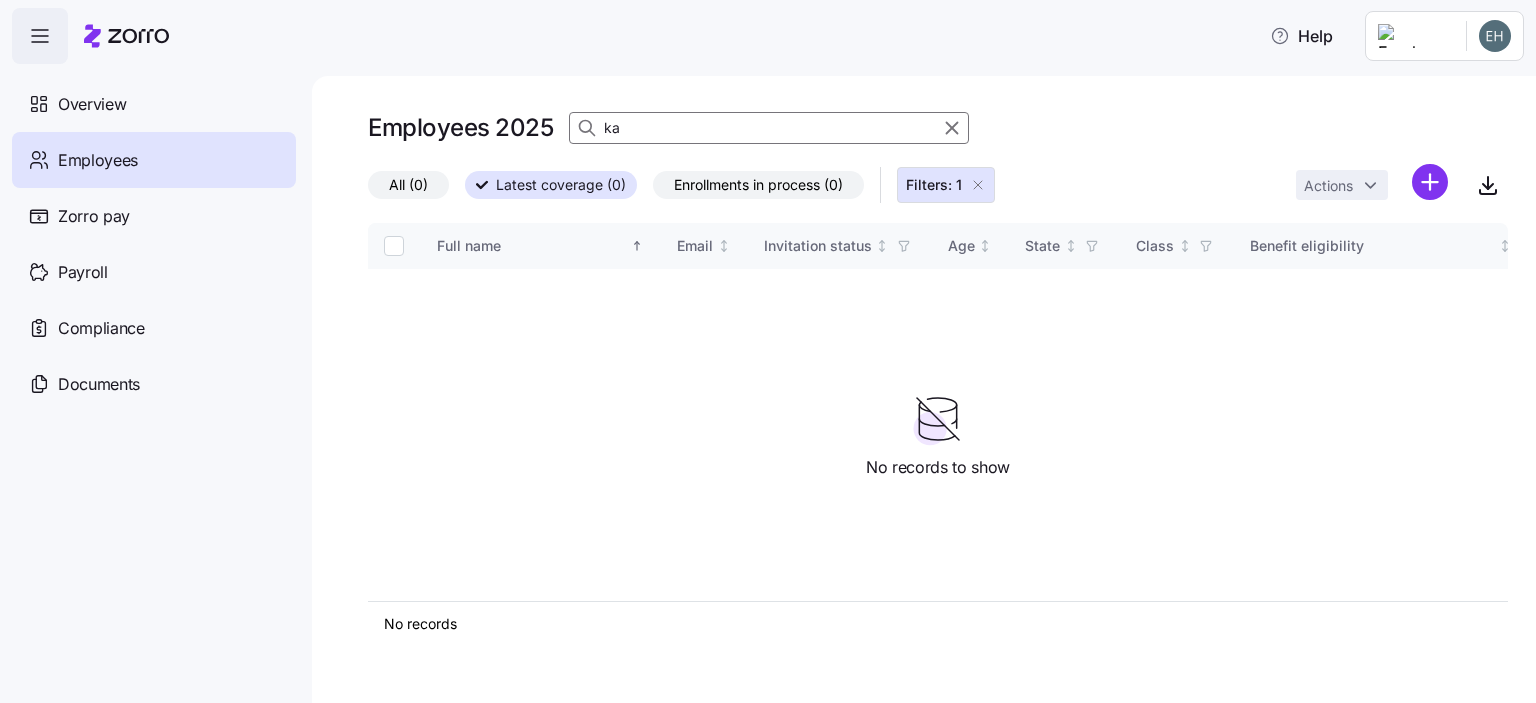 type on "k" 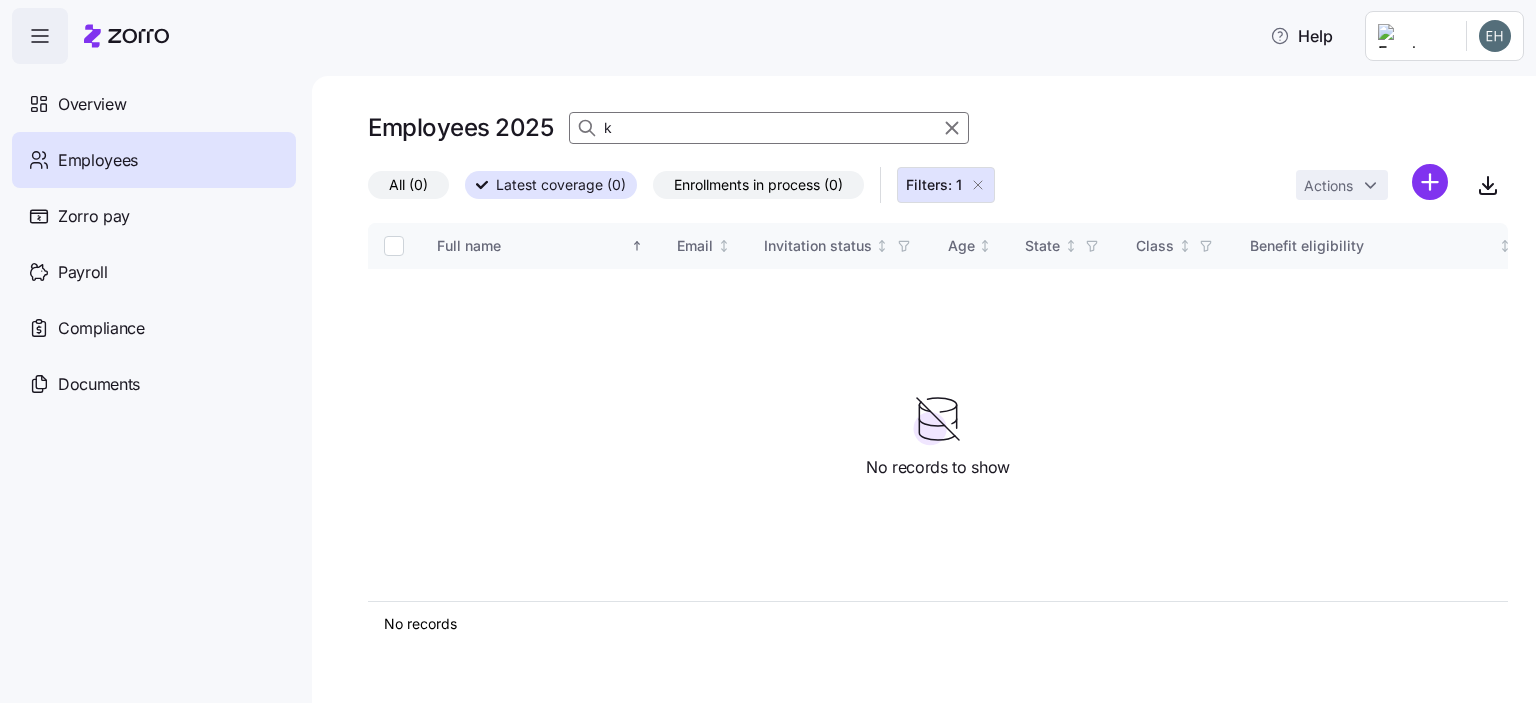 type 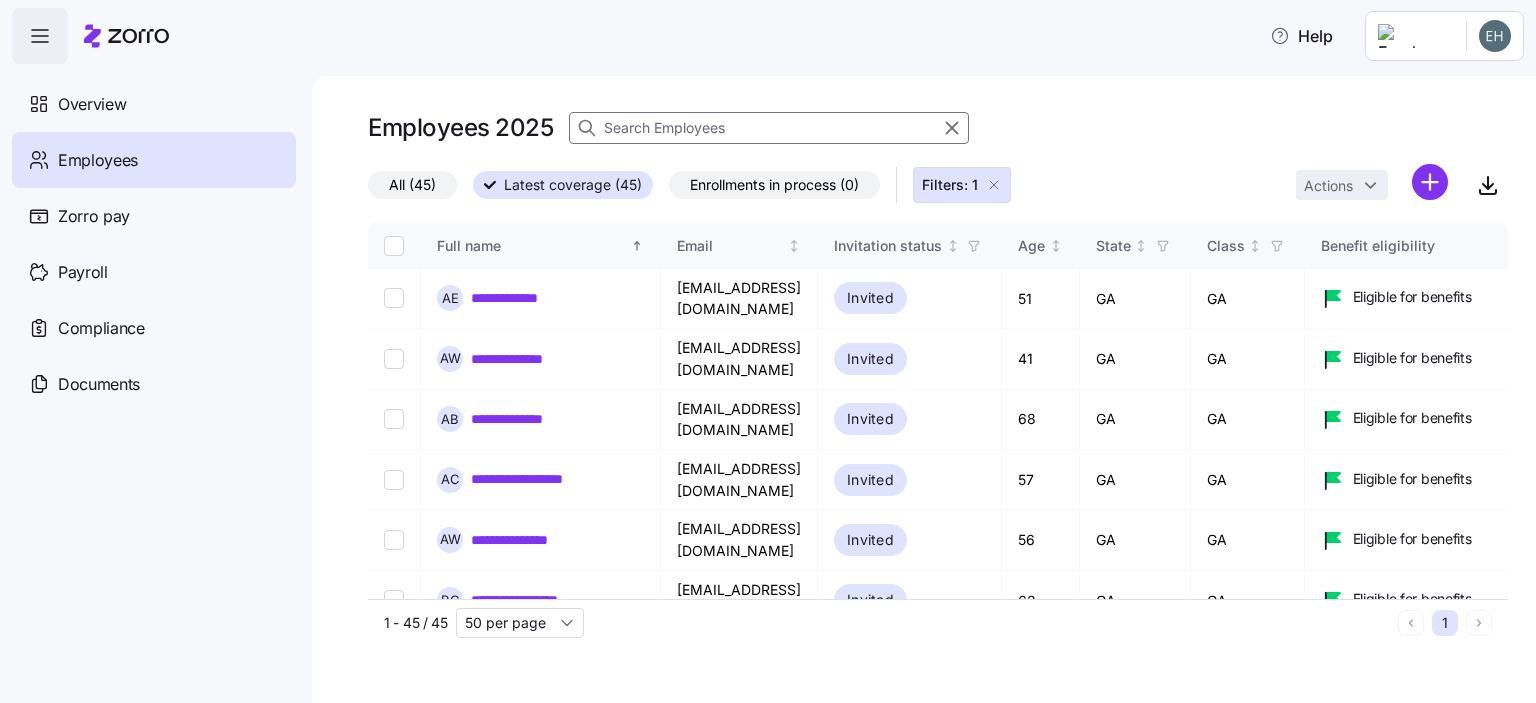 click on "Enrollments in process (0)" at bounding box center (774, 185) 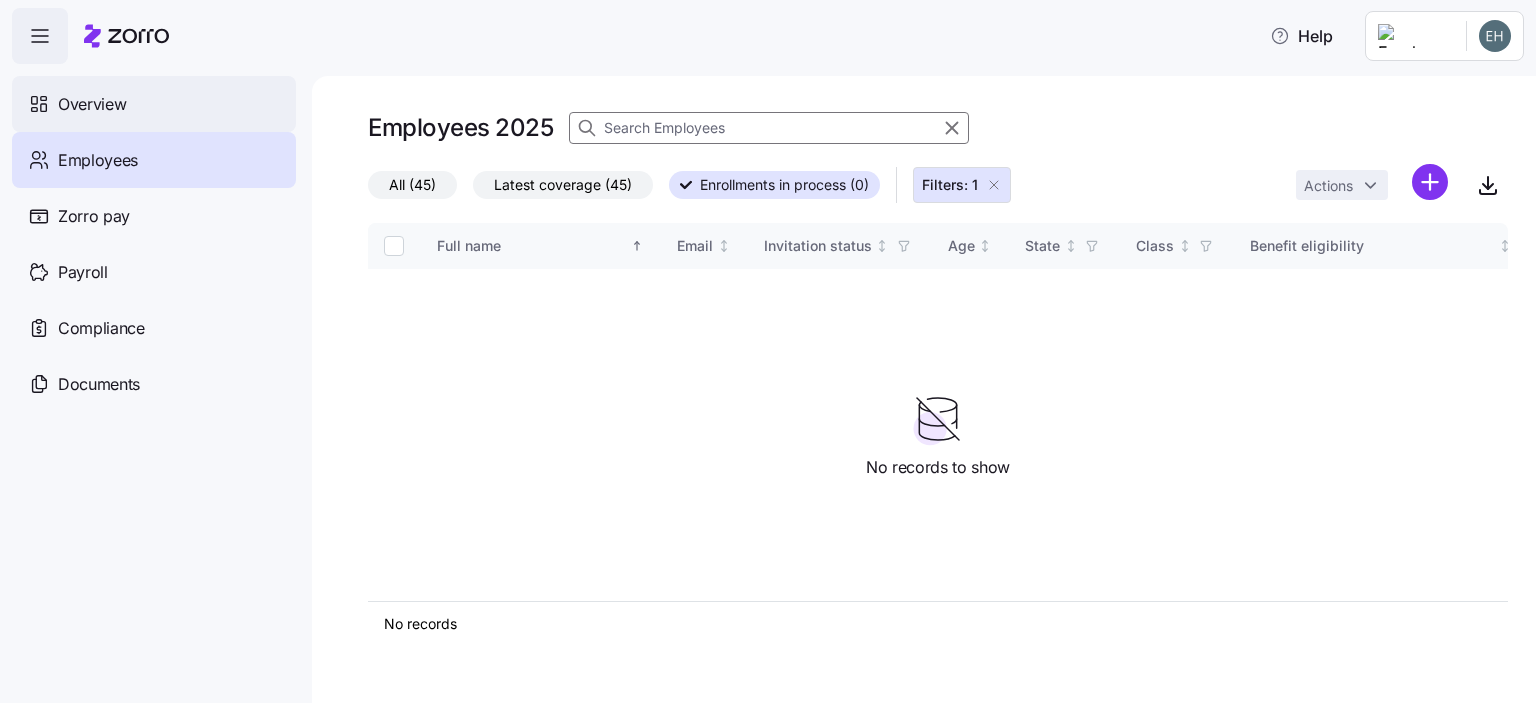 click on "Overview" at bounding box center [92, 104] 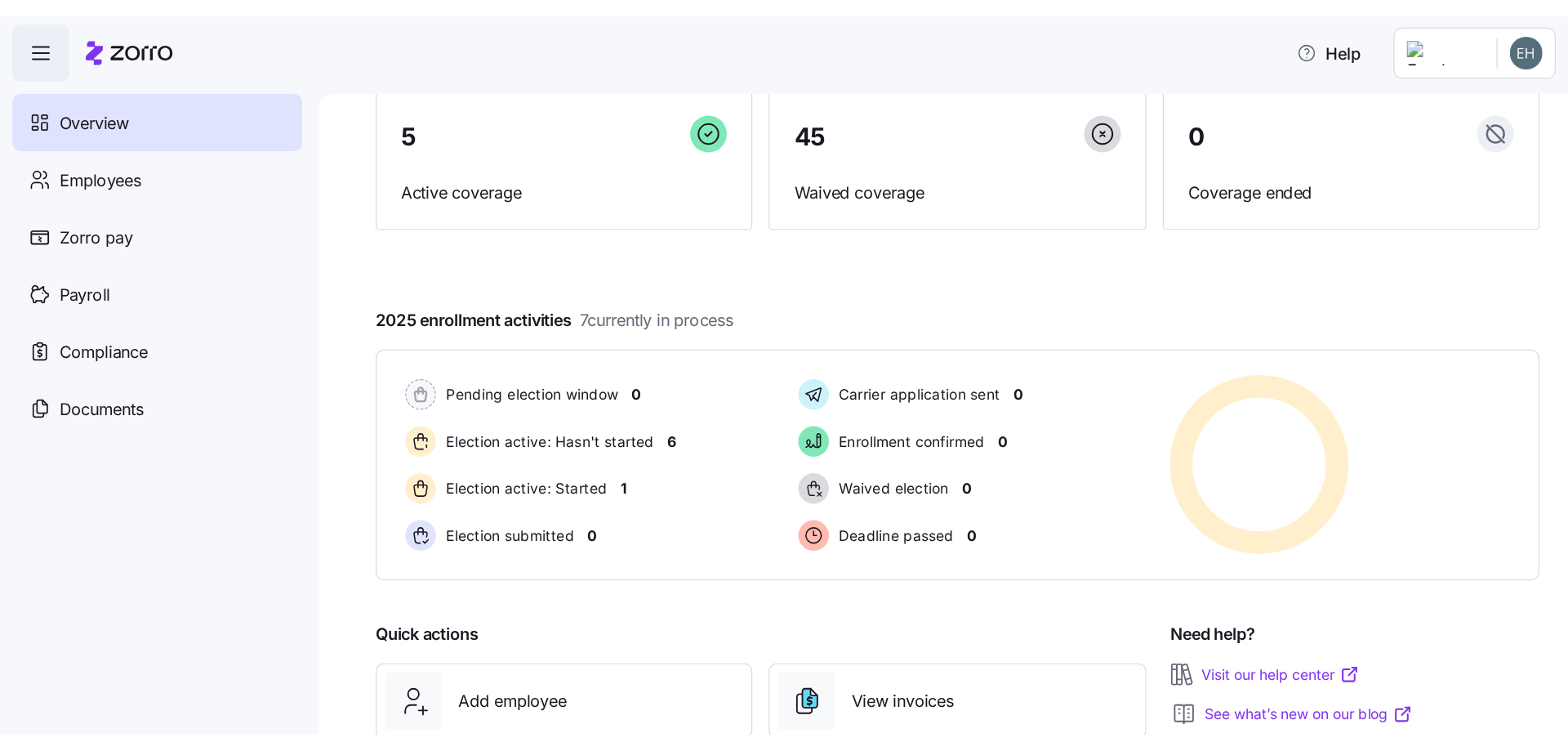 scroll, scrollTop: 163, scrollLeft: 0, axis: vertical 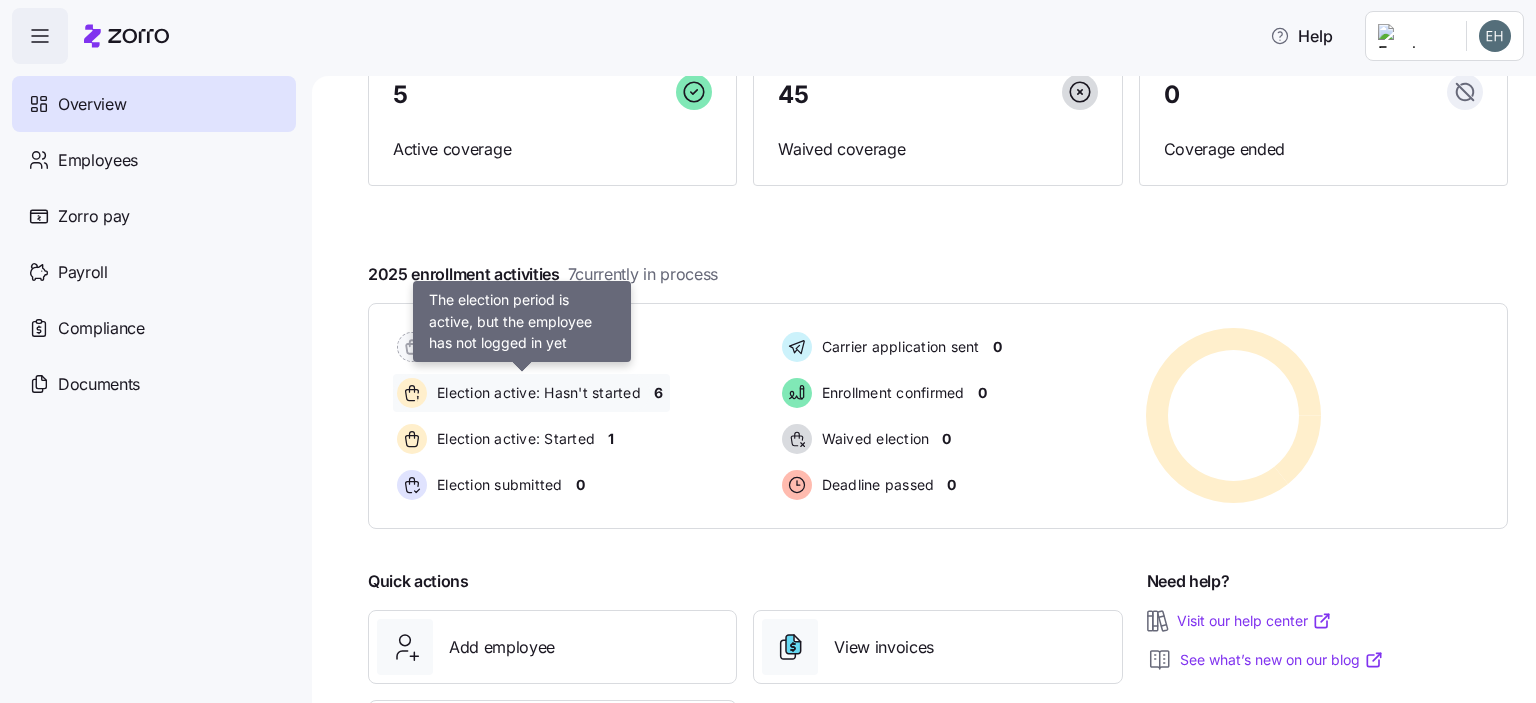 click on "Election active: Hasn't started" at bounding box center (536, 393) 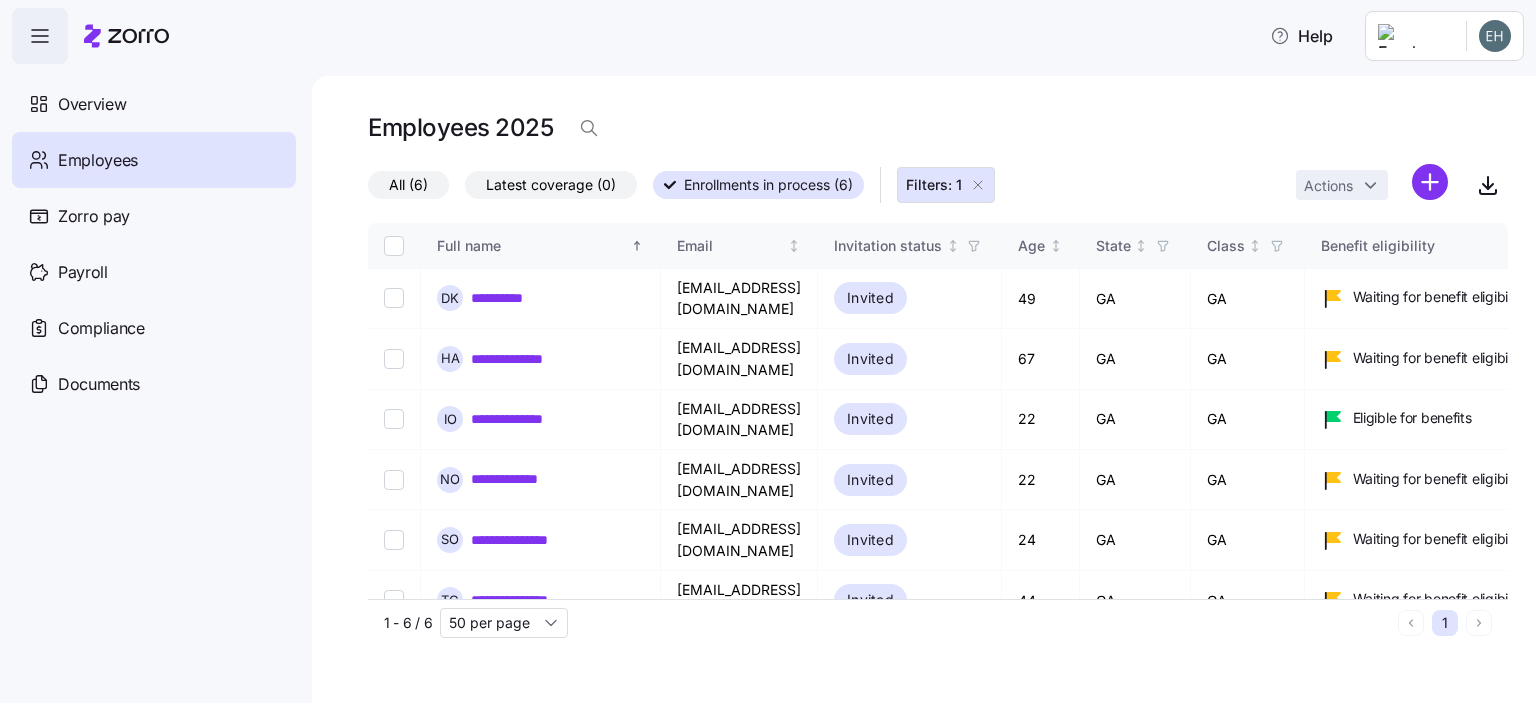 click on "**********" at bounding box center [768, 345] 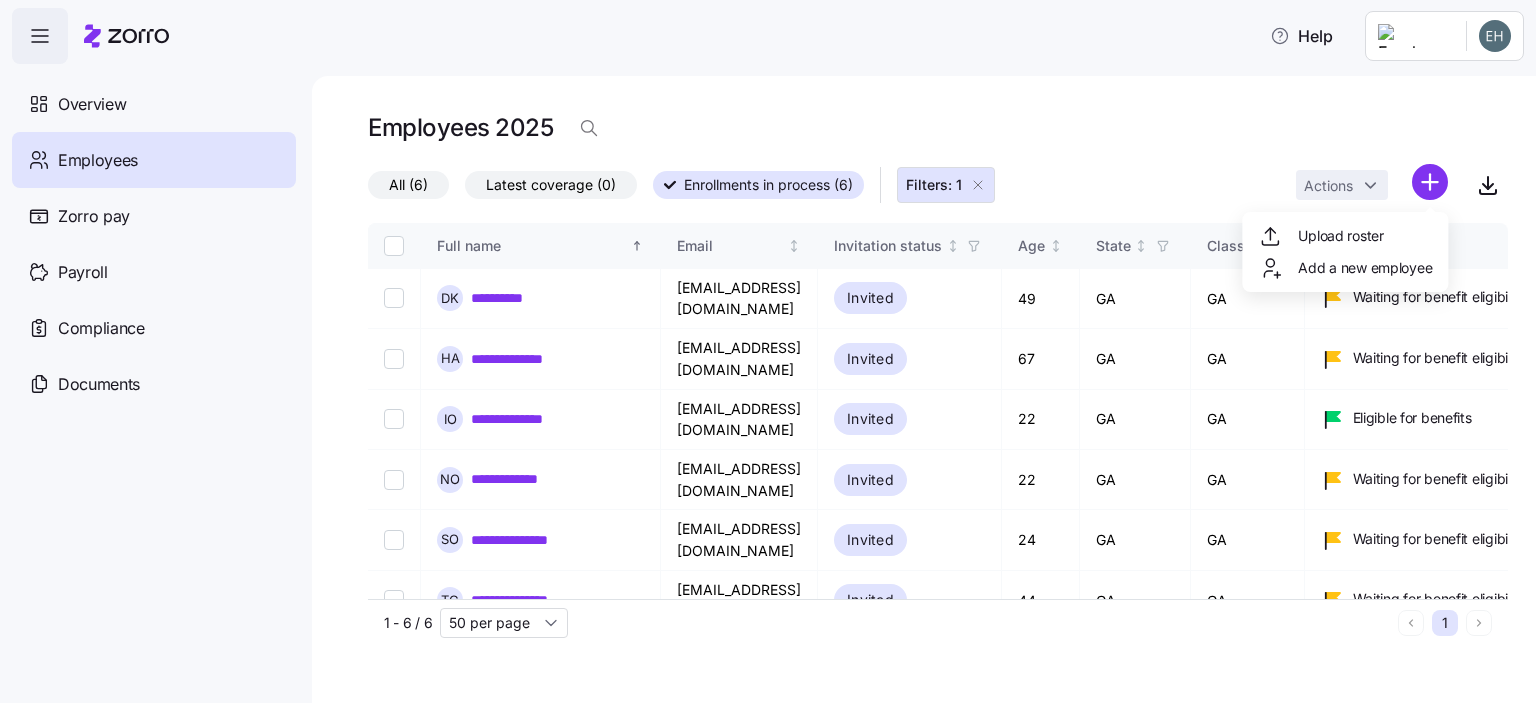 click on "Upload roster Add a new employee" at bounding box center (1345, 252) 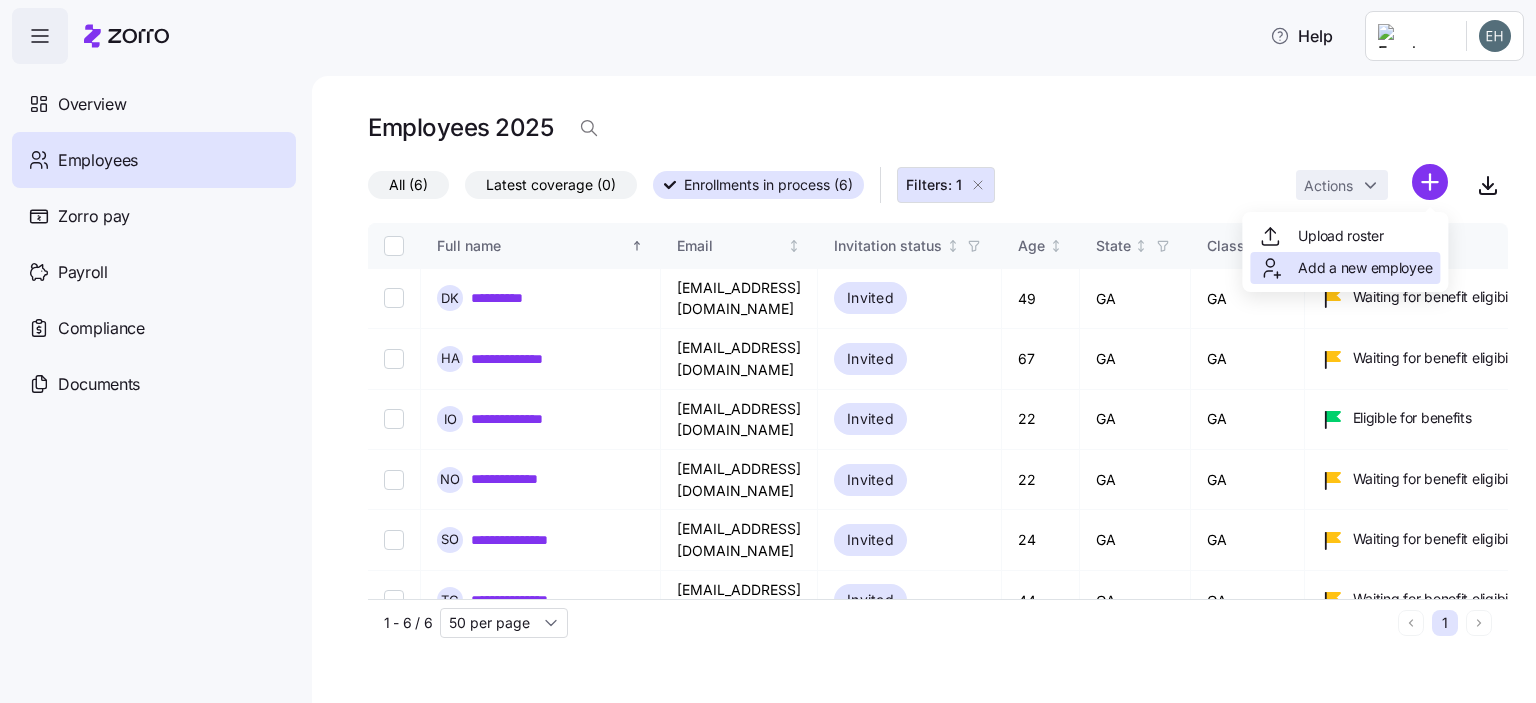 click on "Add a new employee" at bounding box center [1365, 268] 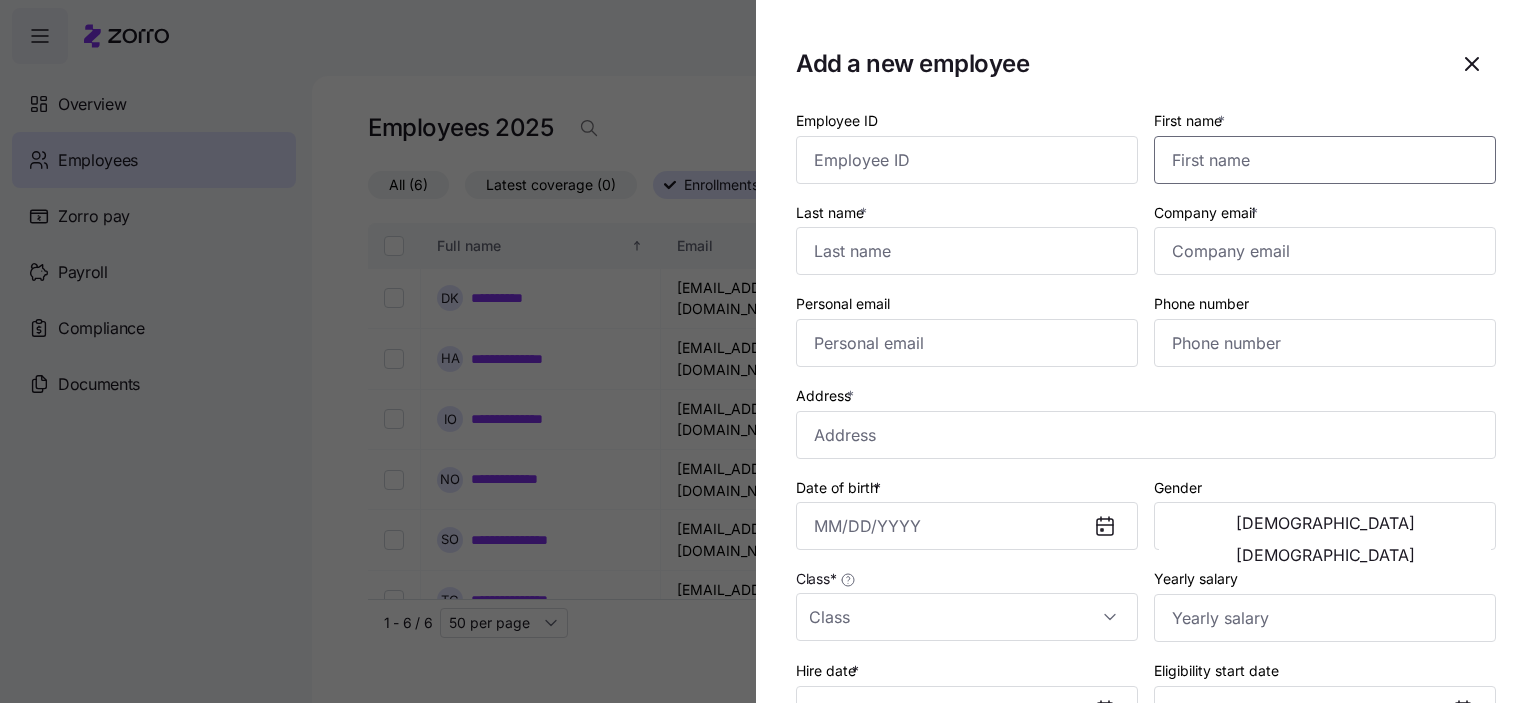 click on "First name  *" at bounding box center [1325, 160] 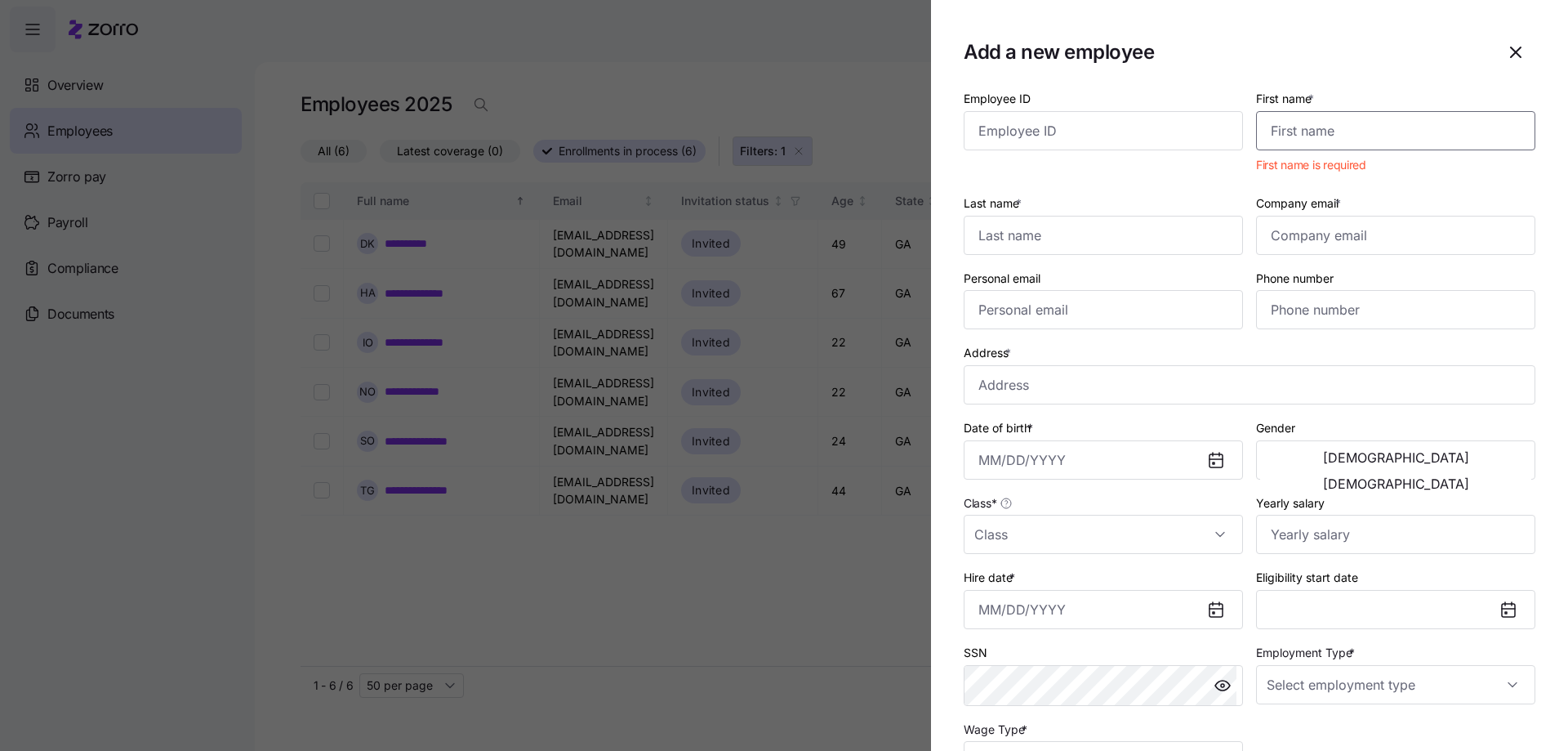 click on "First name  *" at bounding box center [1396, 131] 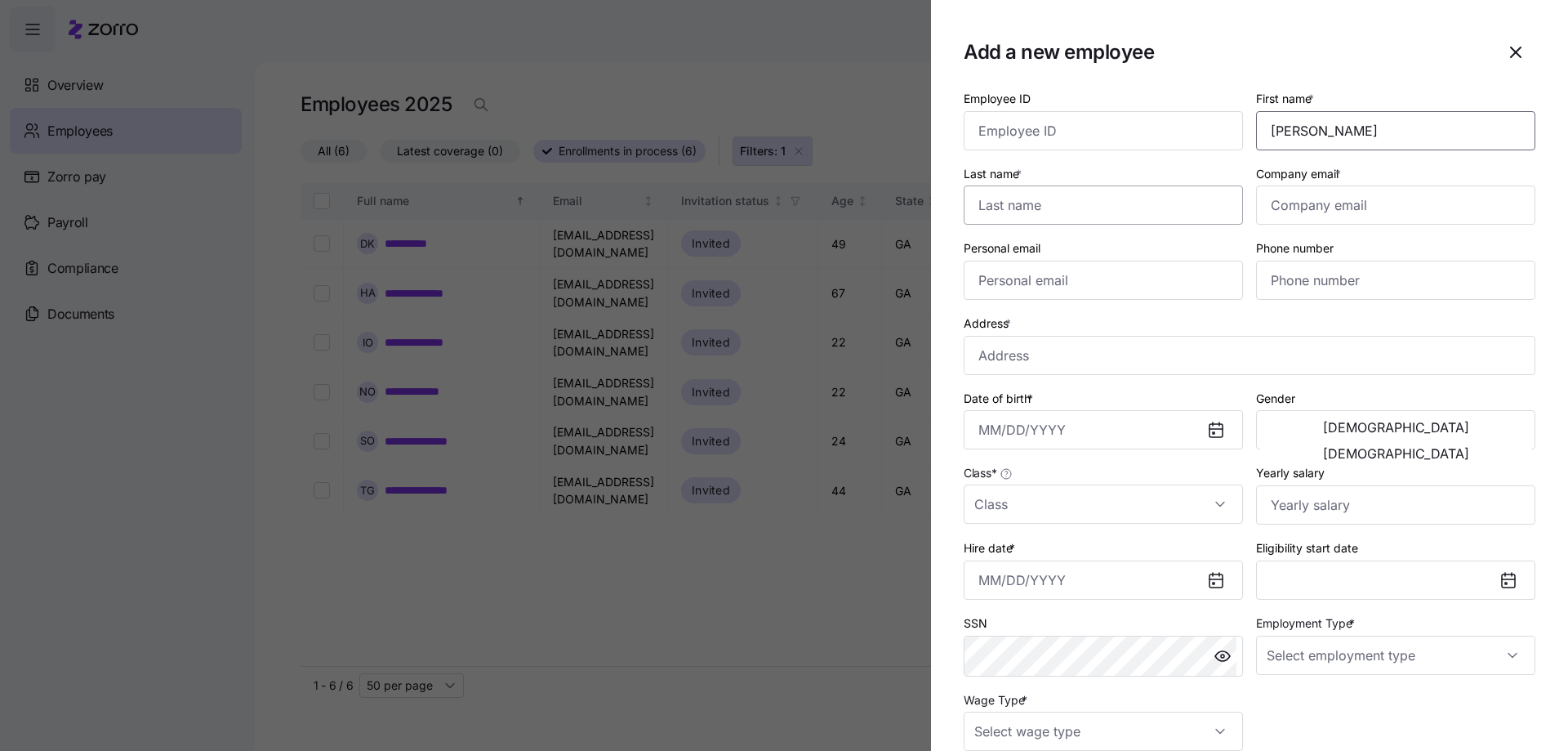 type on "Miriam" 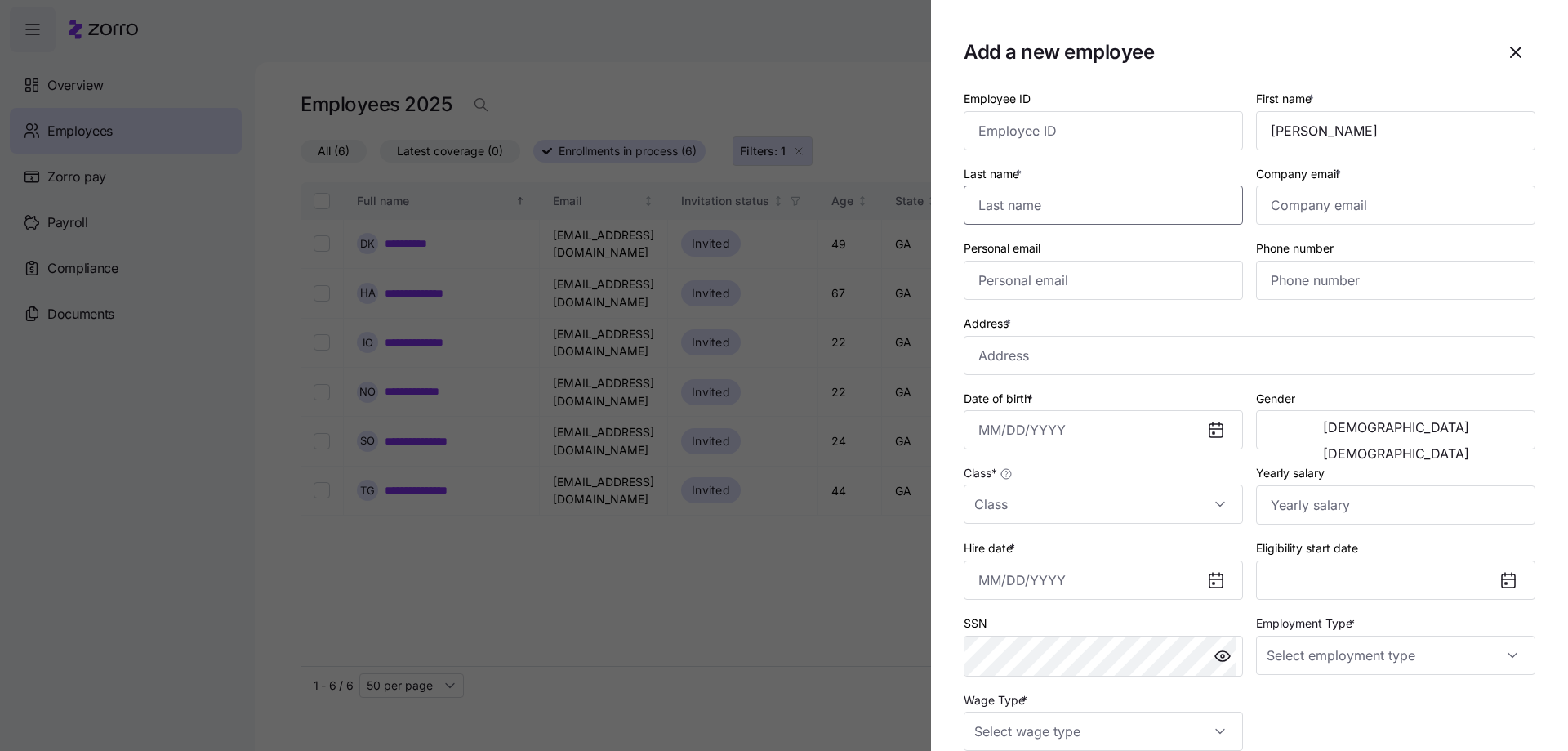 click on "Last name  *" at bounding box center (1103, 205) 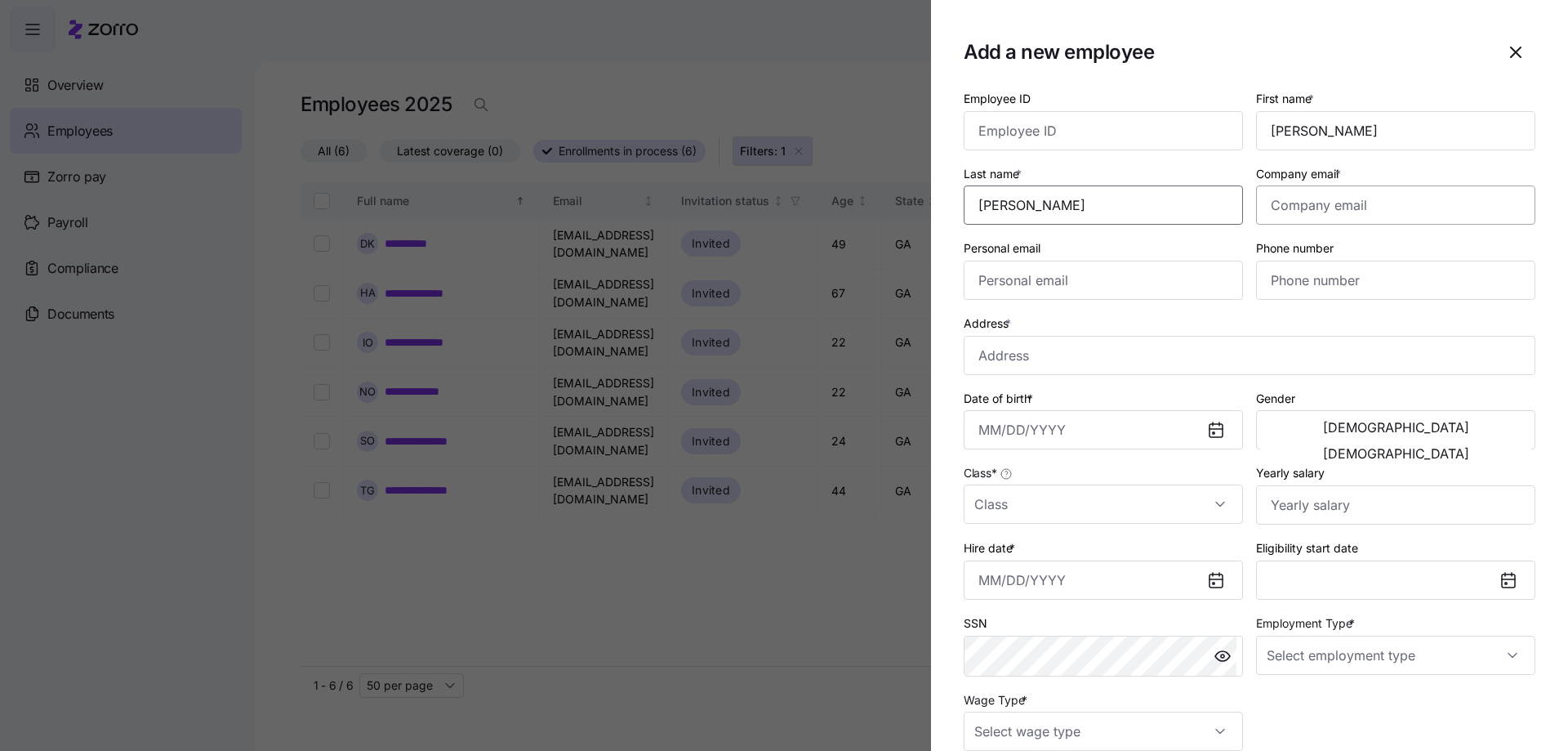 type on "Staggs" 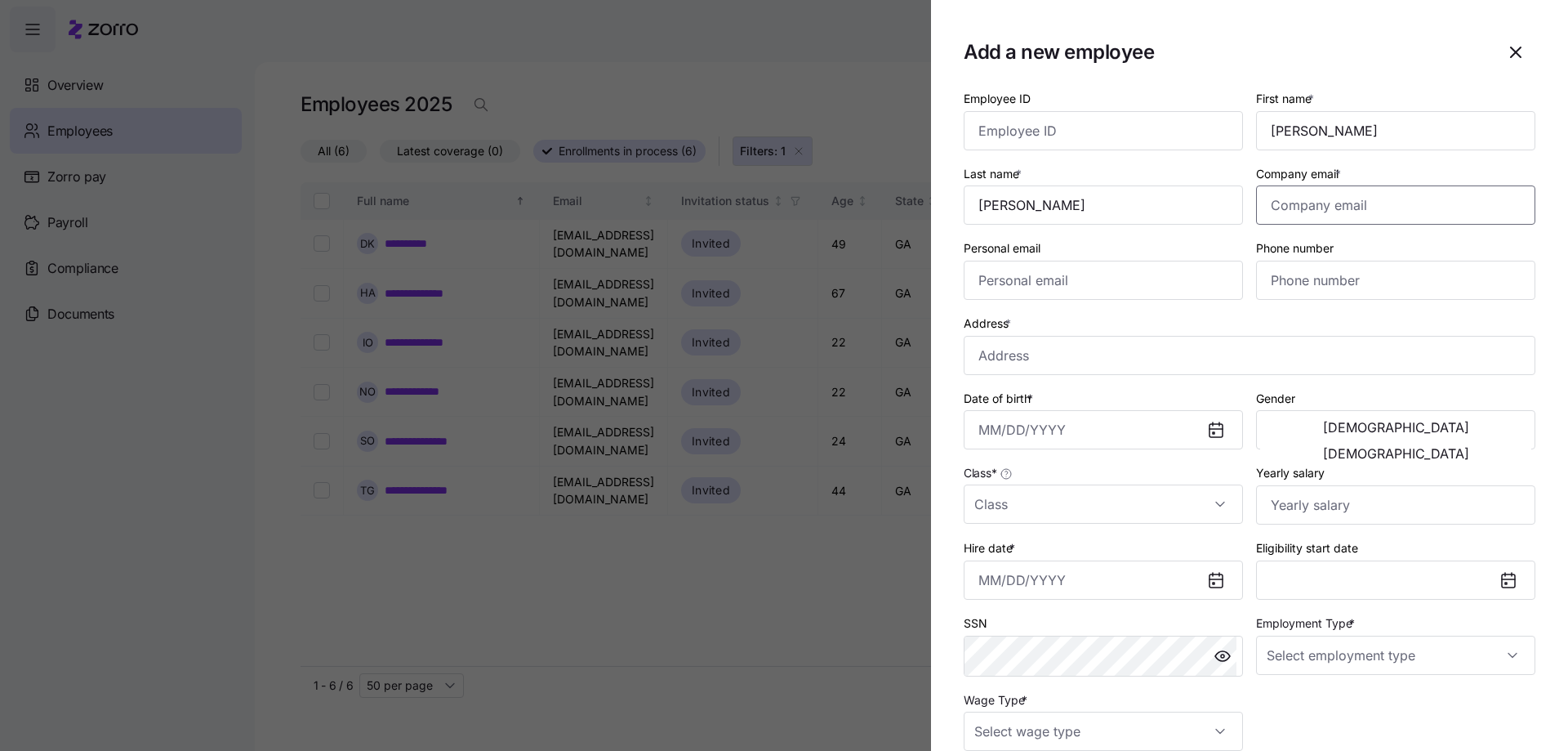 click on "Company email  *" at bounding box center (1396, 205) 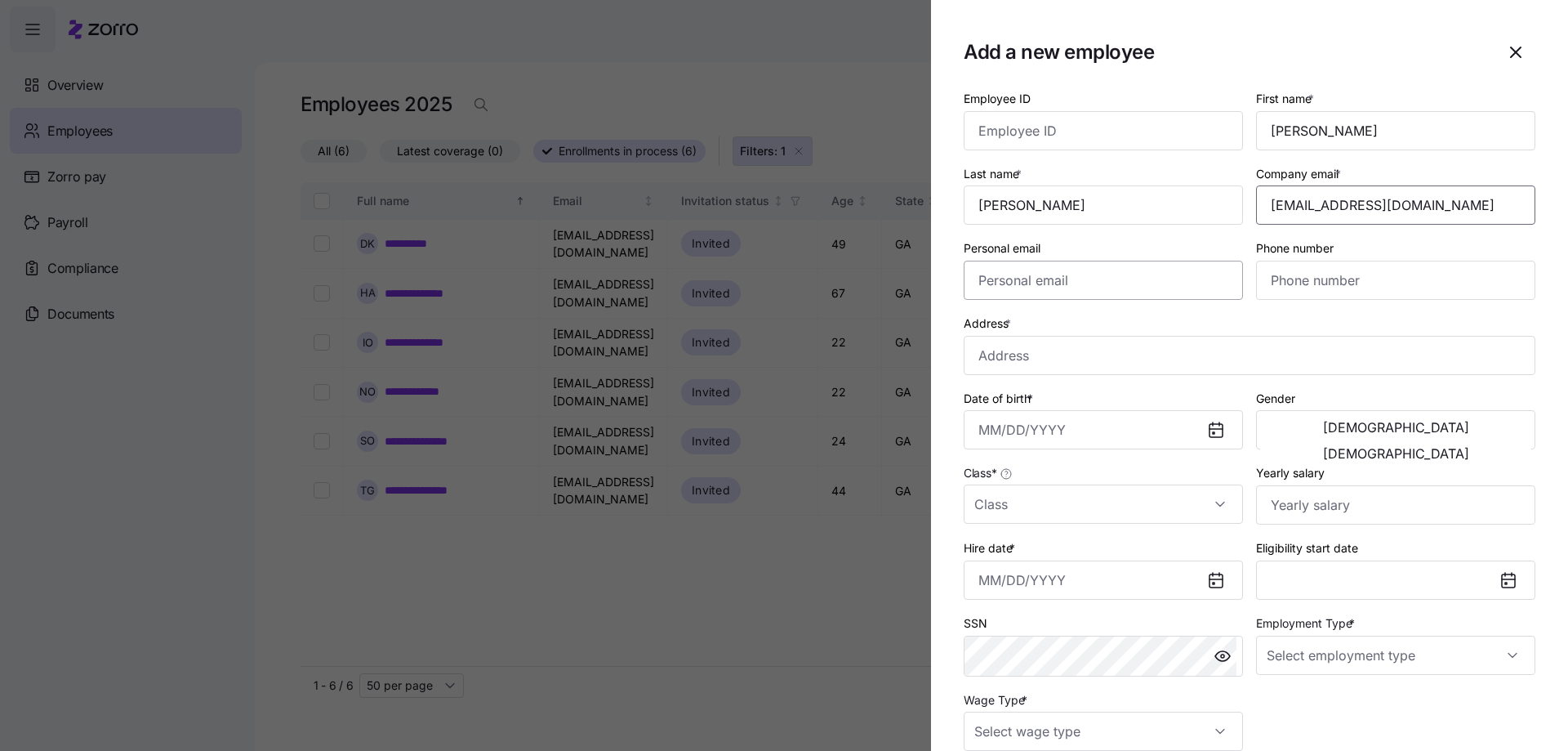 type on "[EMAIL_ADDRESS][DOMAIN_NAME]" 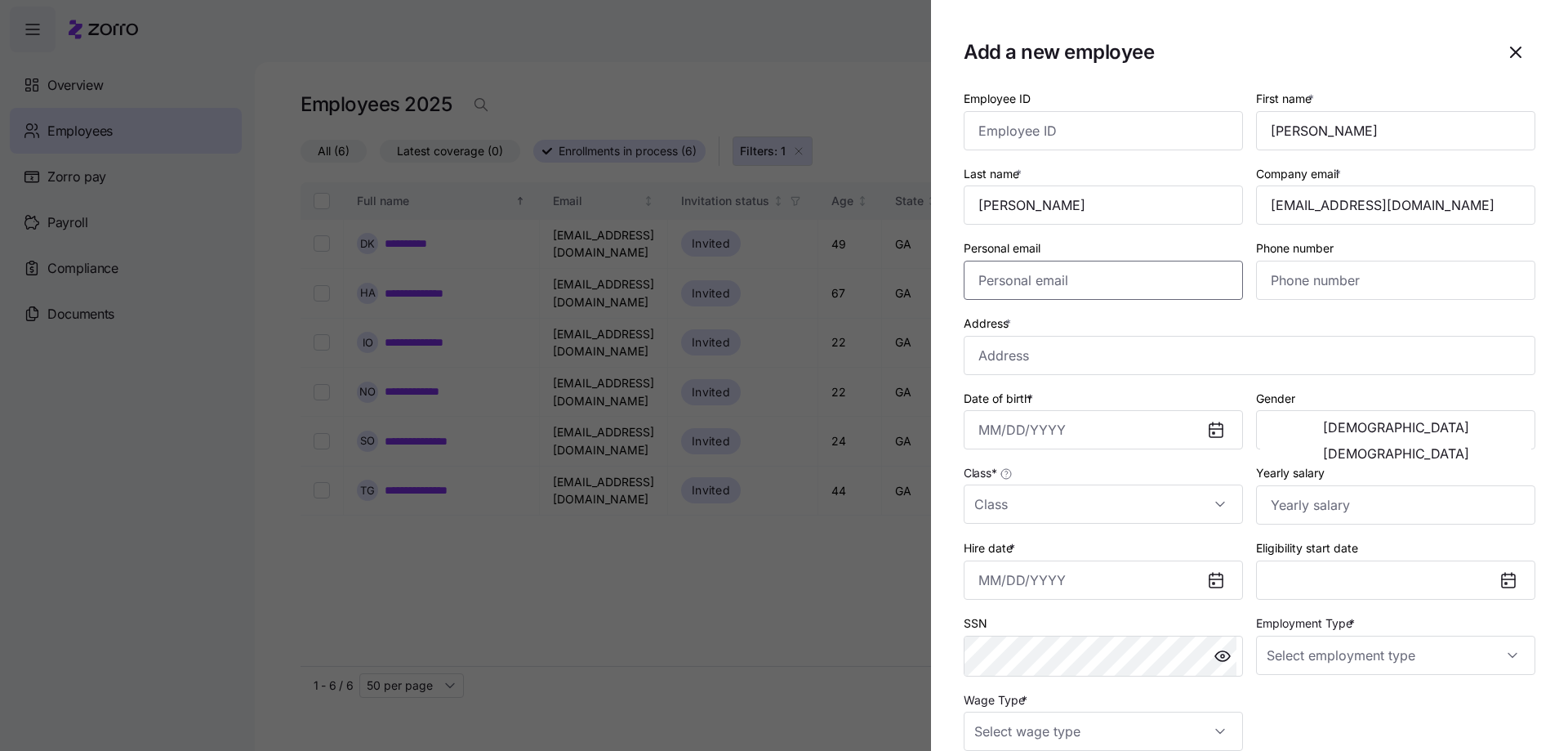click on "Personal email" at bounding box center (1103, 280) 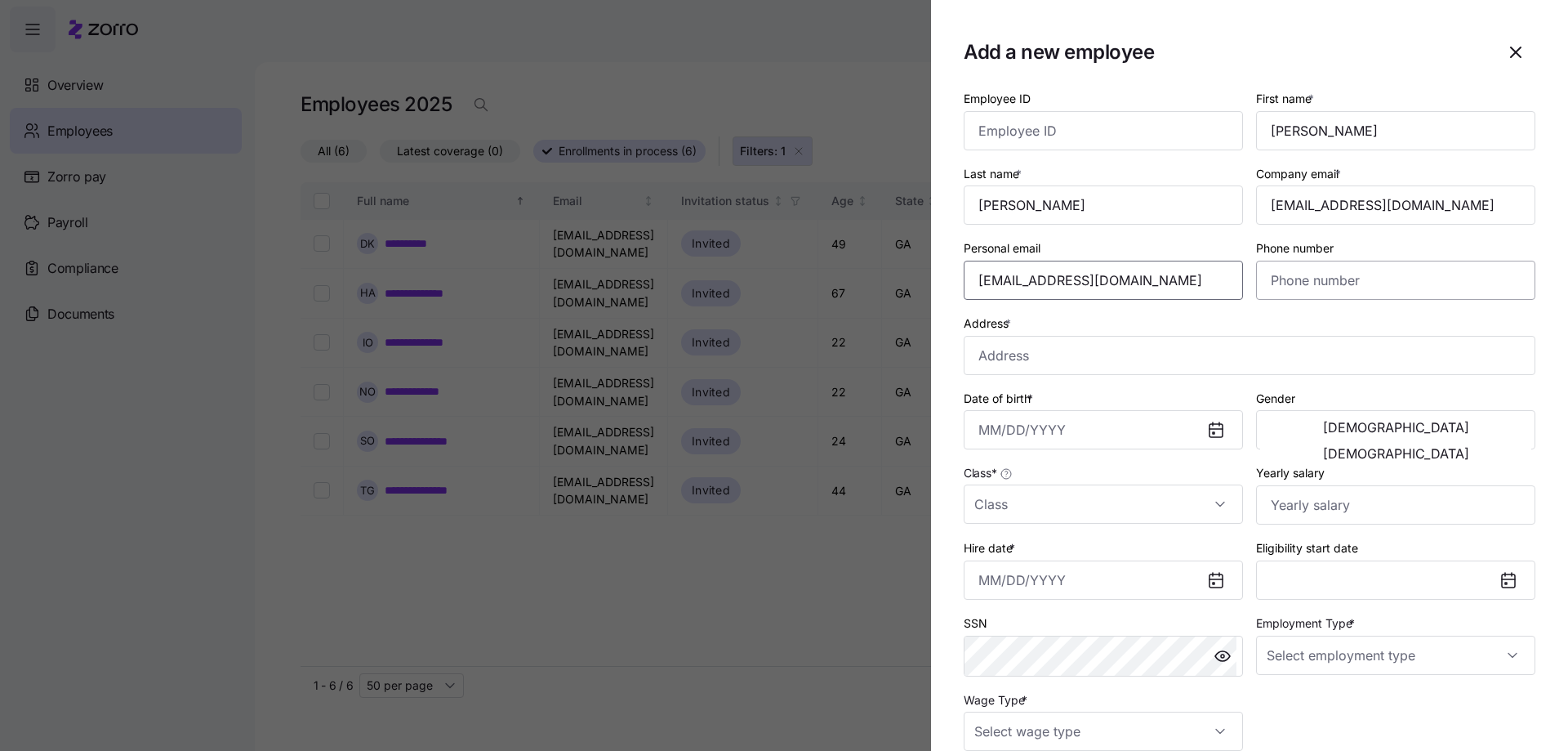 type on "chinatraveguide2025@gmail.com" 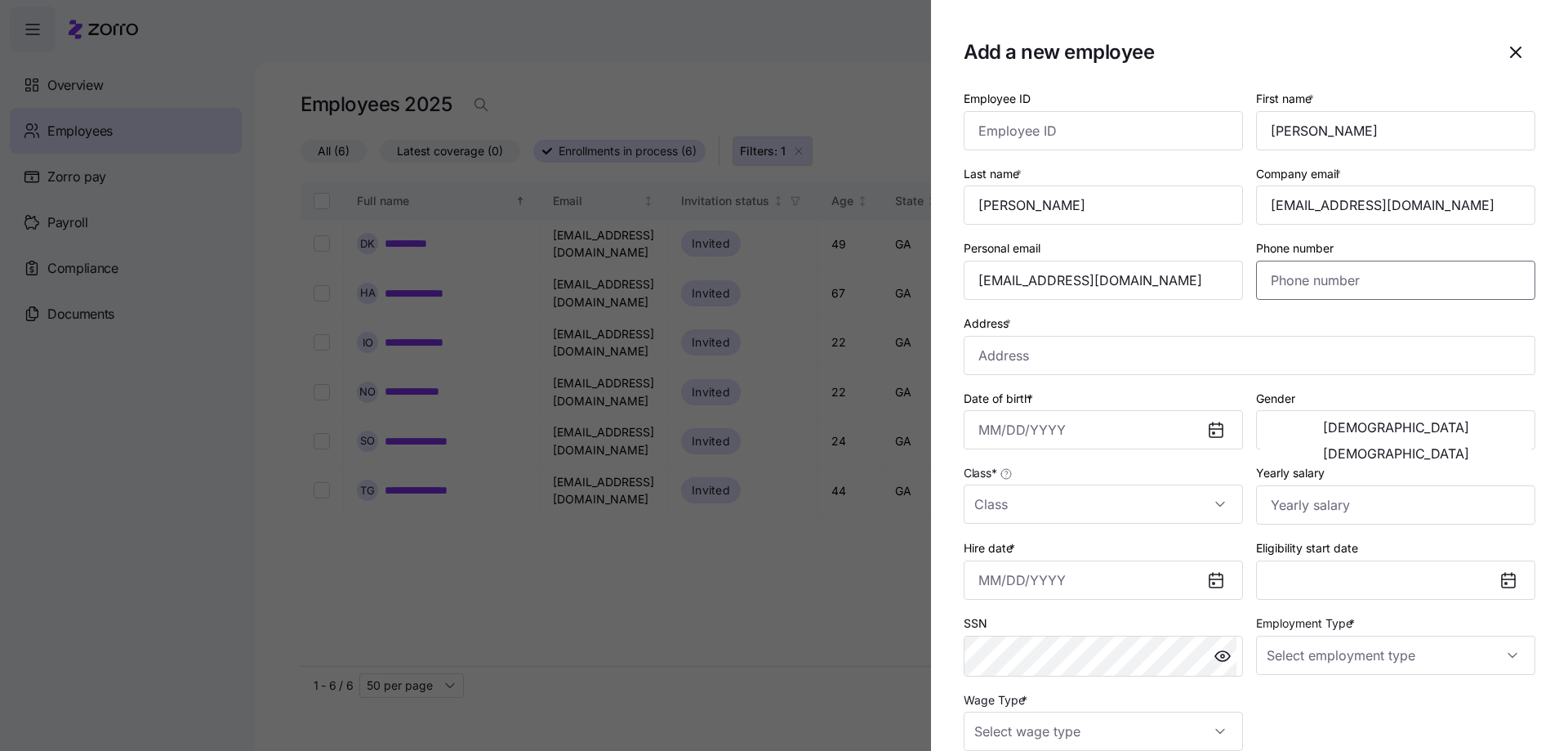click on "Phone number" at bounding box center (1396, 280) 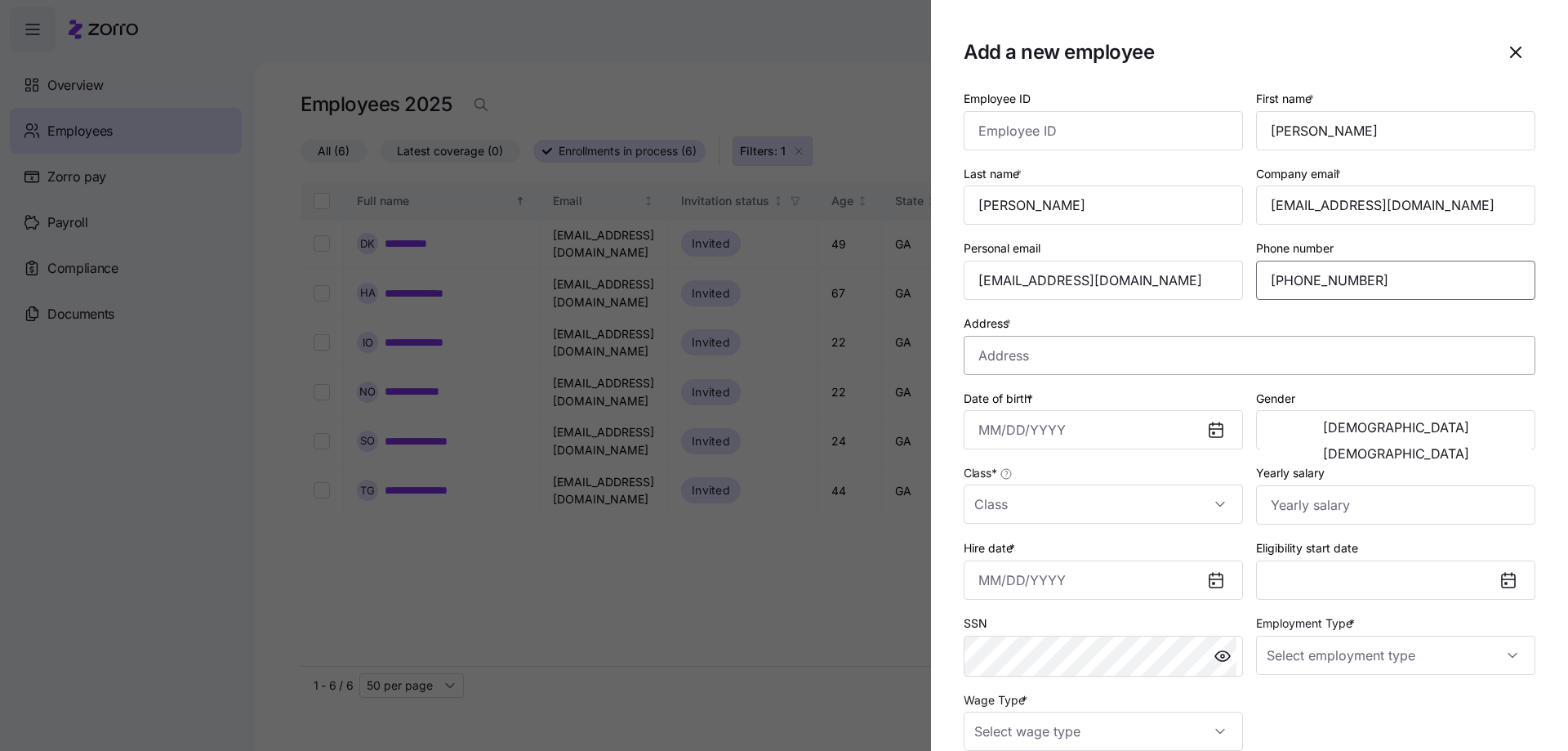 type on "(678) 893-2411" 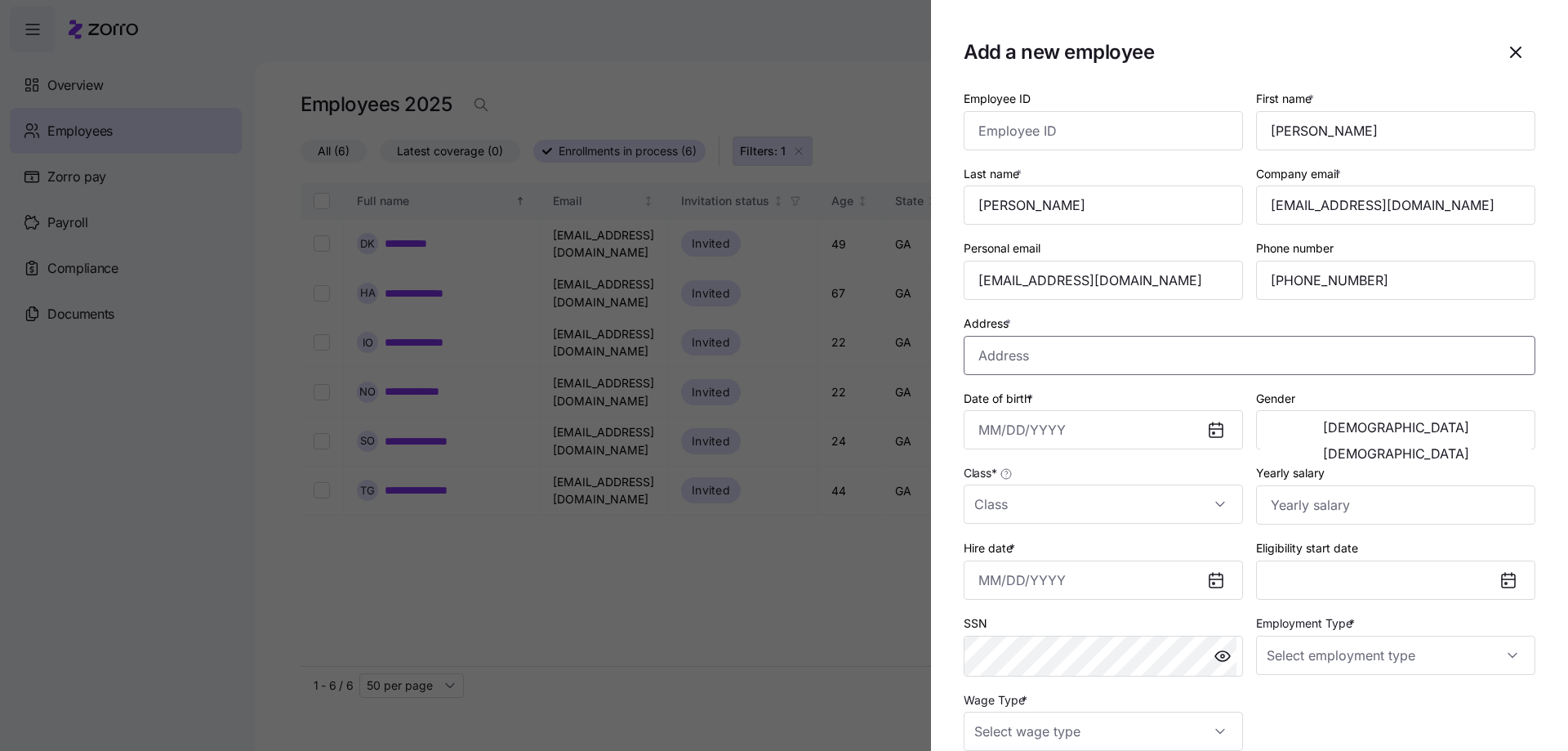 click on "Address  *" at bounding box center [1250, 355] 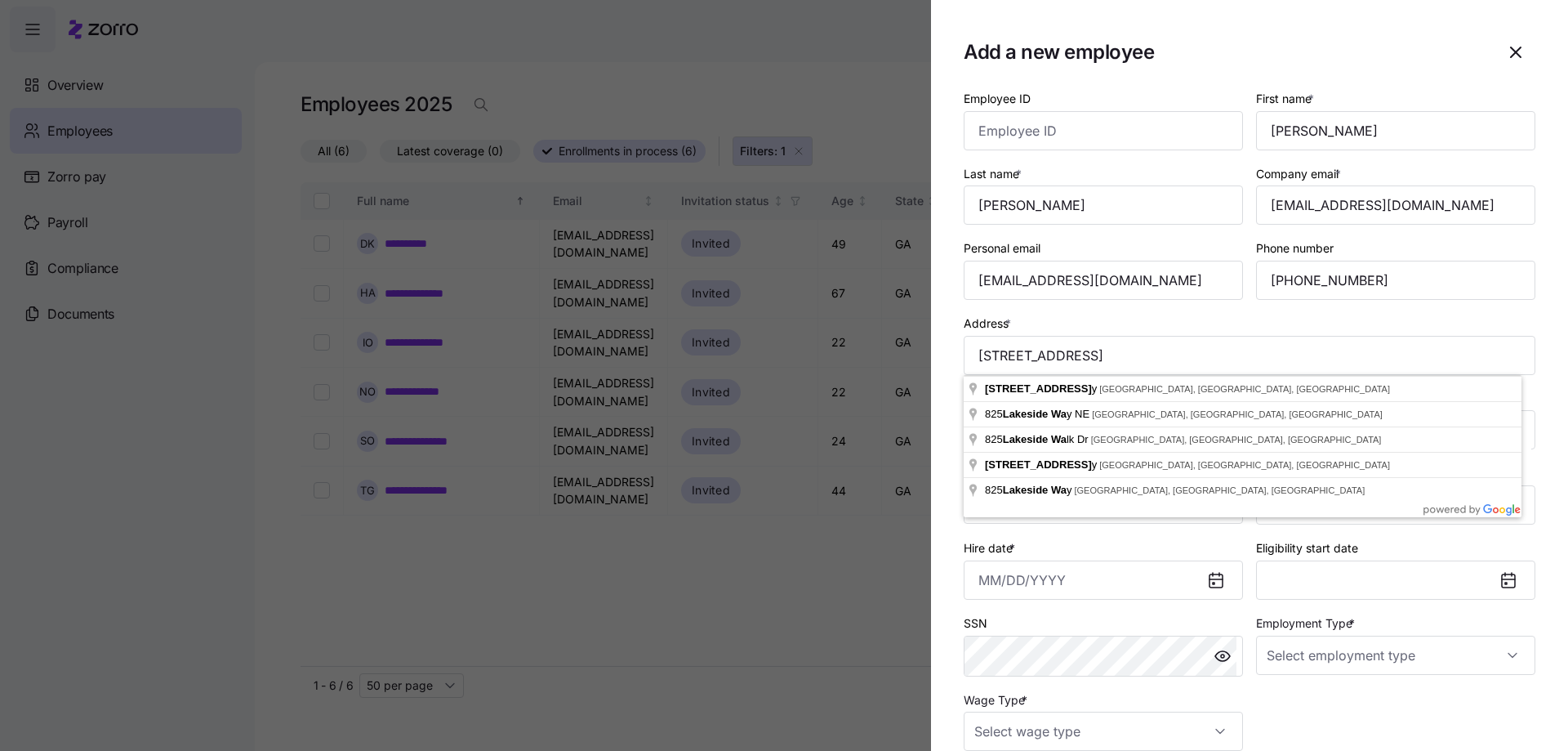 type on "825 Lakeside Way, Newnan, GA 30265, USA" 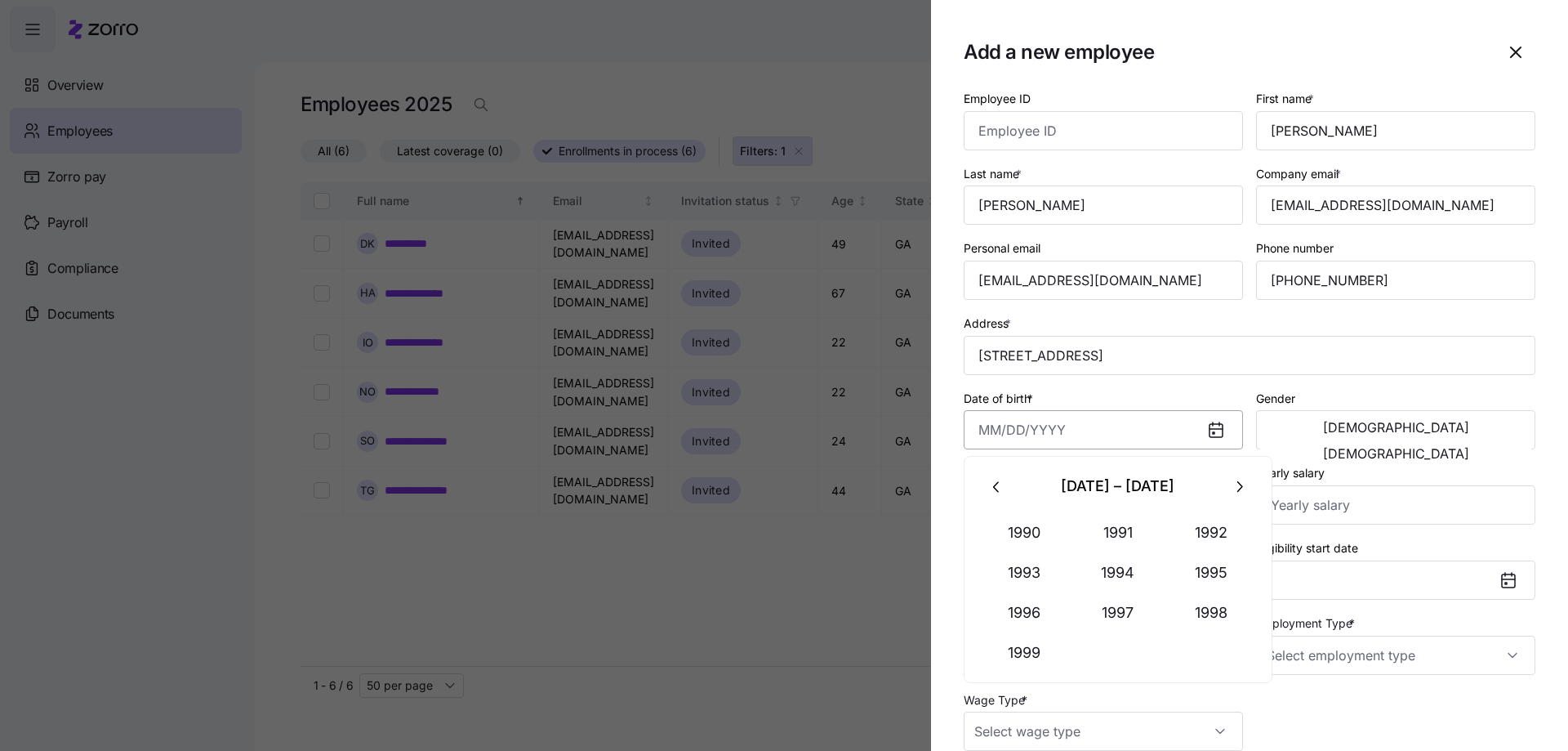click on "Date of birth  *" at bounding box center (1103, 430) 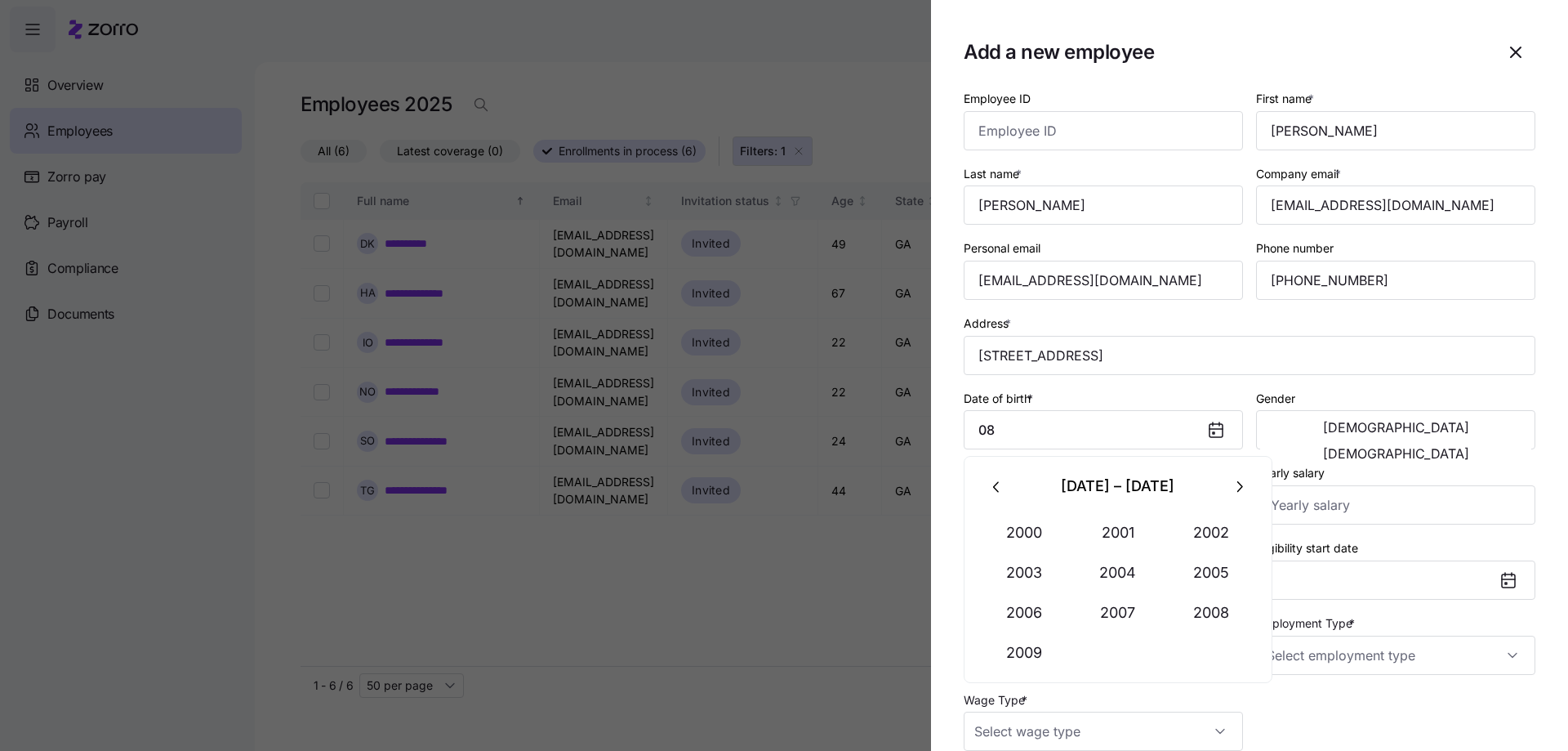 type on "0" 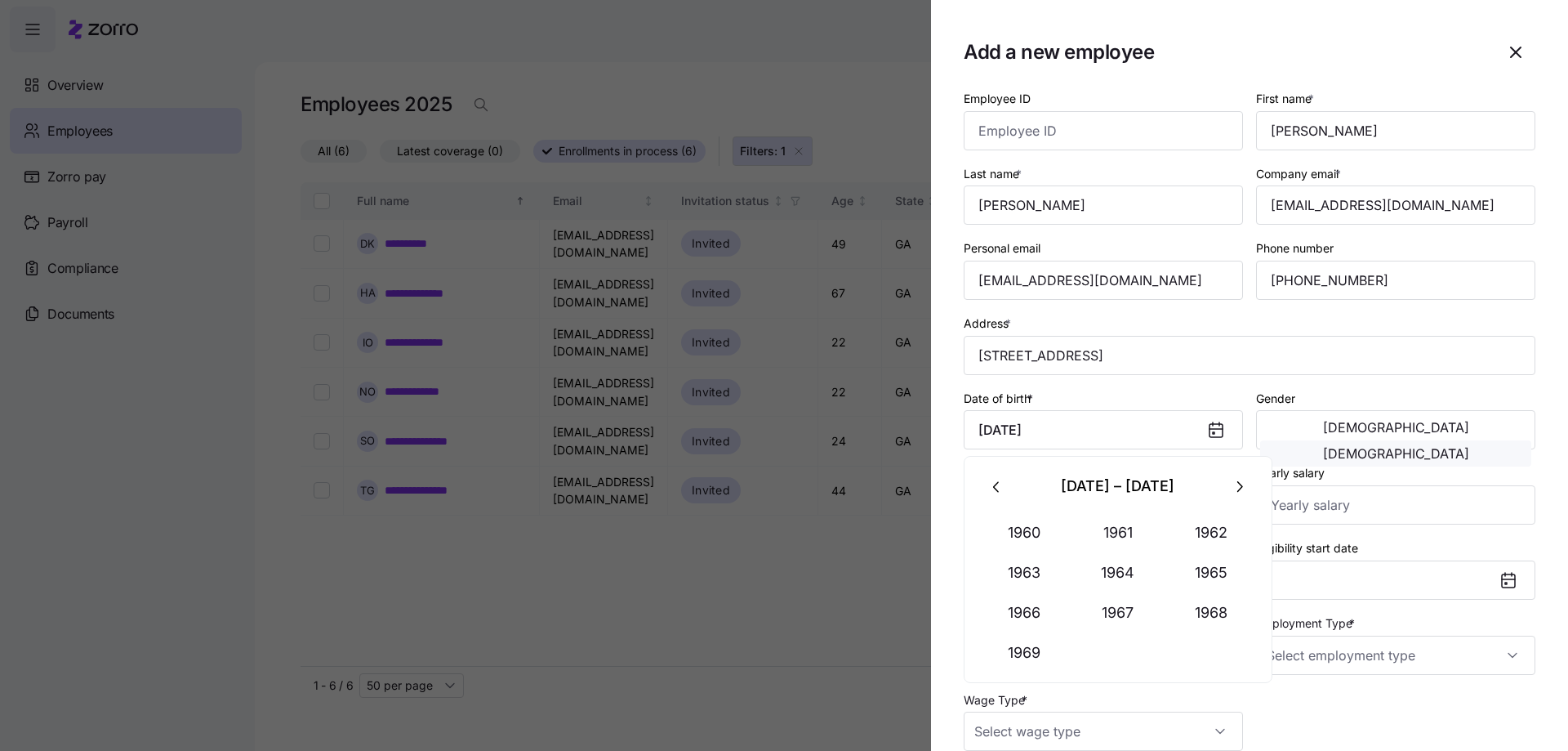 type on "August 4, 1969" 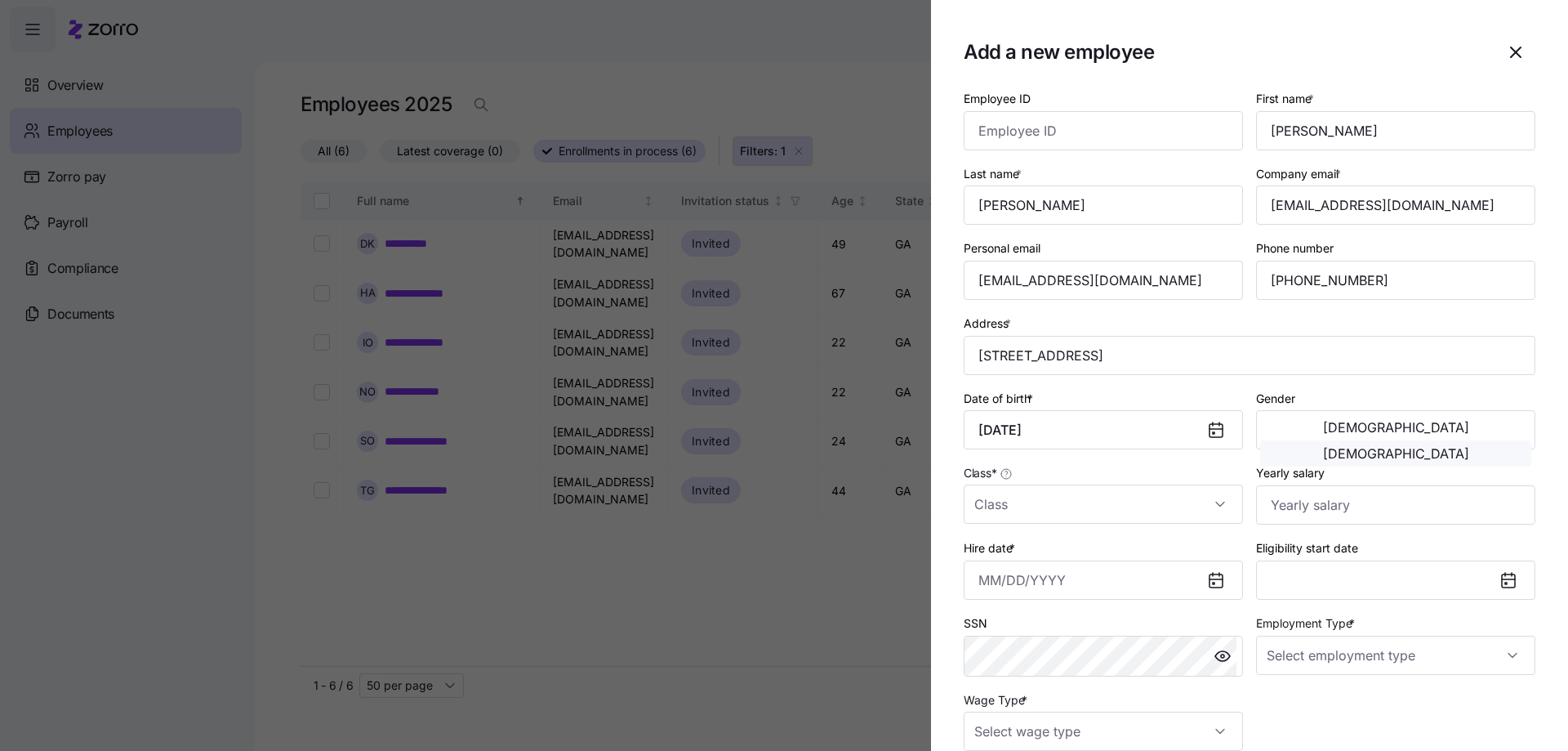 click on "Female" at bounding box center [1396, 454] 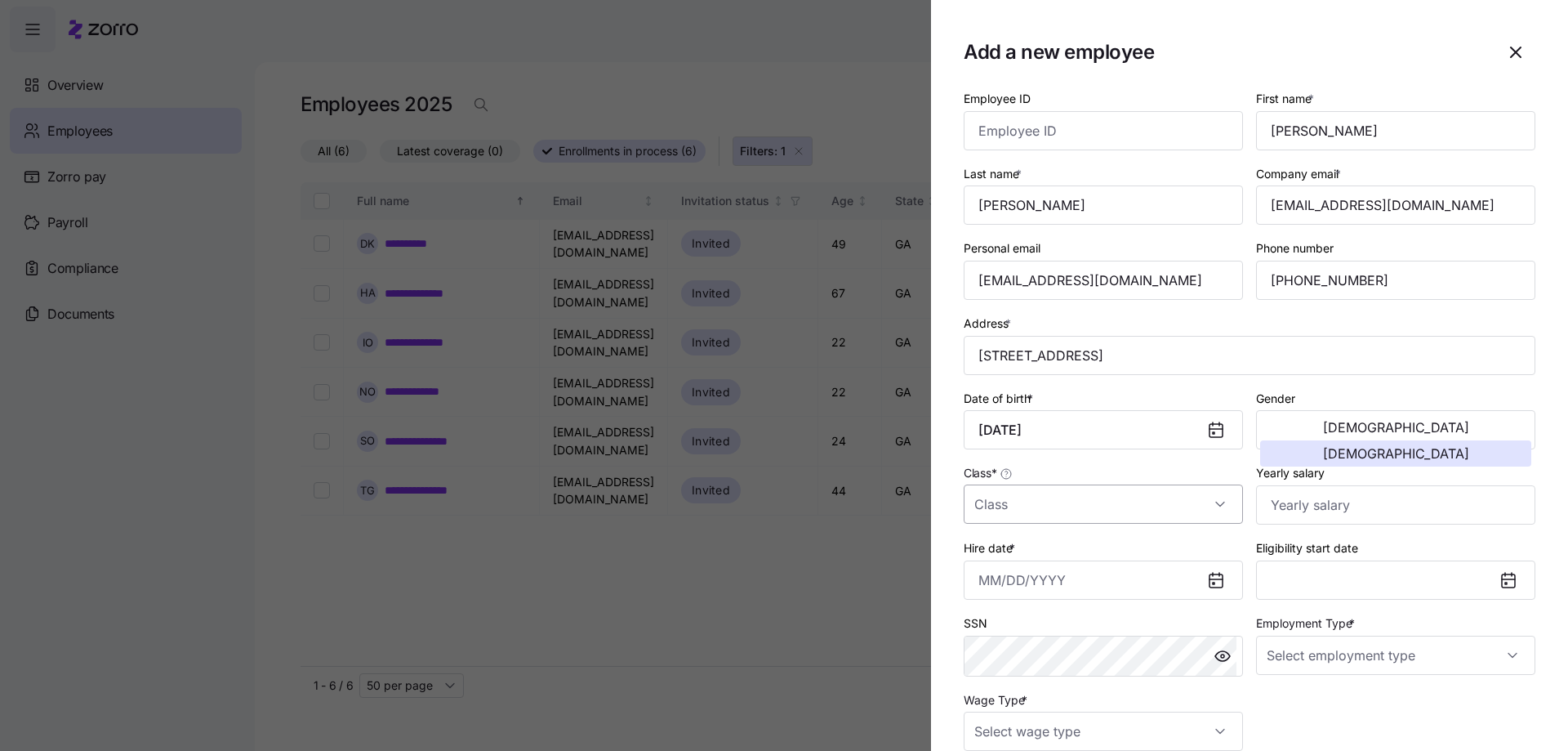 click on "Class  *" at bounding box center [1103, 504] 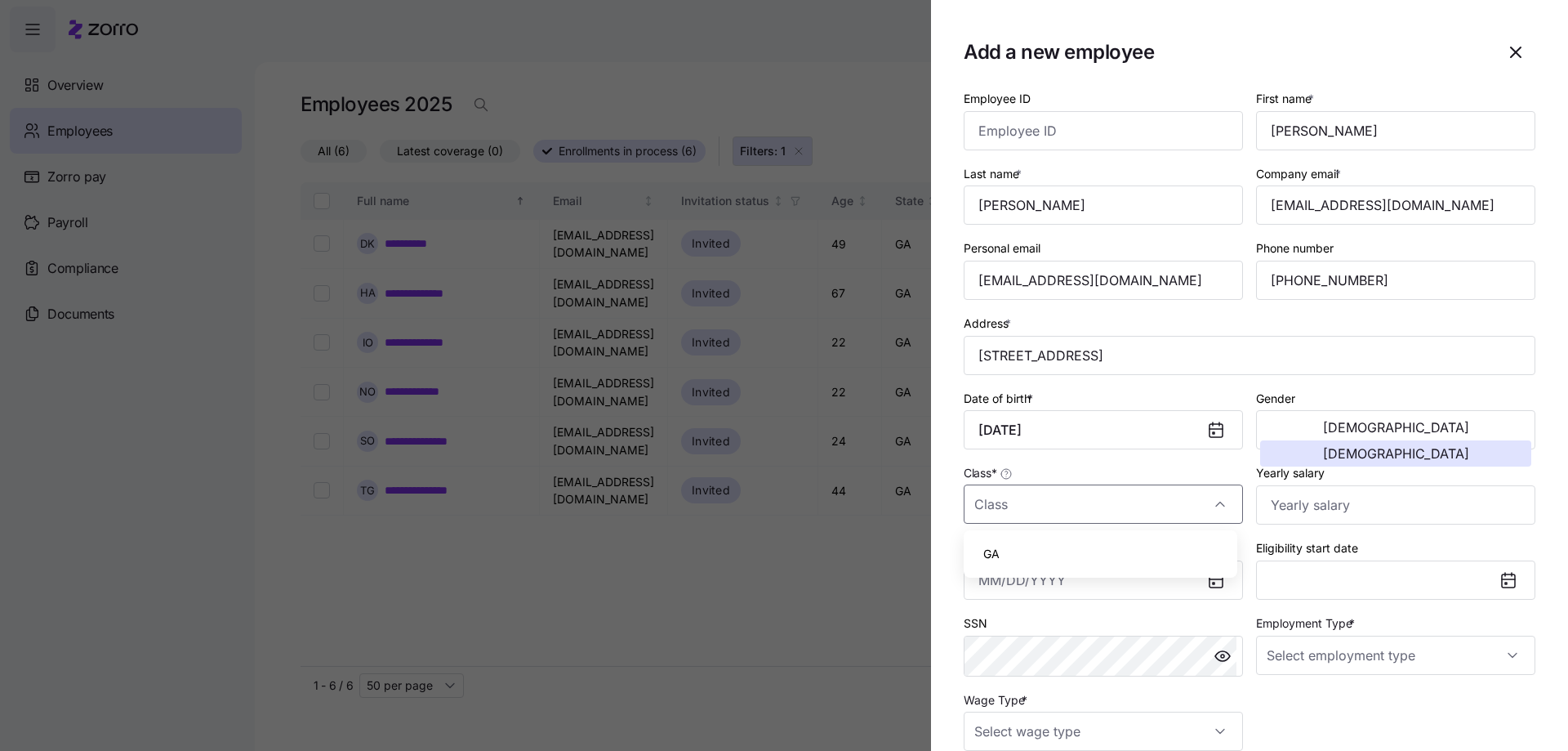 click on "GA" at bounding box center (991, 554) 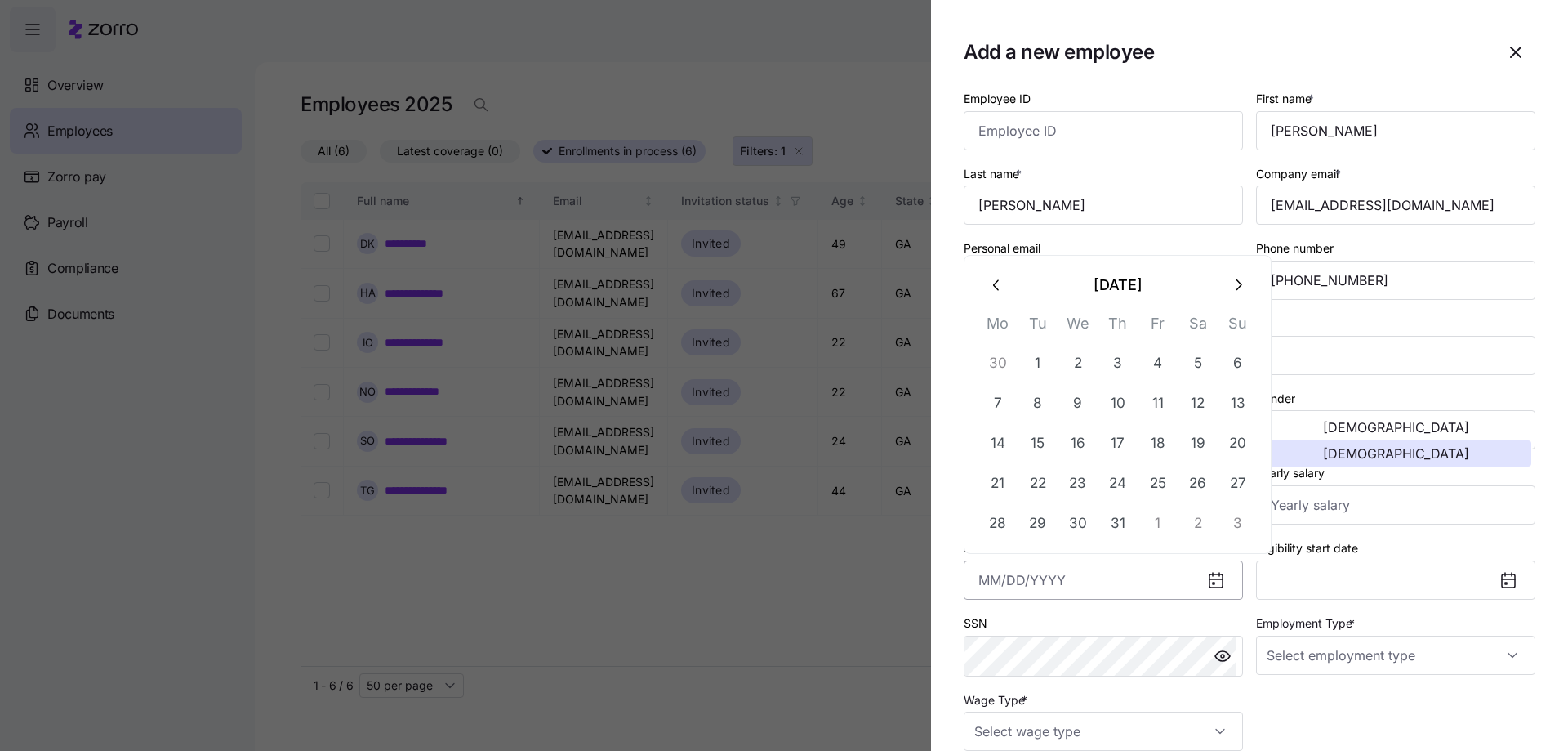 click on "Hire date  *" at bounding box center (1103, 580) 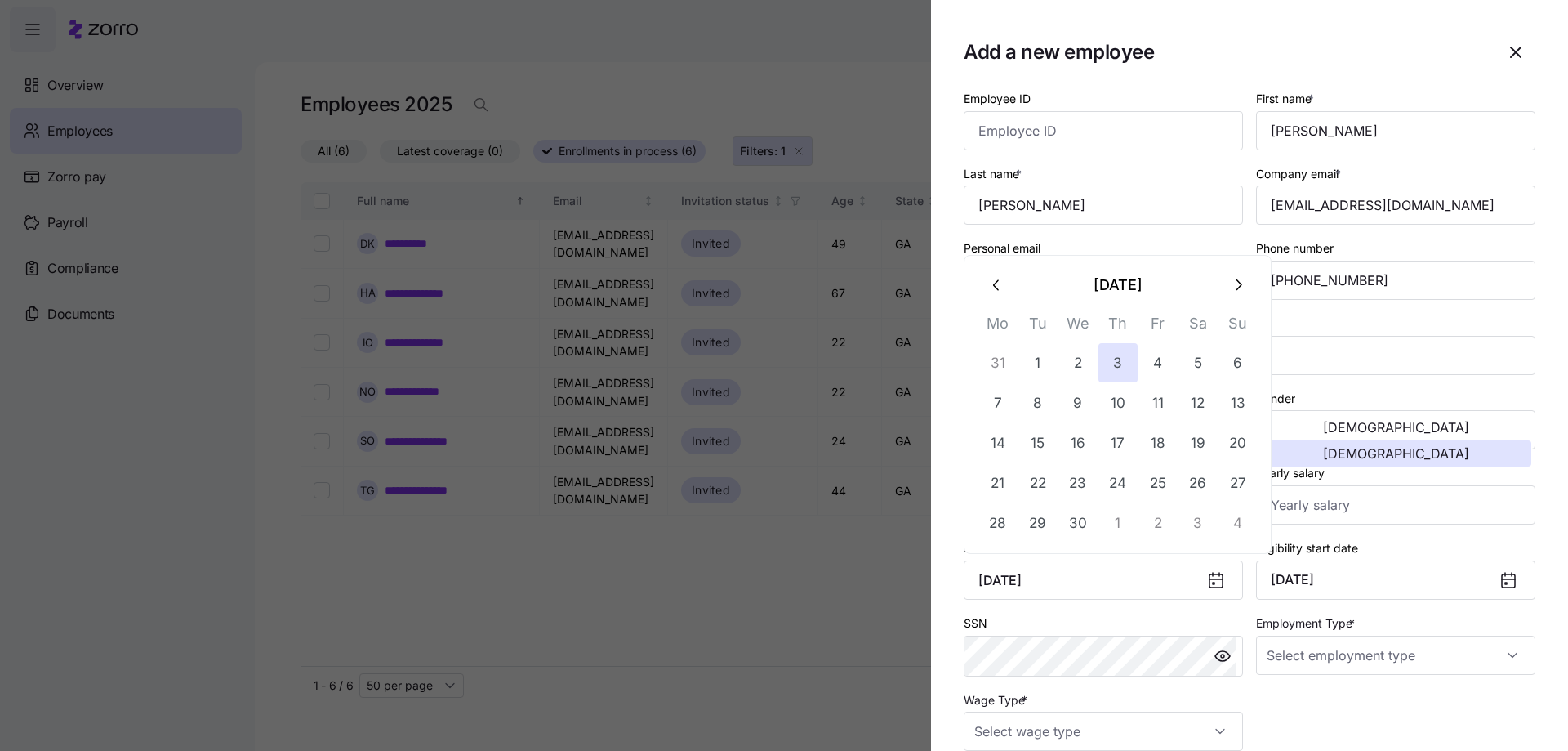 type on "April 3, 2025" 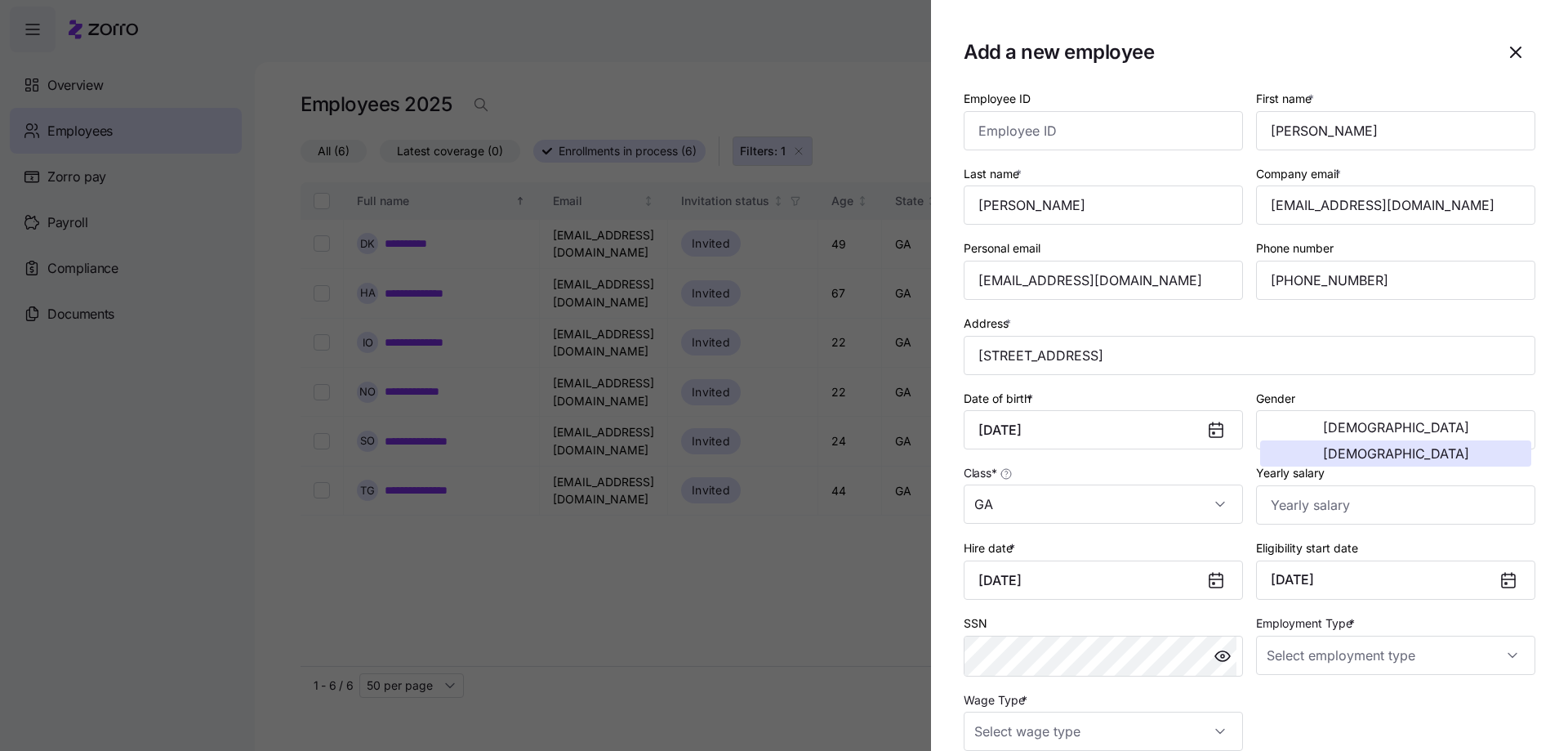 click 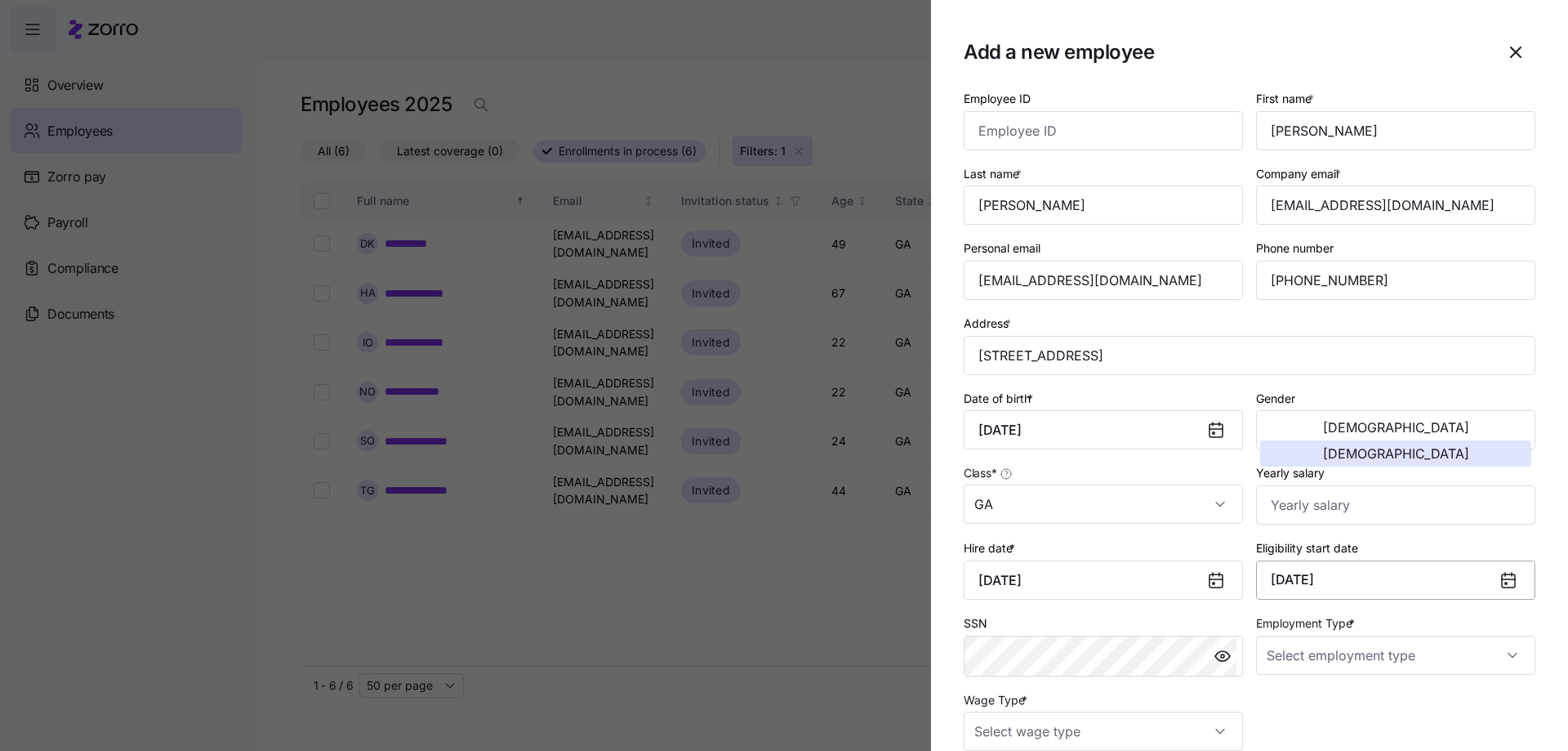 click on "July 1, 2025" at bounding box center (1396, 580) 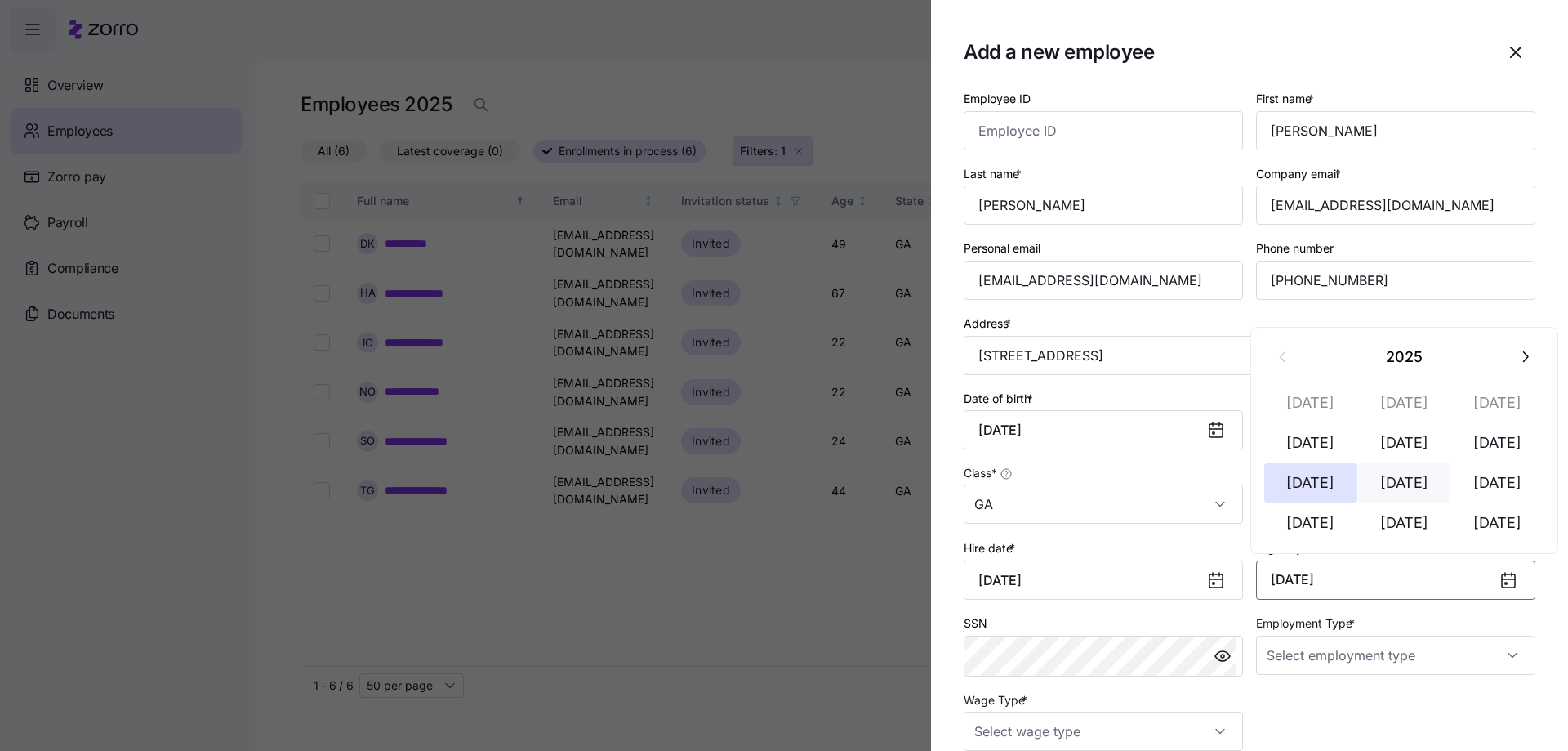 click on "Aug 1" at bounding box center [1405, 483] 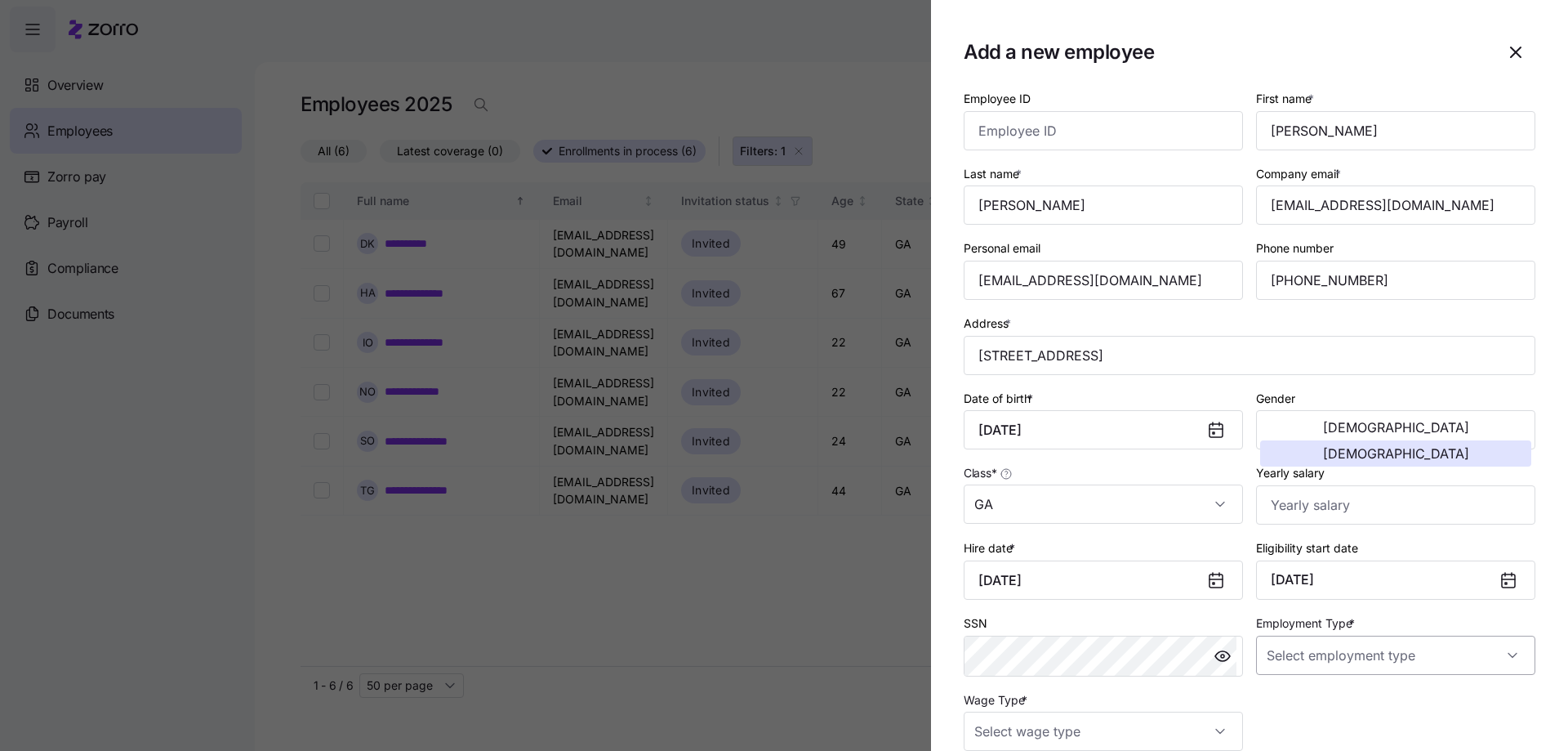 click on "Employment Type  *" at bounding box center (1396, 655) 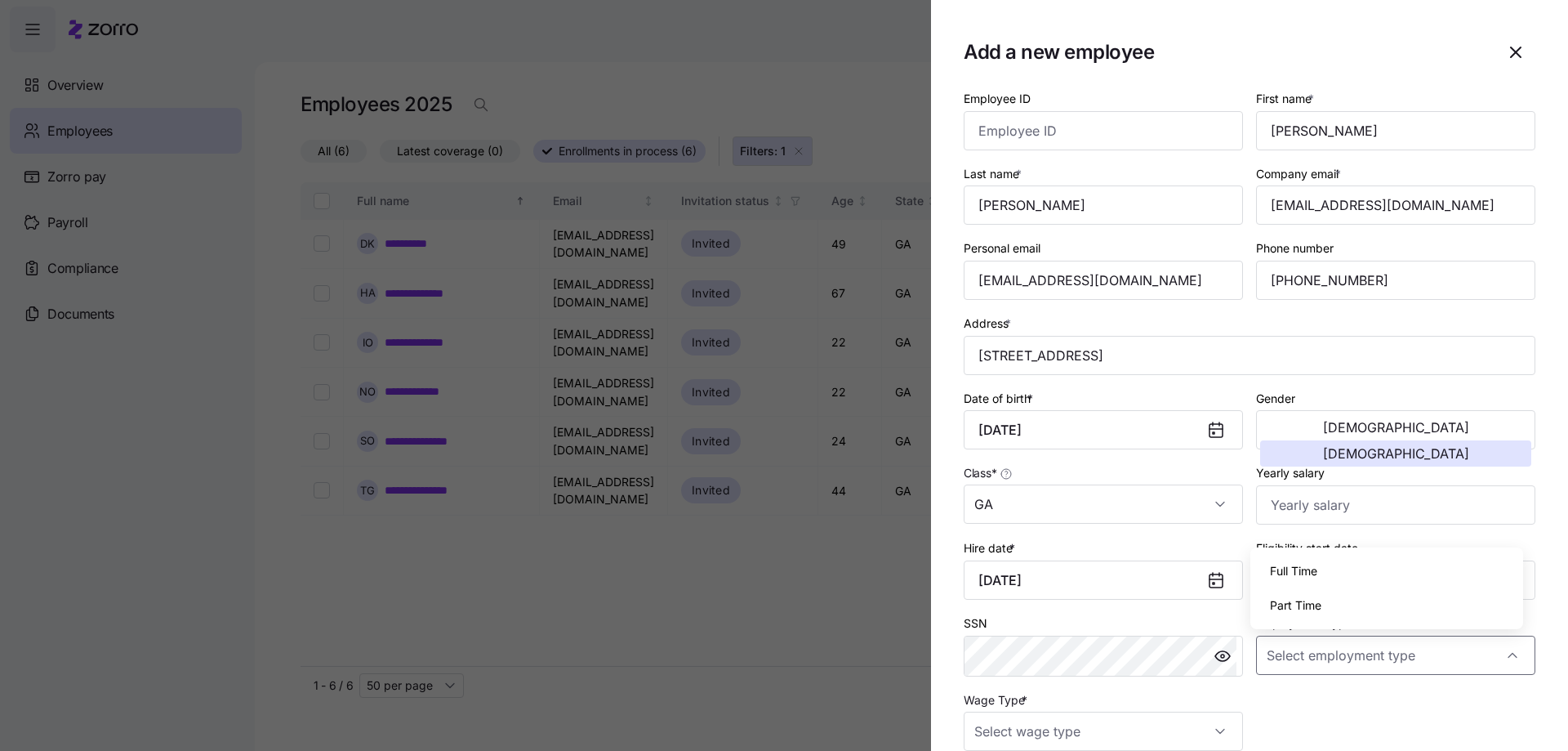 click on "Full Time" at bounding box center [1294, 571] 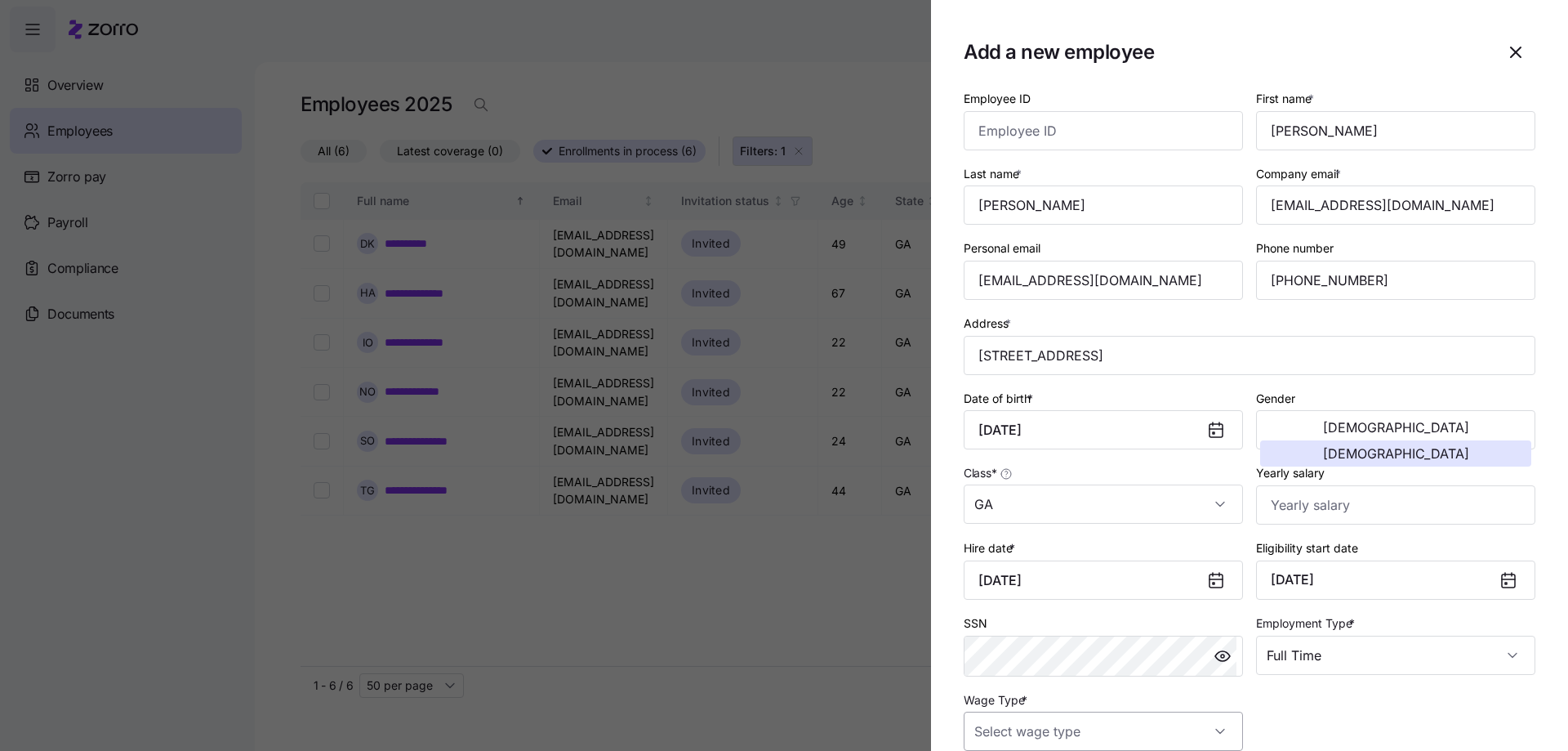 click on "Wage Type  *" at bounding box center (1103, 731) 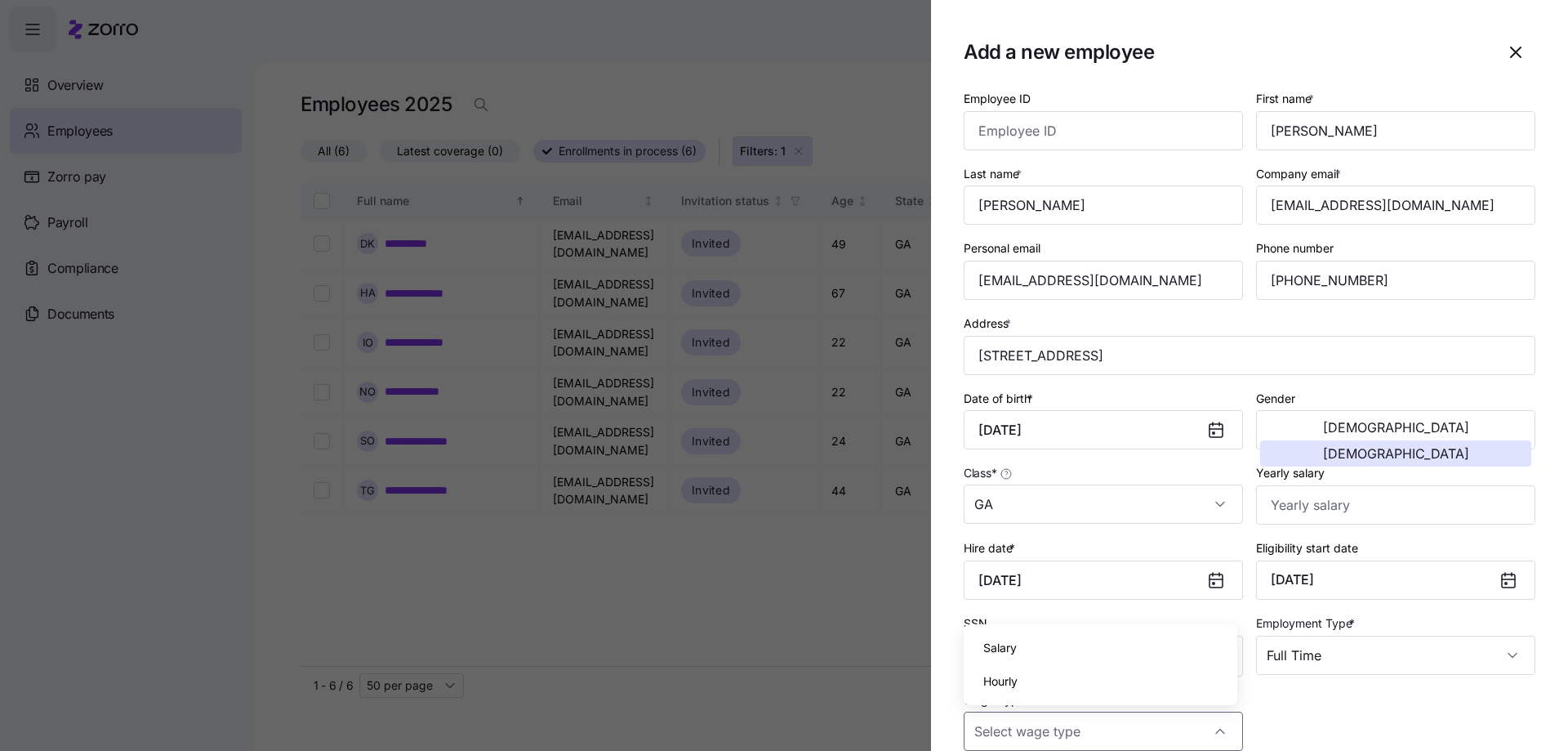click on "Hourly" at bounding box center [1000, 682] 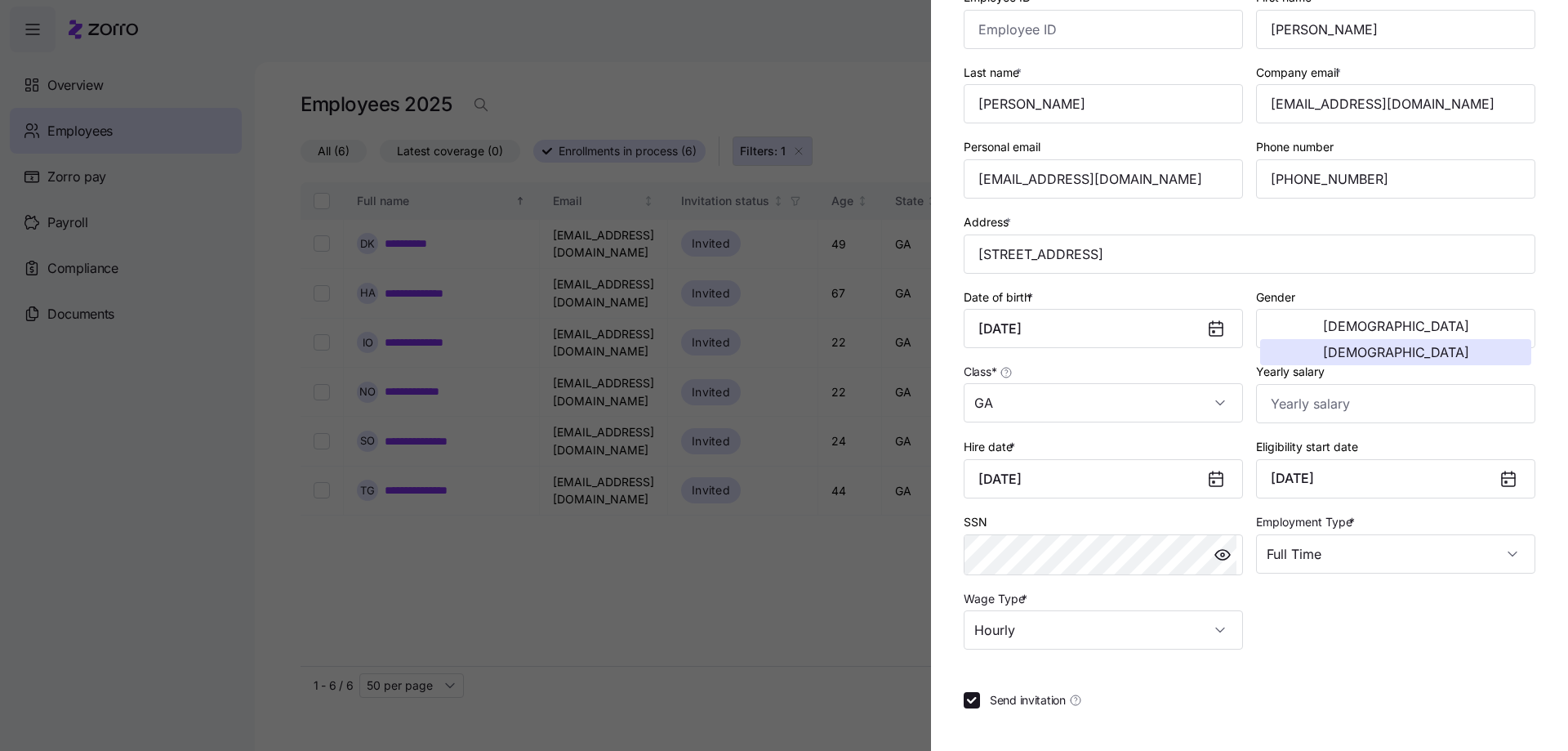 scroll, scrollTop: 167, scrollLeft: 0, axis: vertical 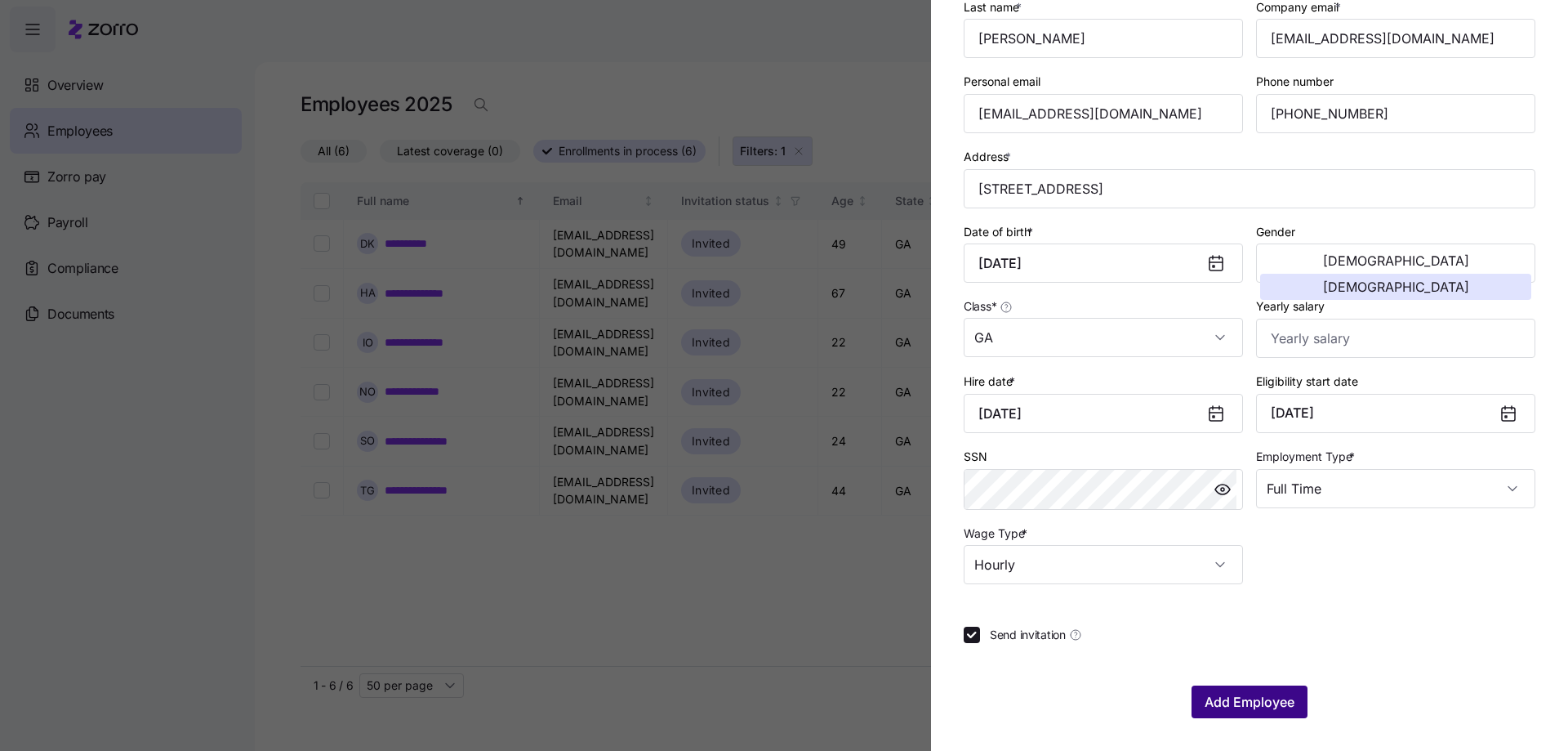 click on "Add Employee" at bounding box center [1250, 702] 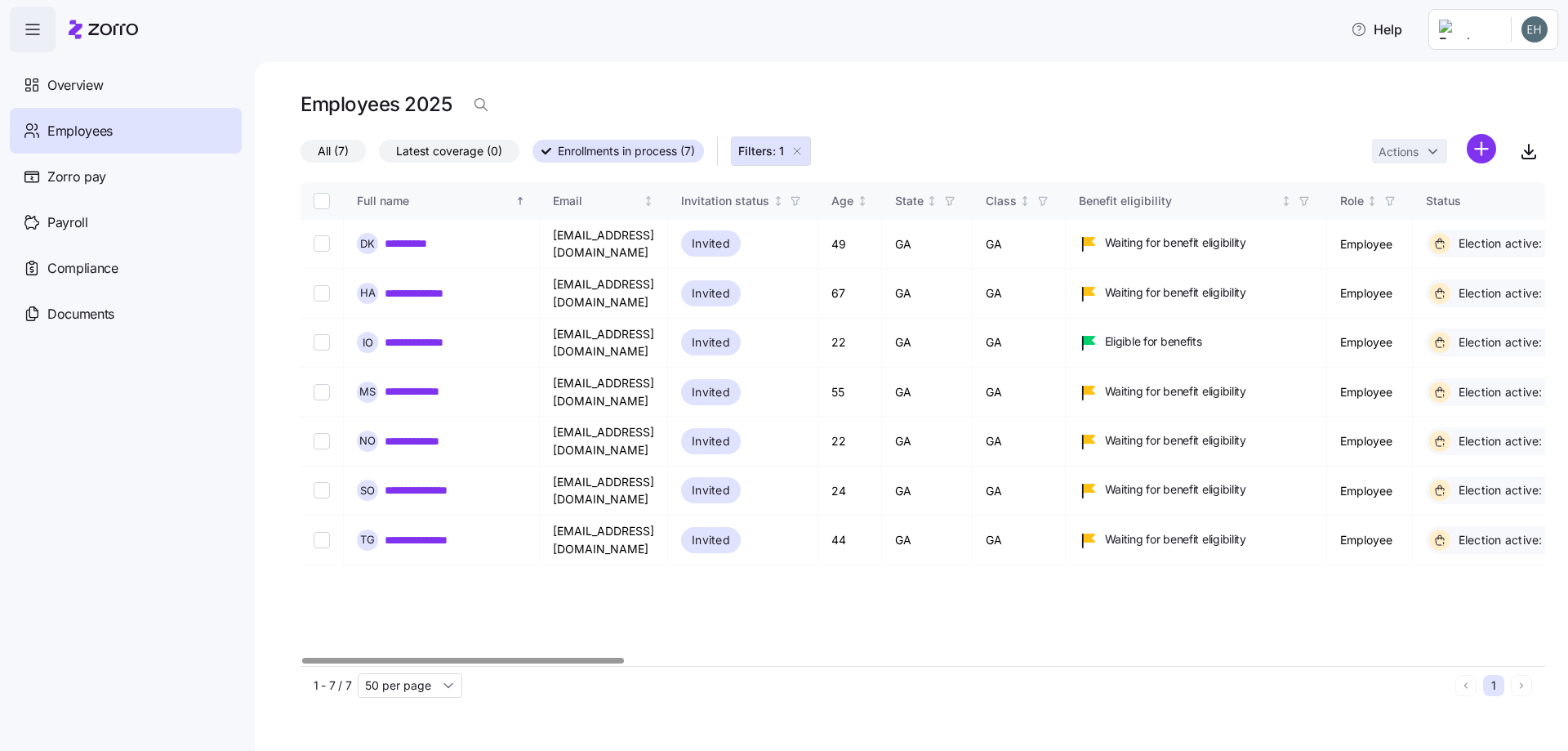 click on "**********" at bounding box center [784, 370] 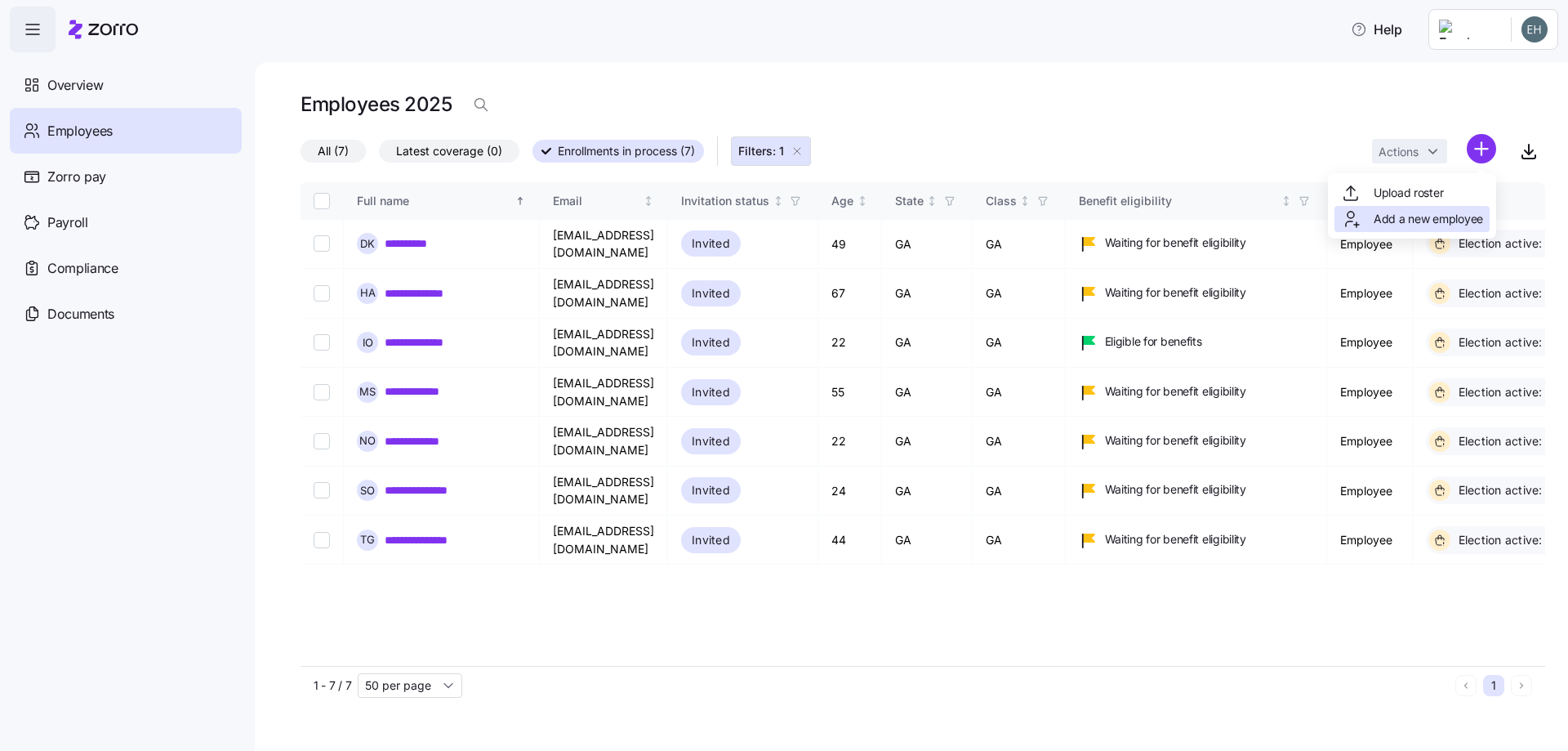 click on "Add a new employee" at bounding box center [1428, 219] 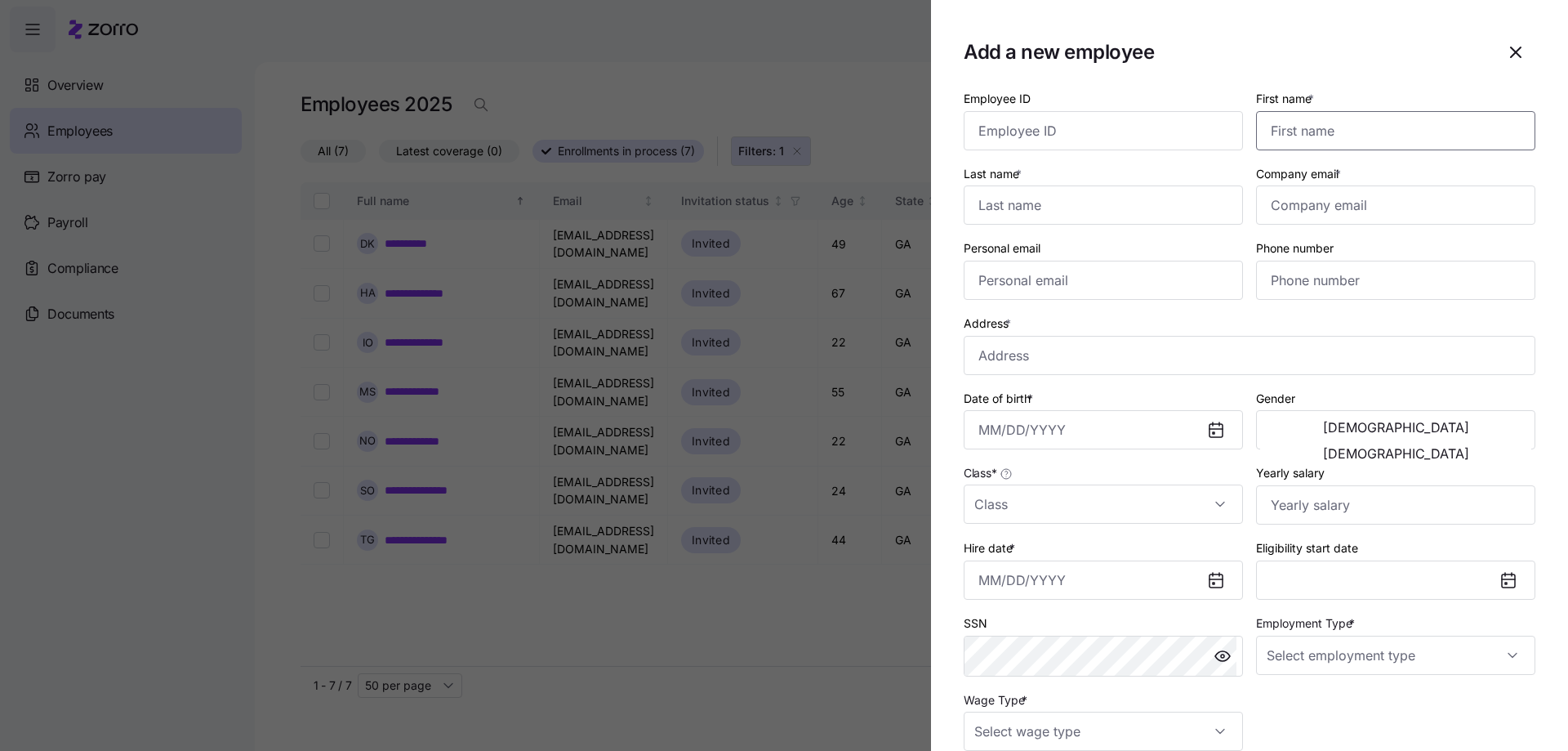 click on "First name  *" at bounding box center (1396, 131) 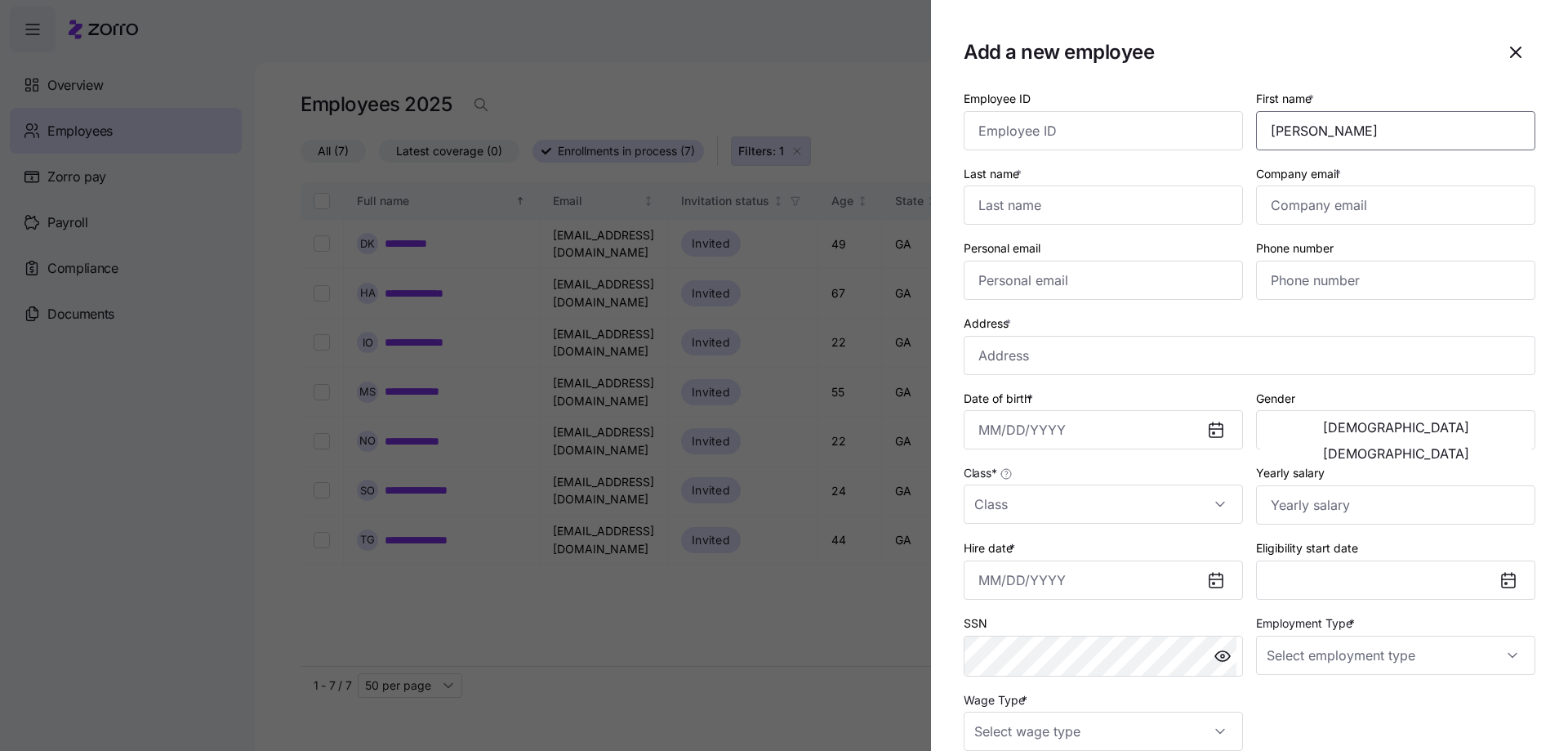 type on "Tatiana" 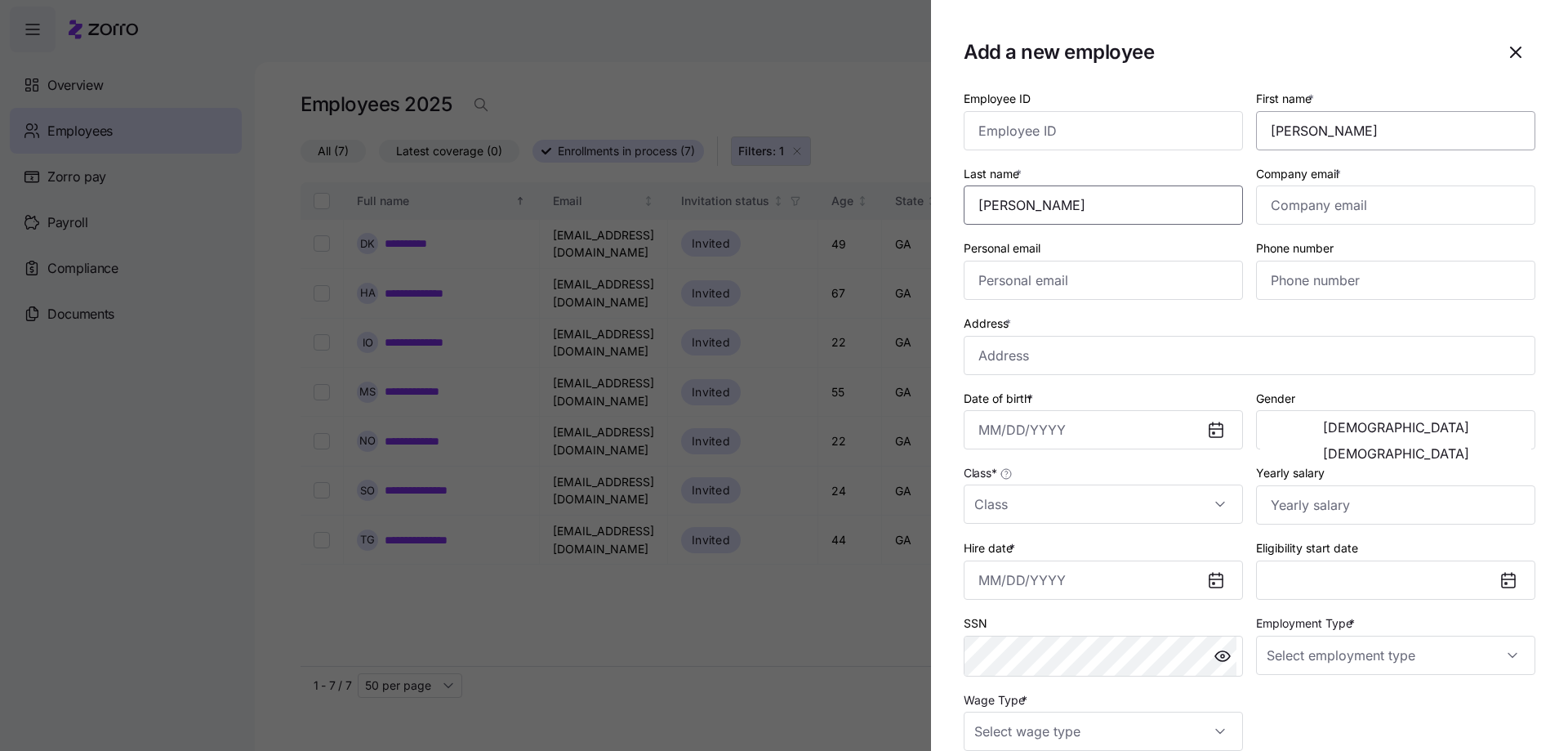 type on "Thibault" 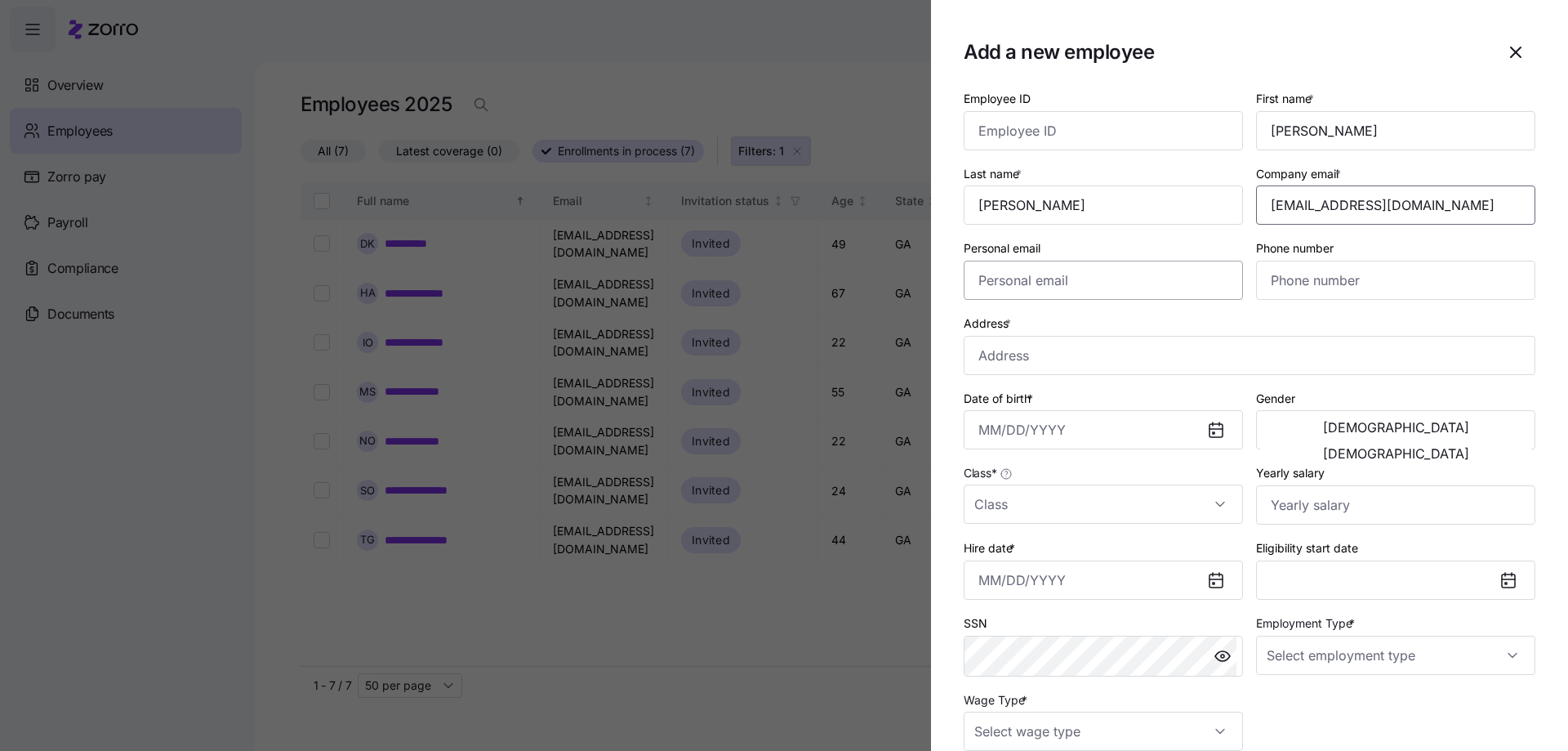 type on "[EMAIL_ADDRESS][DOMAIN_NAME]" 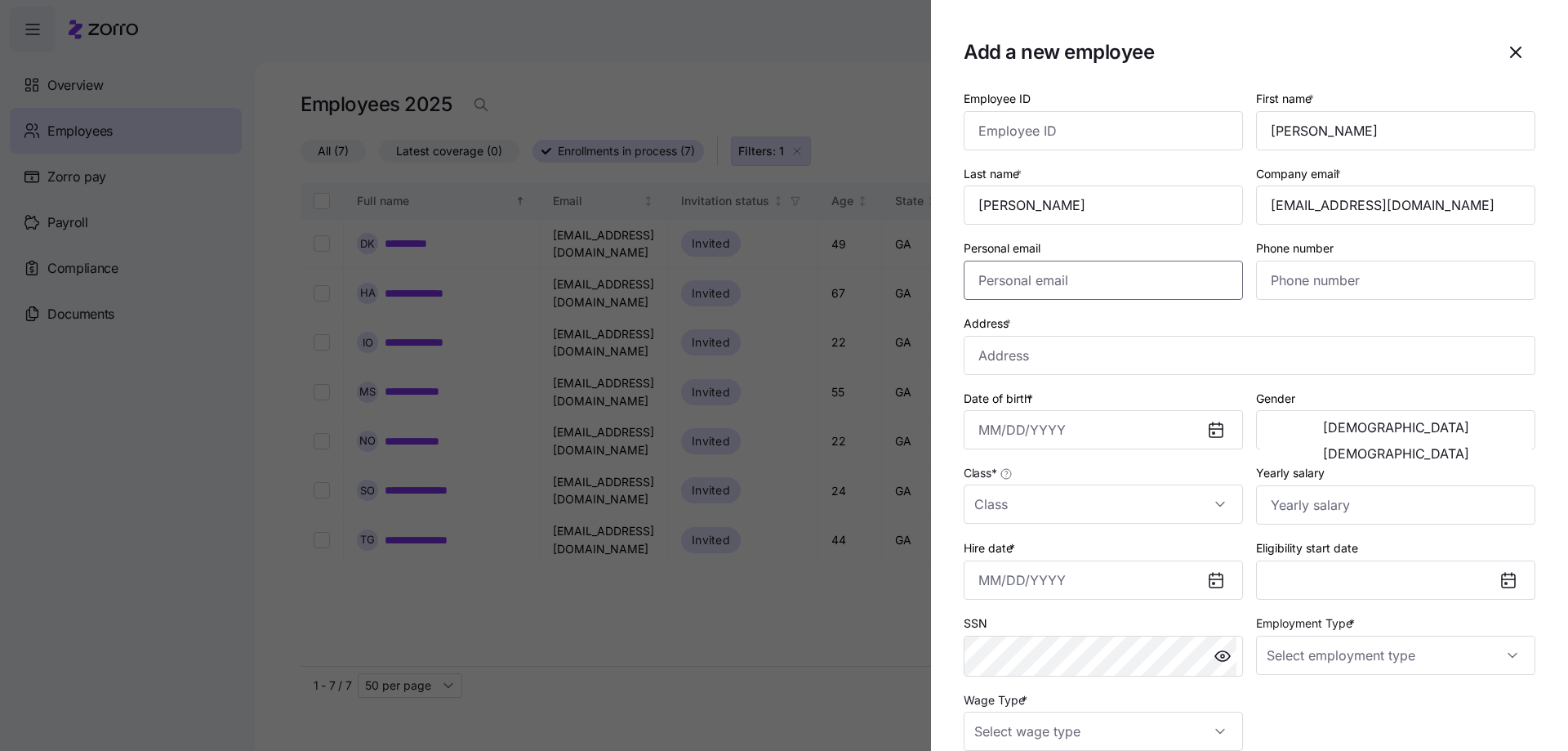 click on "Personal email" at bounding box center (1103, 280) 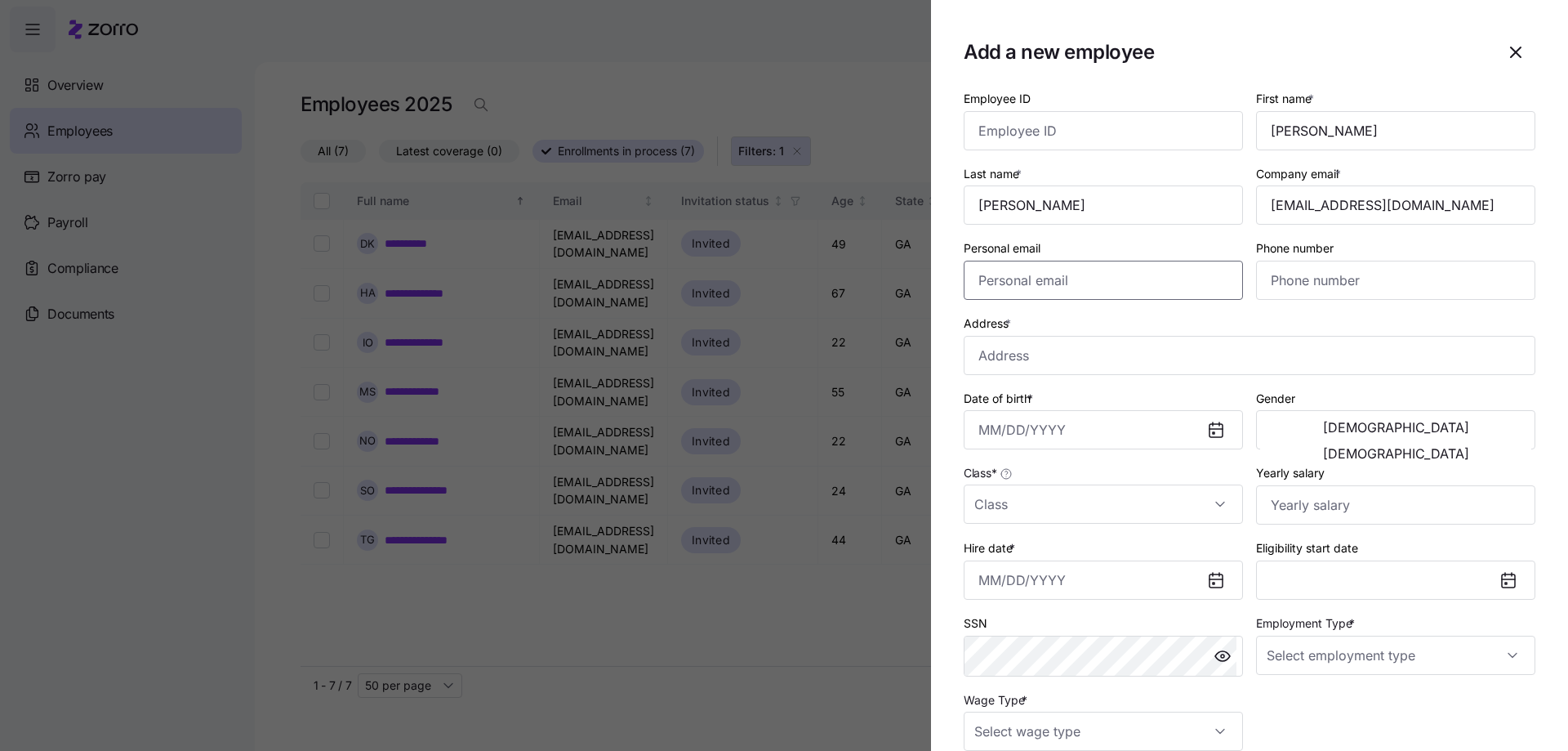 click on "Personal email" at bounding box center [1103, 280] 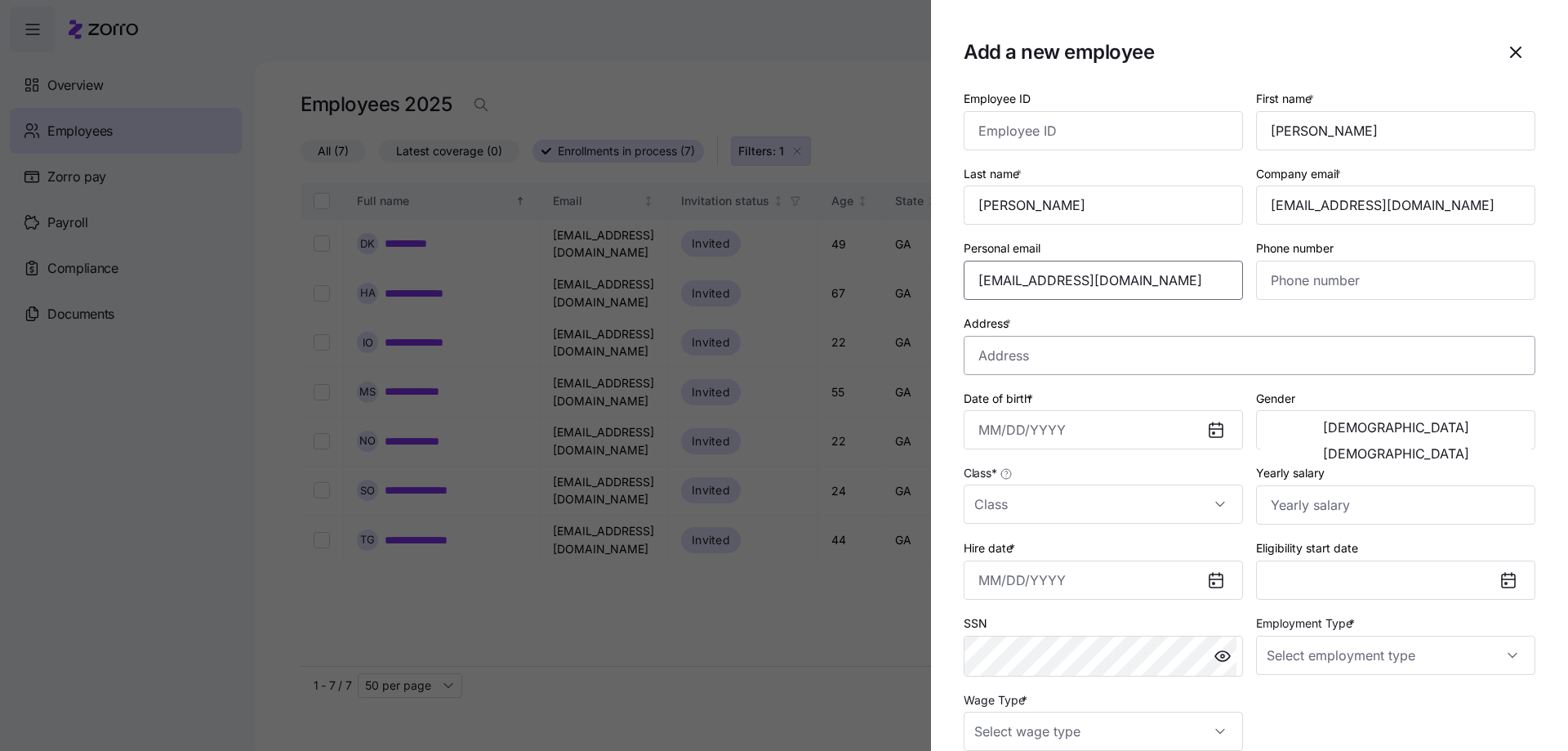 type on "[EMAIL_ADDRESS][DOMAIN_NAME]" 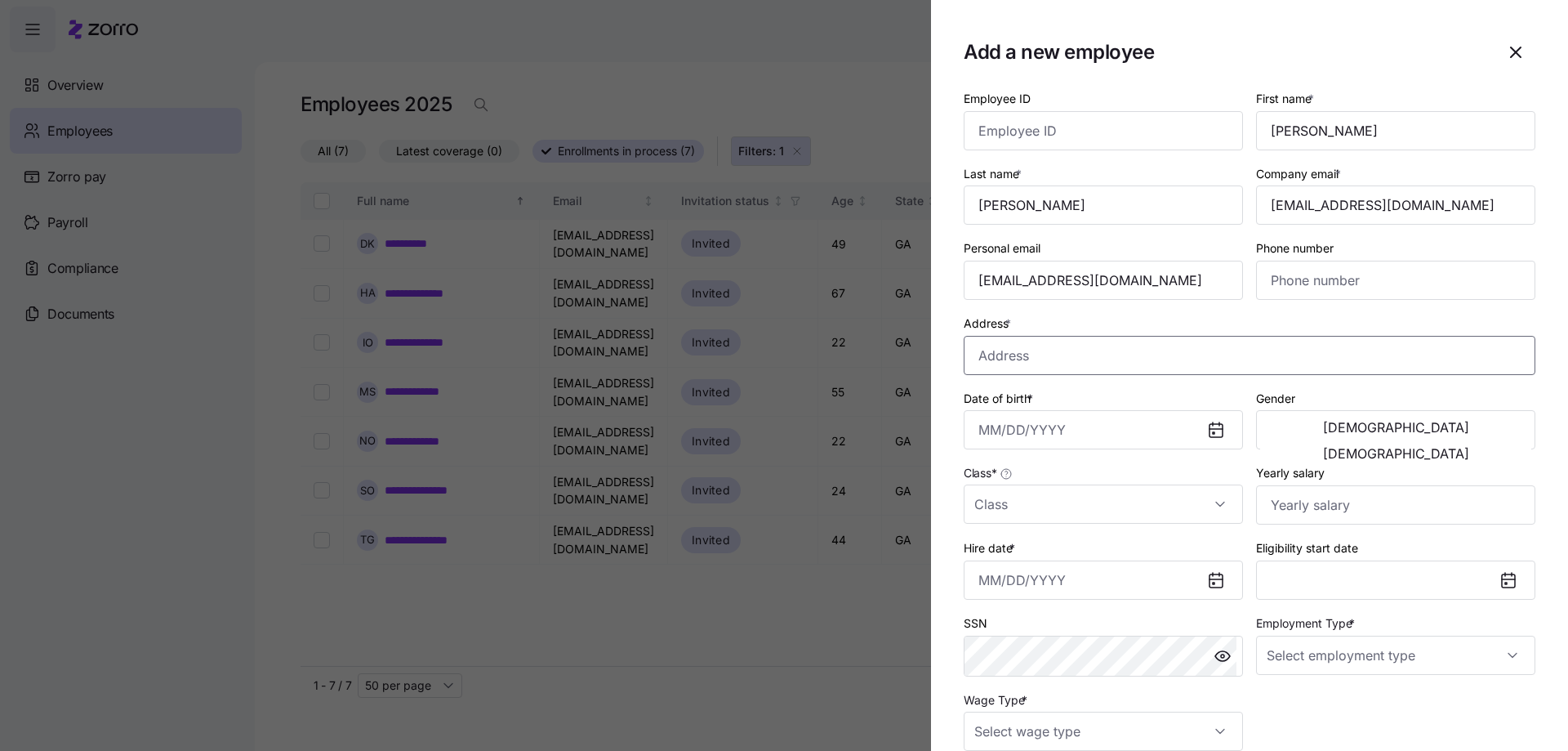 click on "Address  *" at bounding box center [1250, 355] 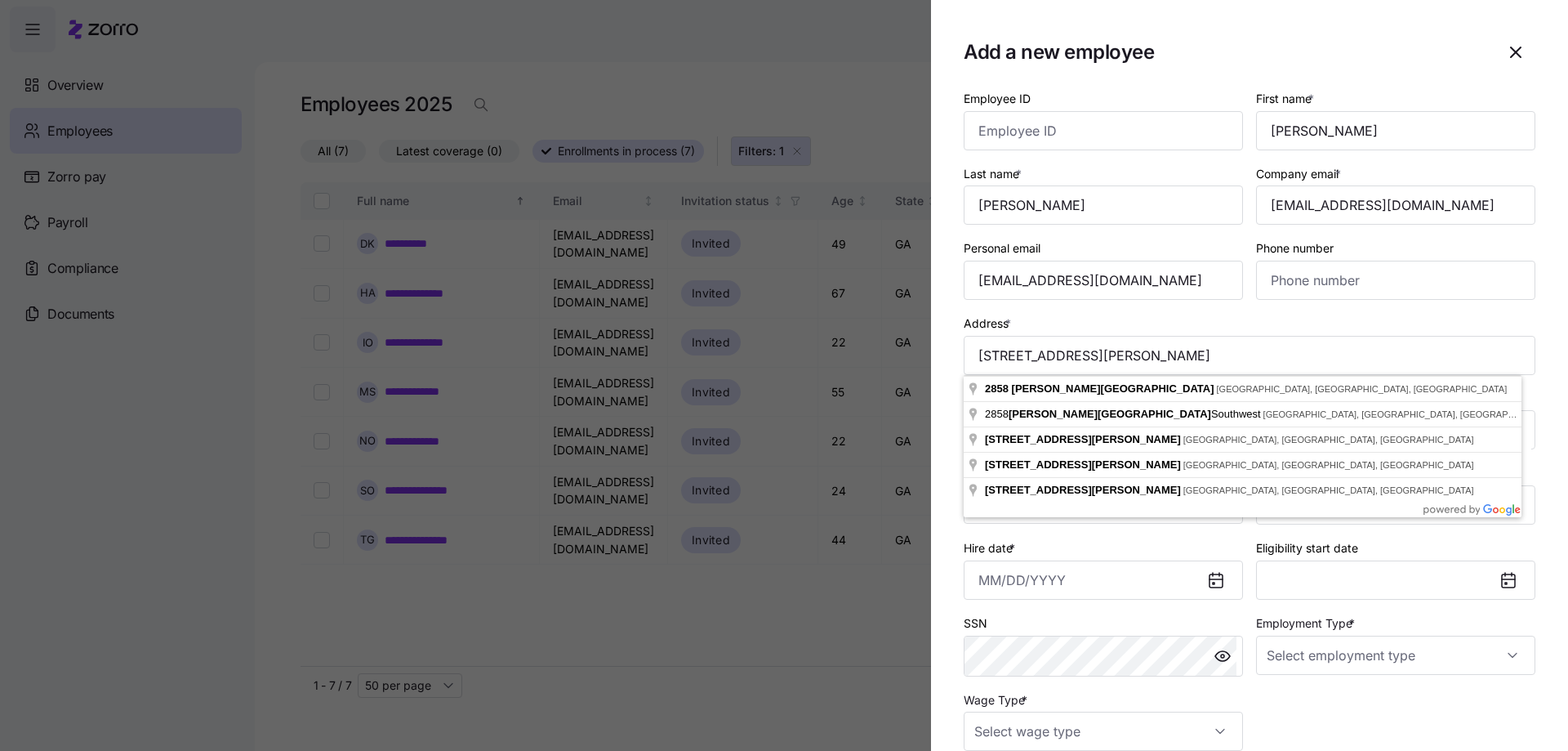 type on "2858 Medina Dr, Jonesboro, GA 30236, USA" 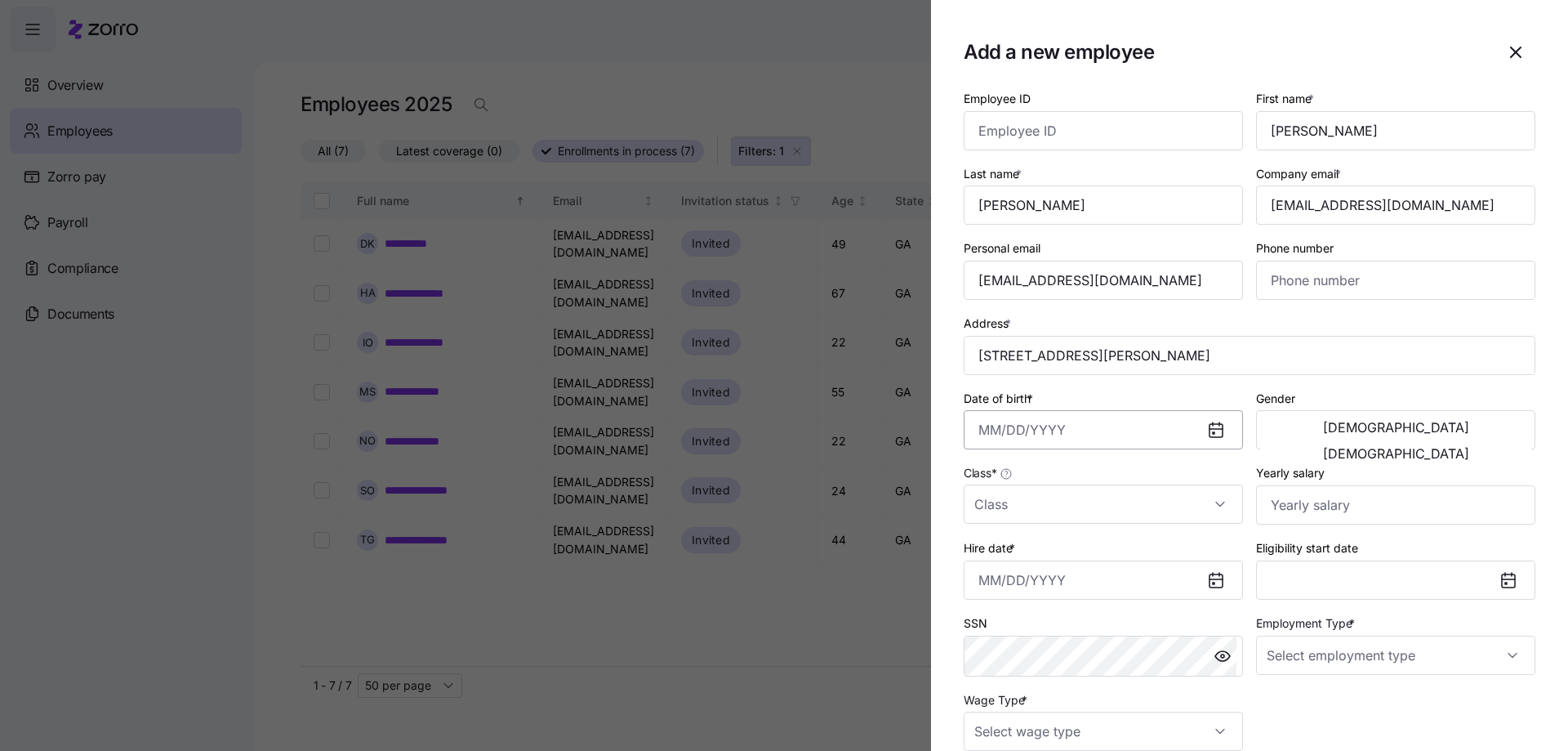 click on "Date of birth  *" at bounding box center [1103, 430] 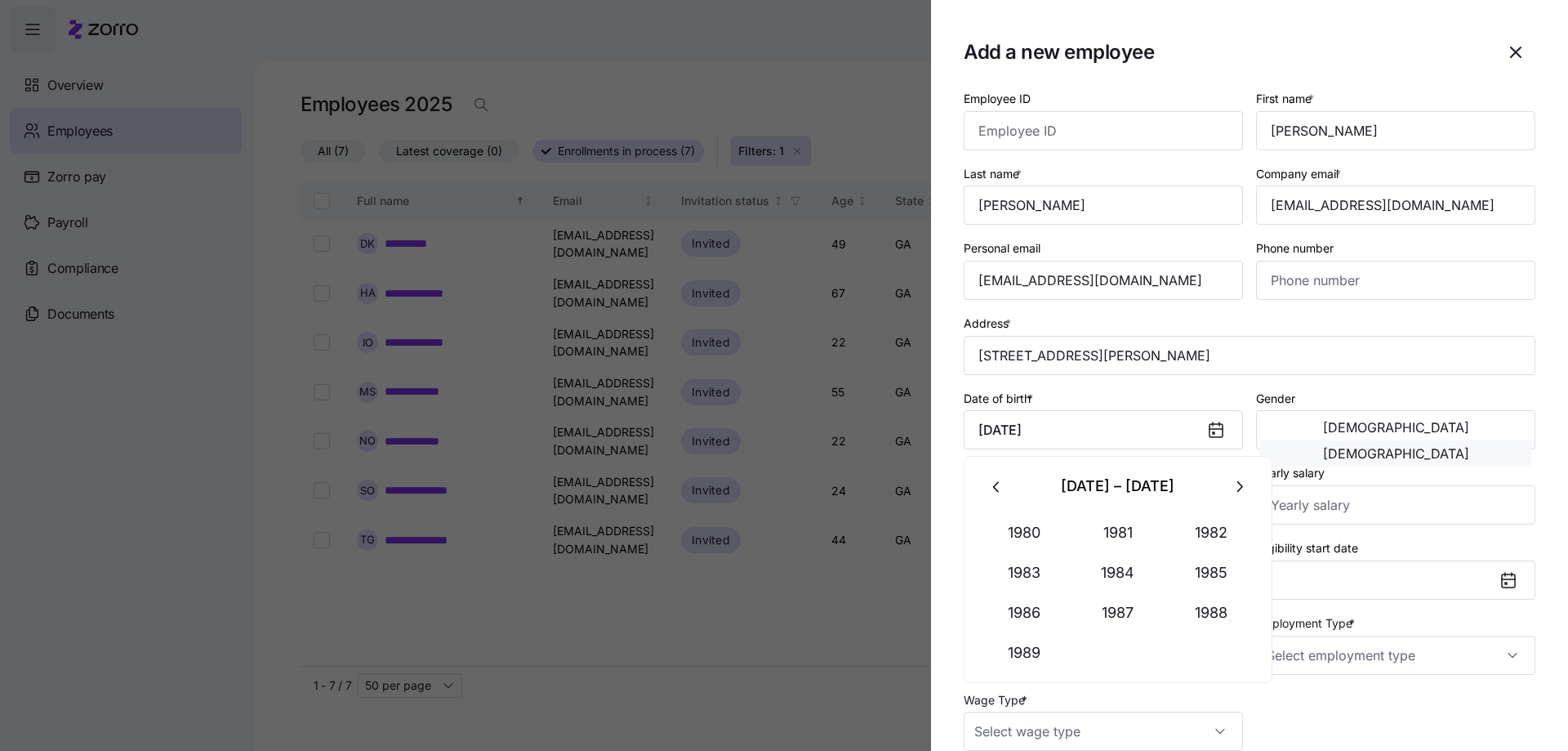 type on "January 14, 1988" 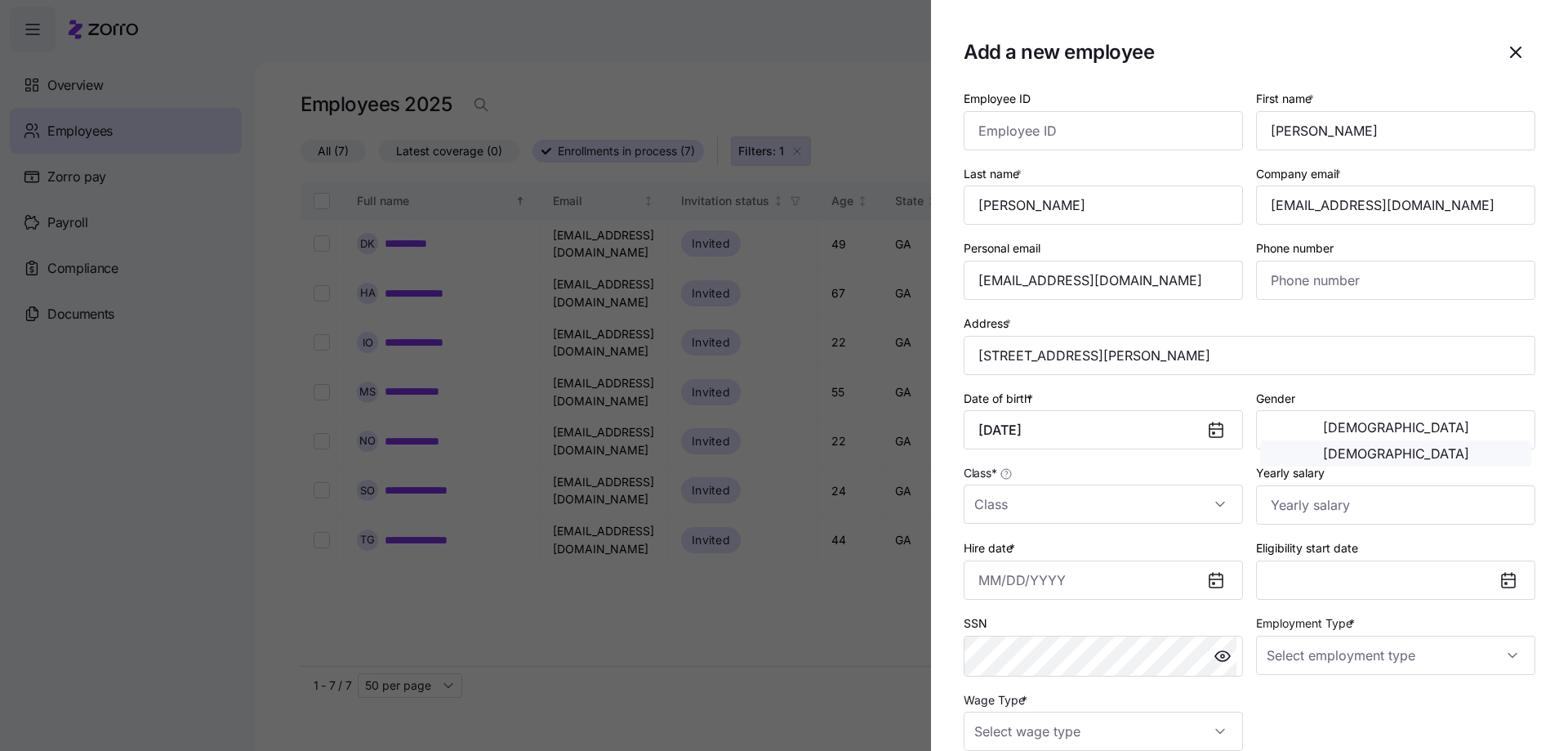click on "Female" at bounding box center [1396, 454] 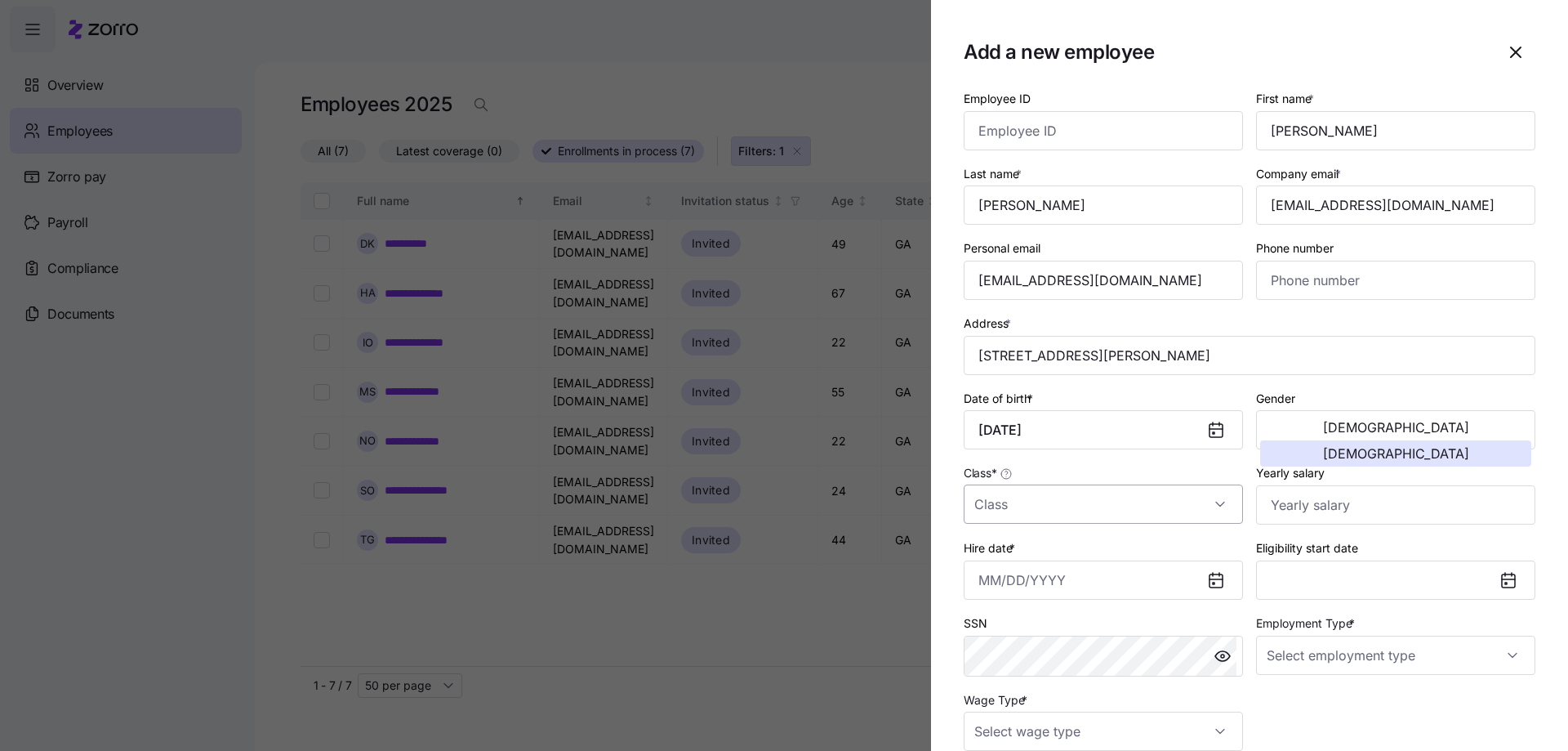 click on "Class  *" at bounding box center [1103, 504] 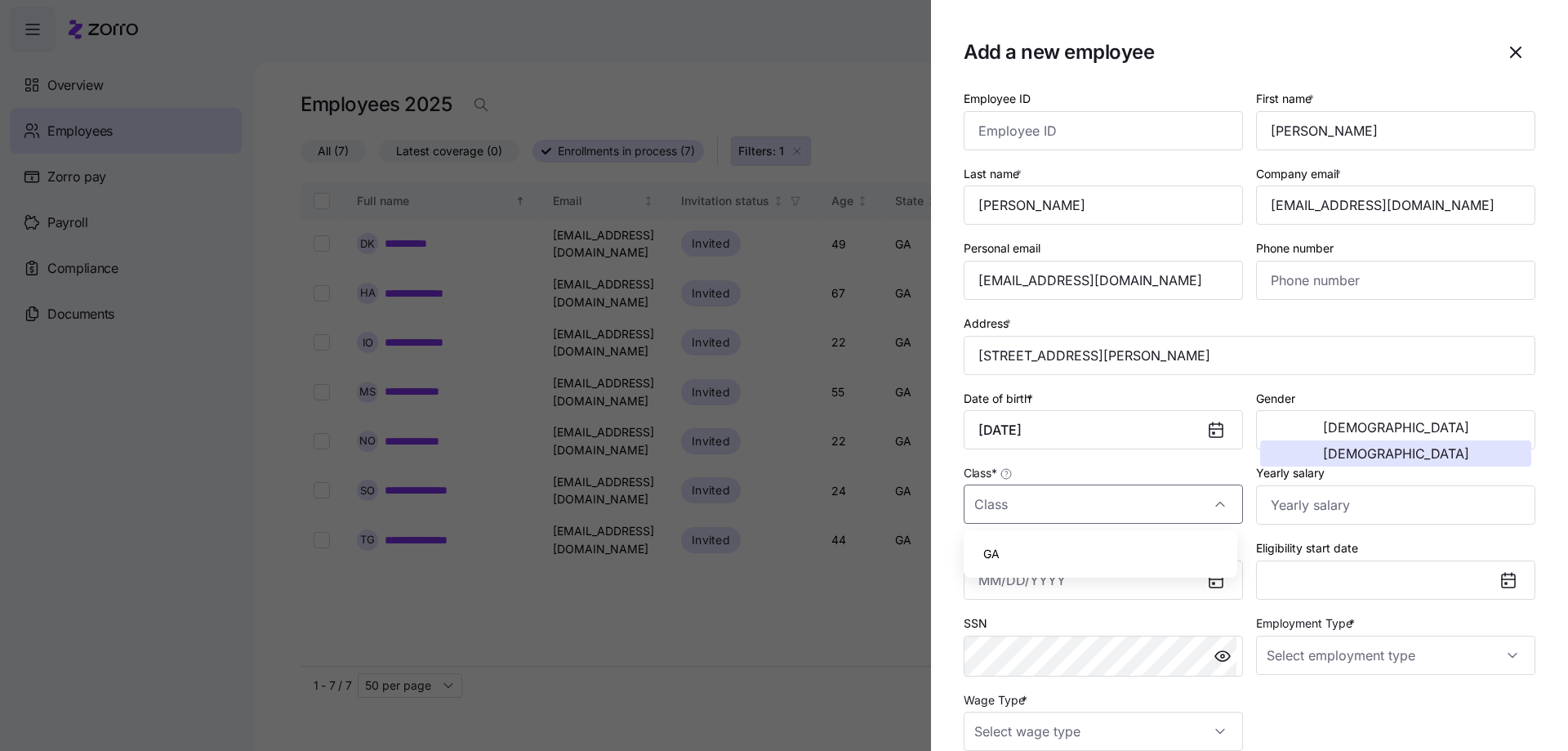 drag, startPoint x: 989, startPoint y: 556, endPoint x: 1019, endPoint y: 552, distance: 30.265492 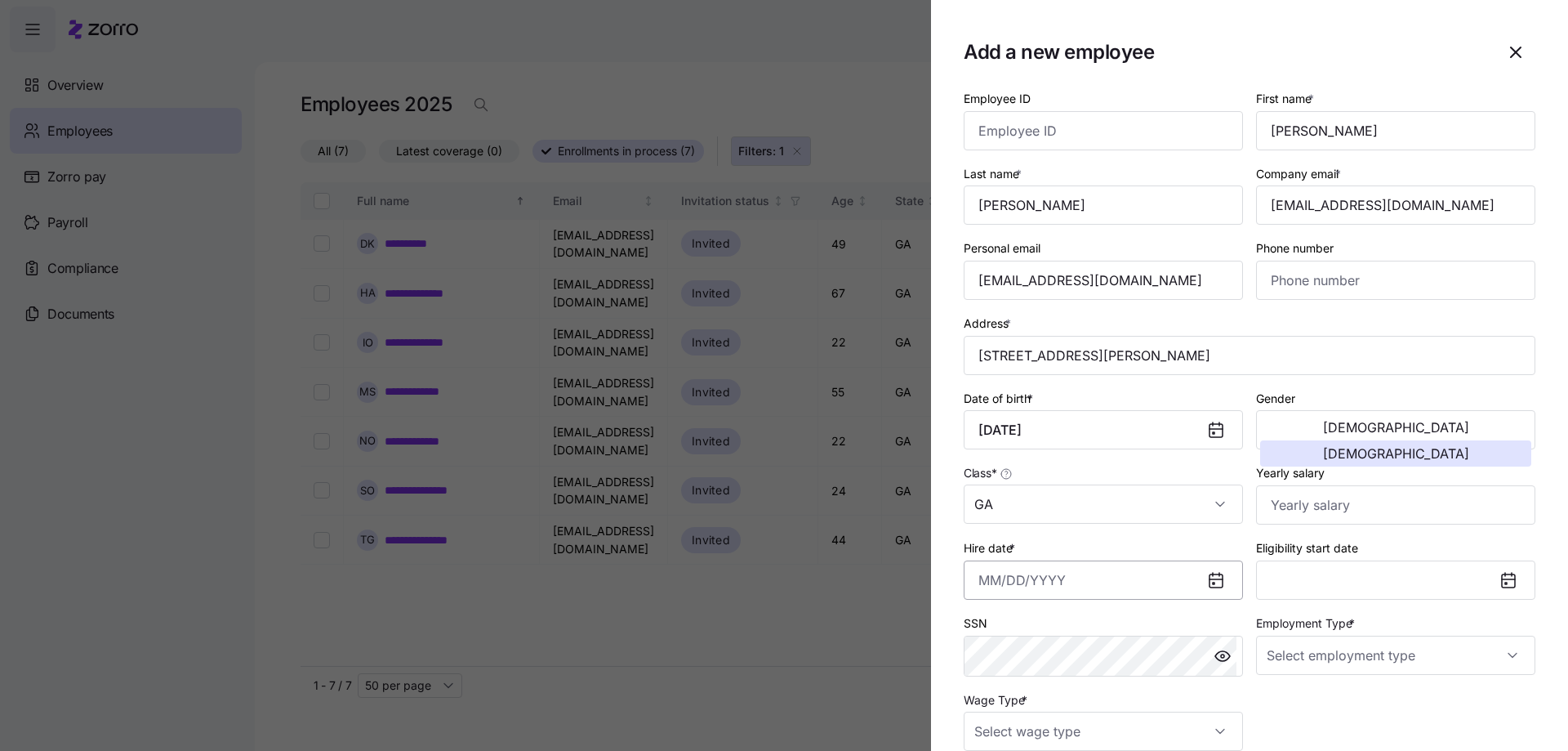 click on "Hire date  *" at bounding box center [1103, 580] 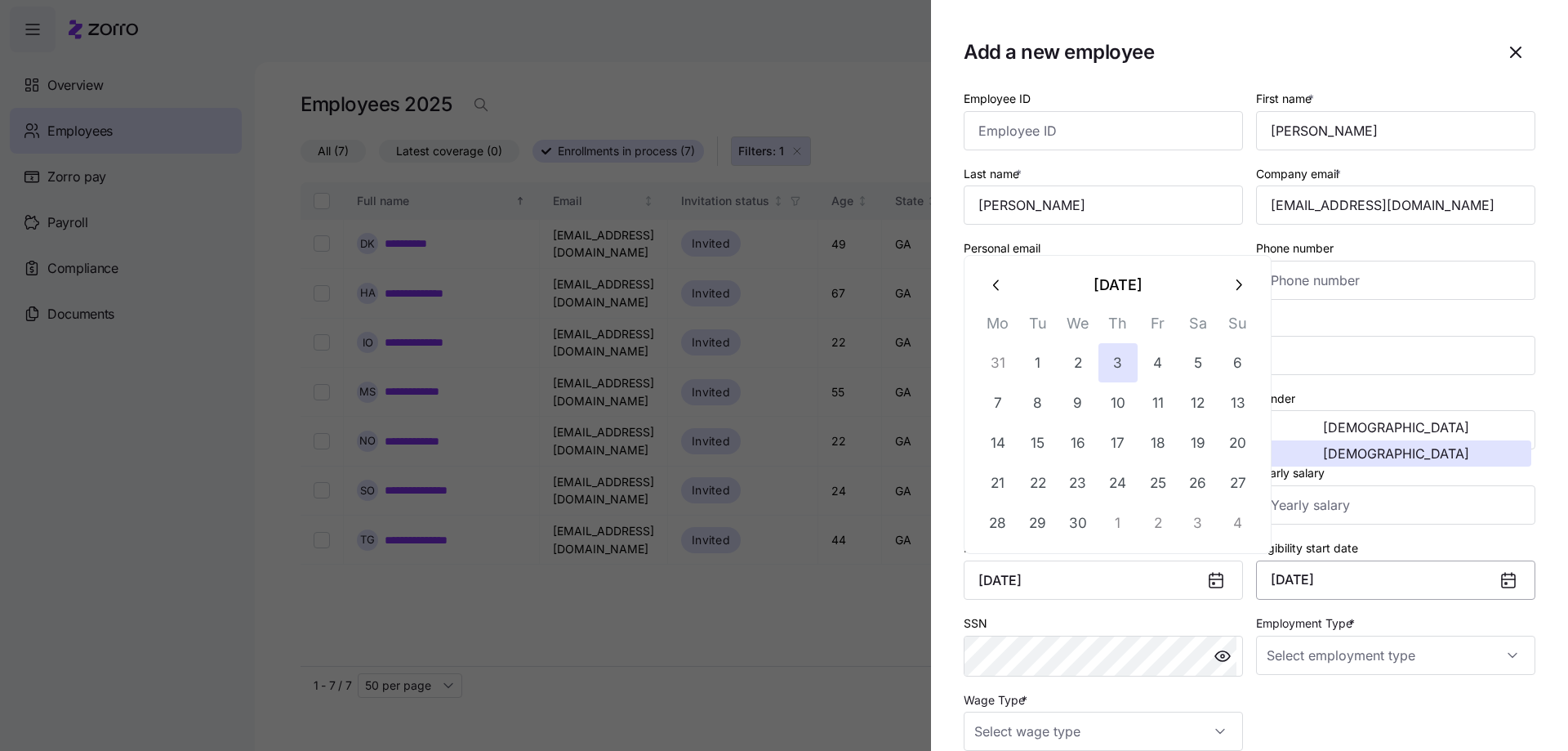 type on "April 3, 2025" 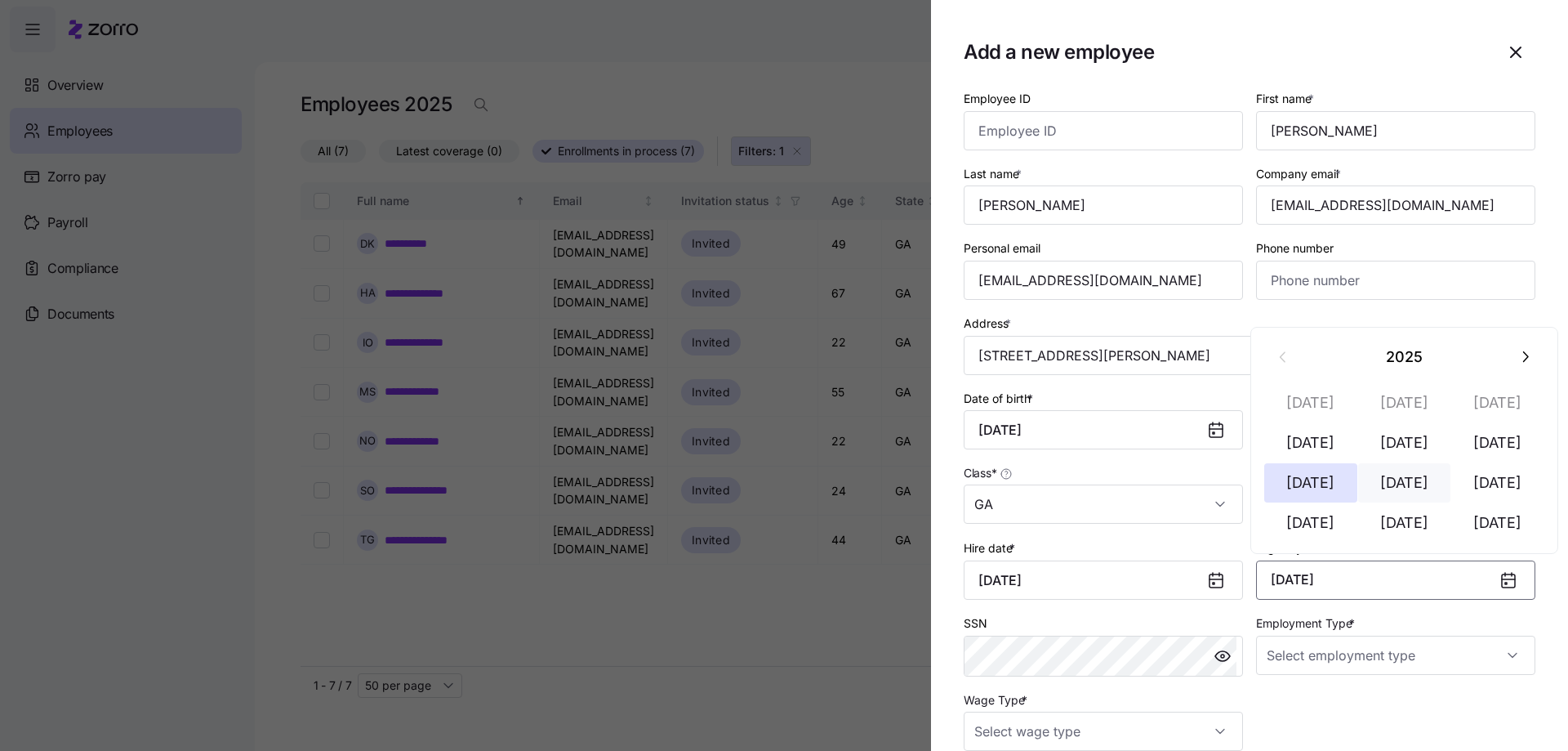 click on "Aug 1" at bounding box center (1405, 483) 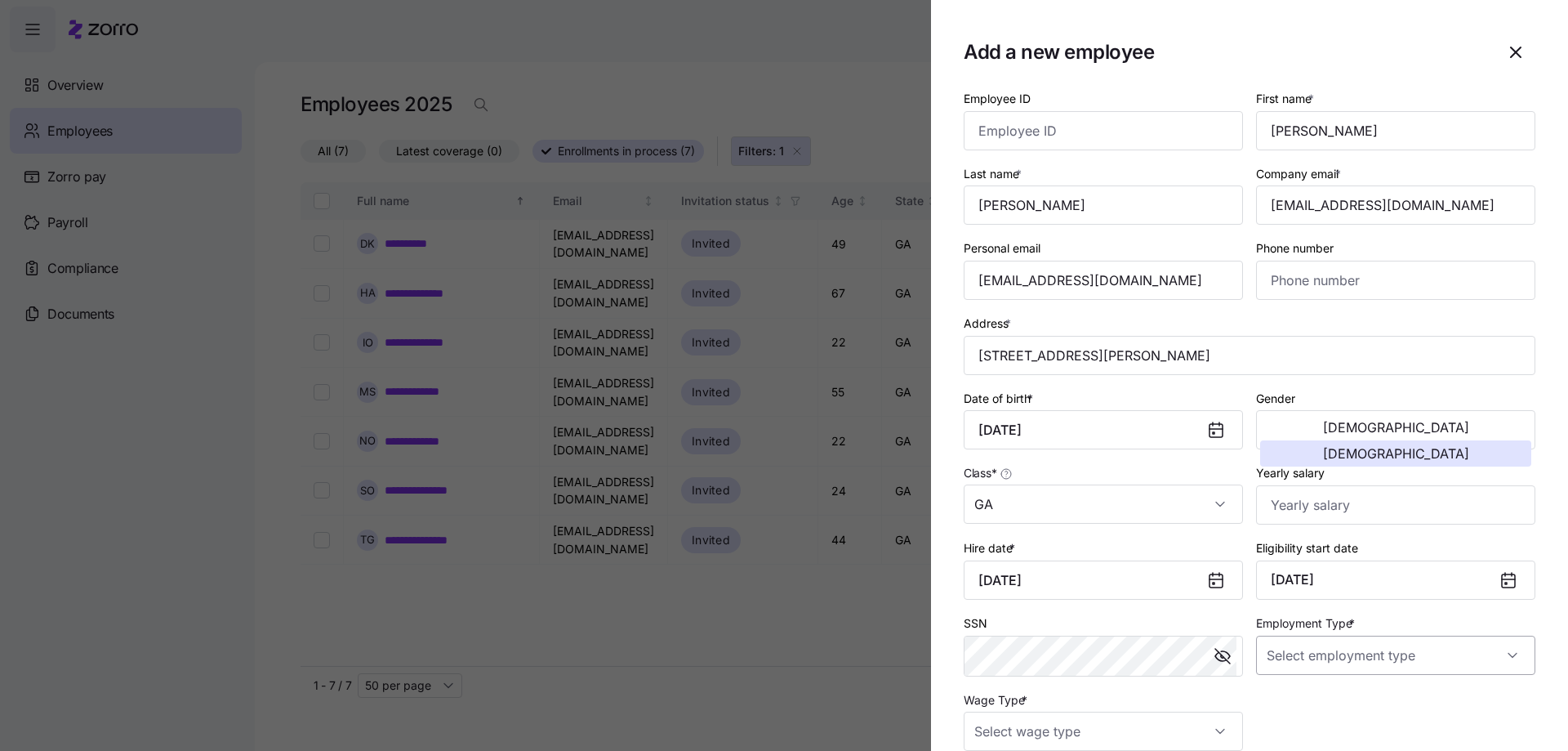 click on "Employment Type  *" at bounding box center [1396, 655] 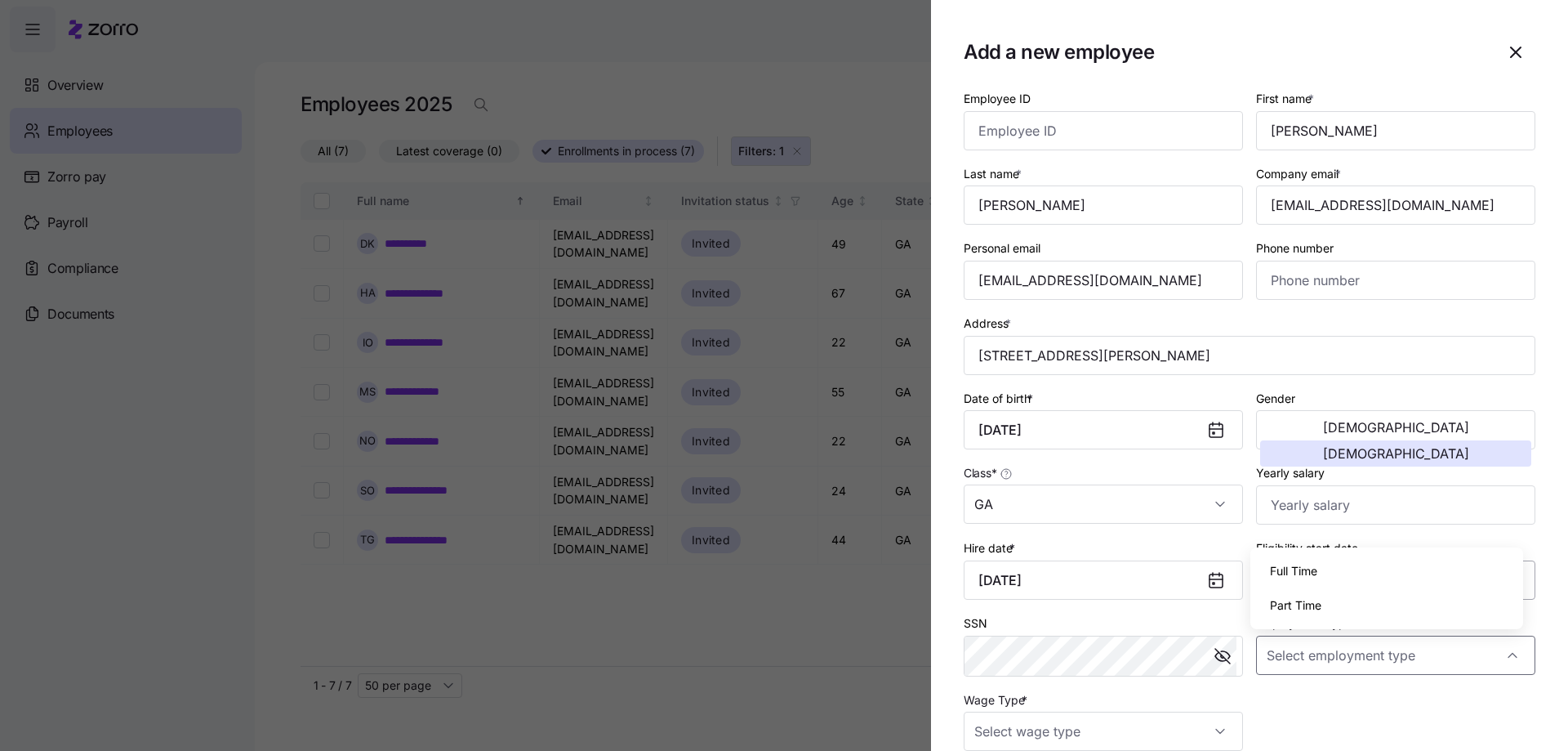 click on "Full Time" at bounding box center [1294, 571] 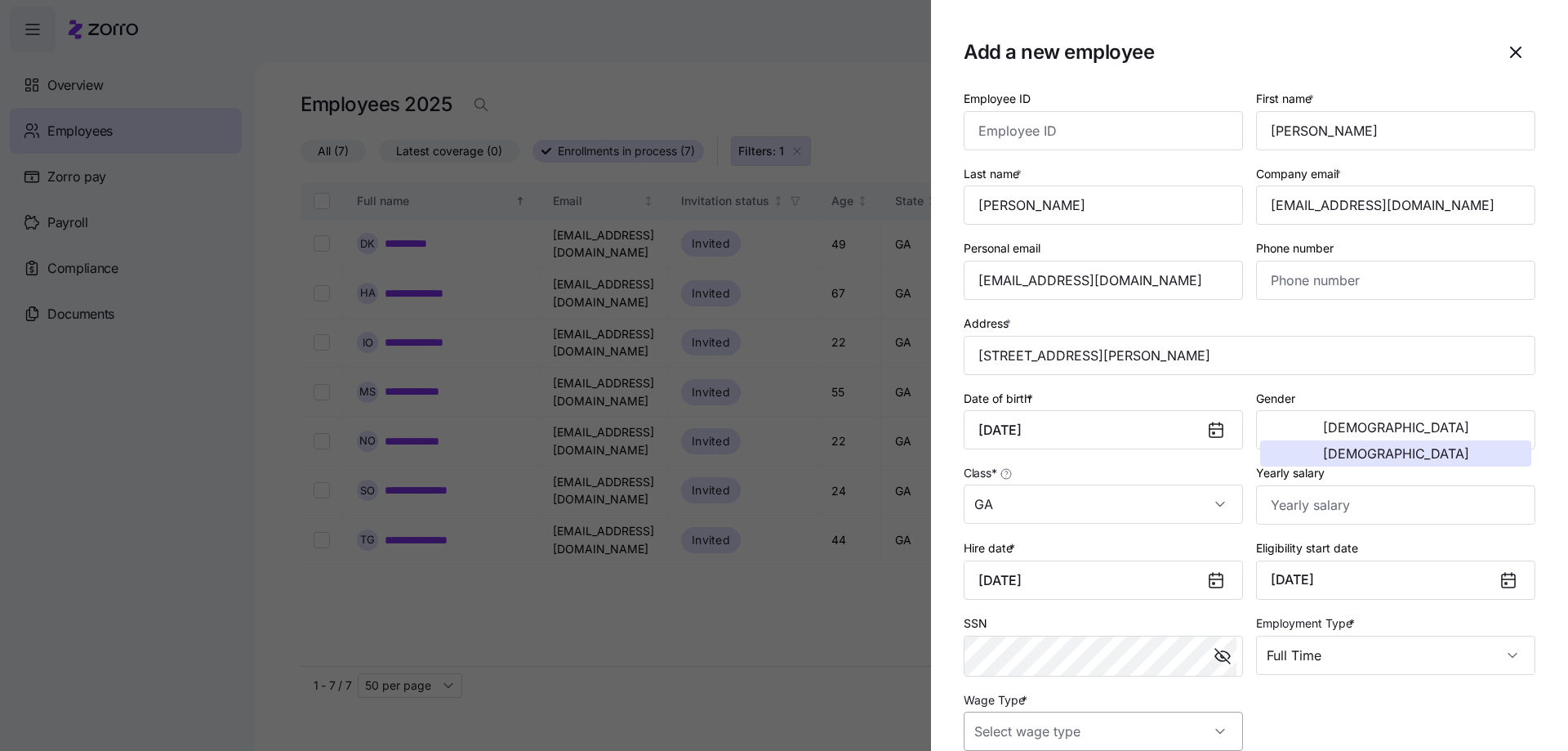 click on "Wage Type  *" at bounding box center (1103, 731) 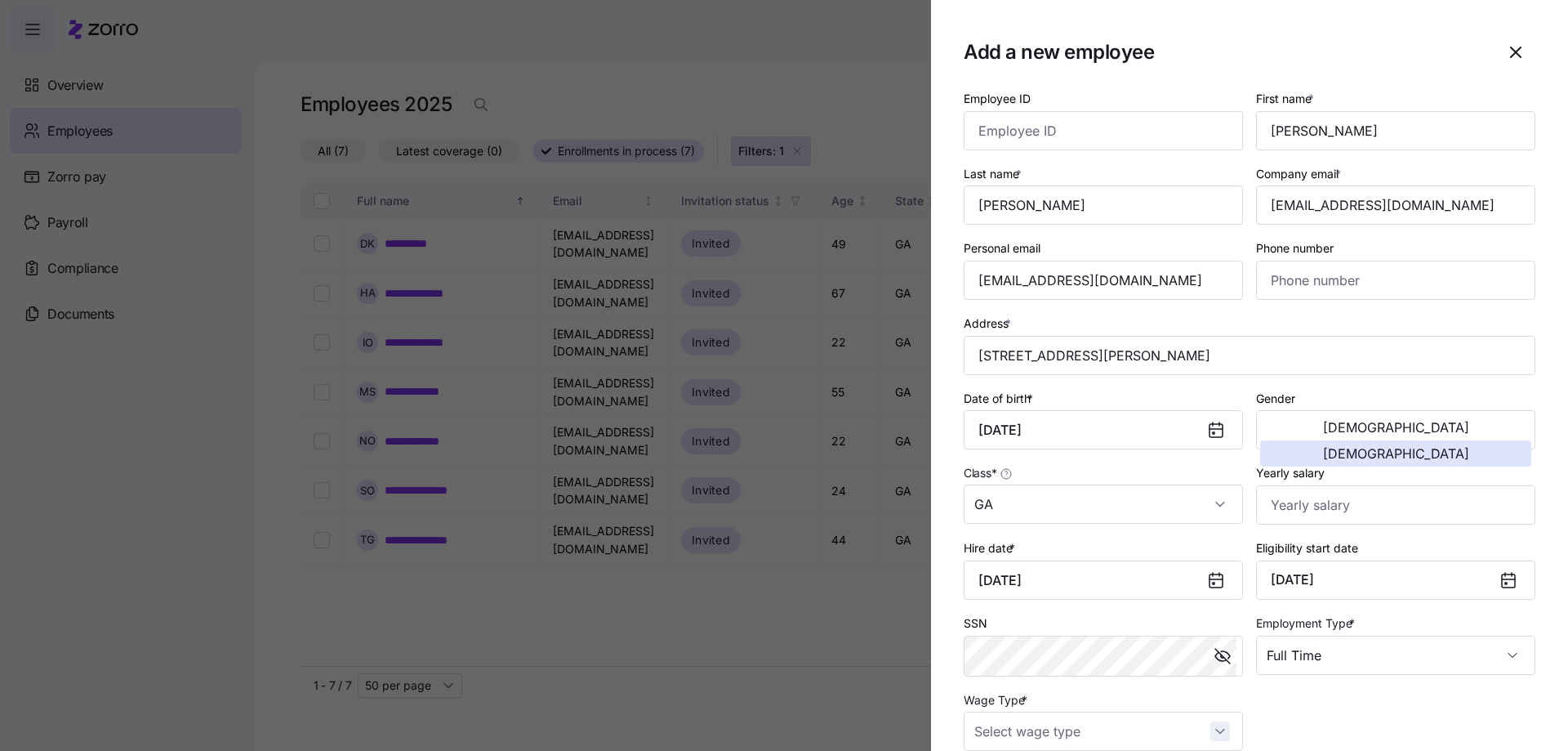 click at bounding box center (1103, 731) 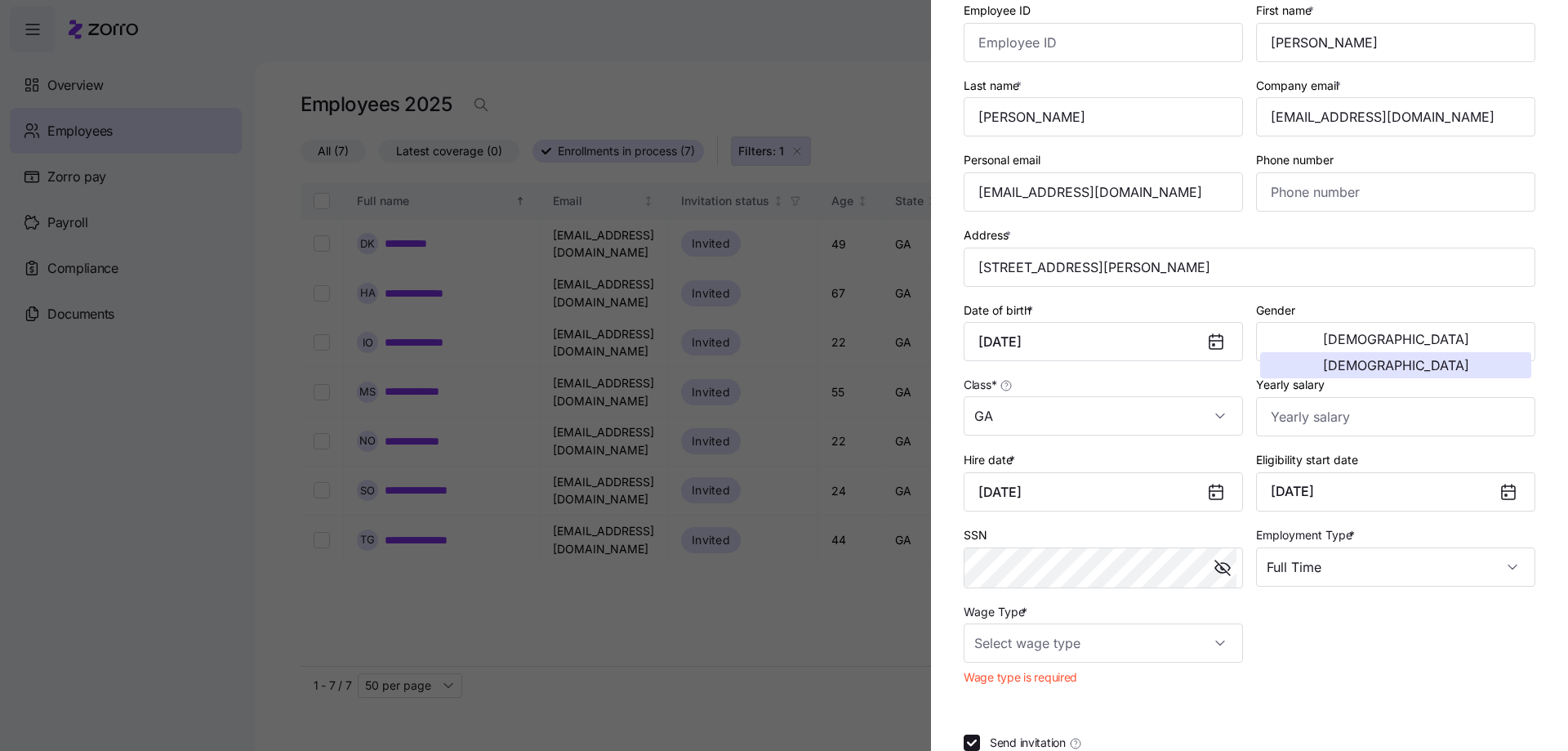 scroll, scrollTop: 163, scrollLeft: 0, axis: vertical 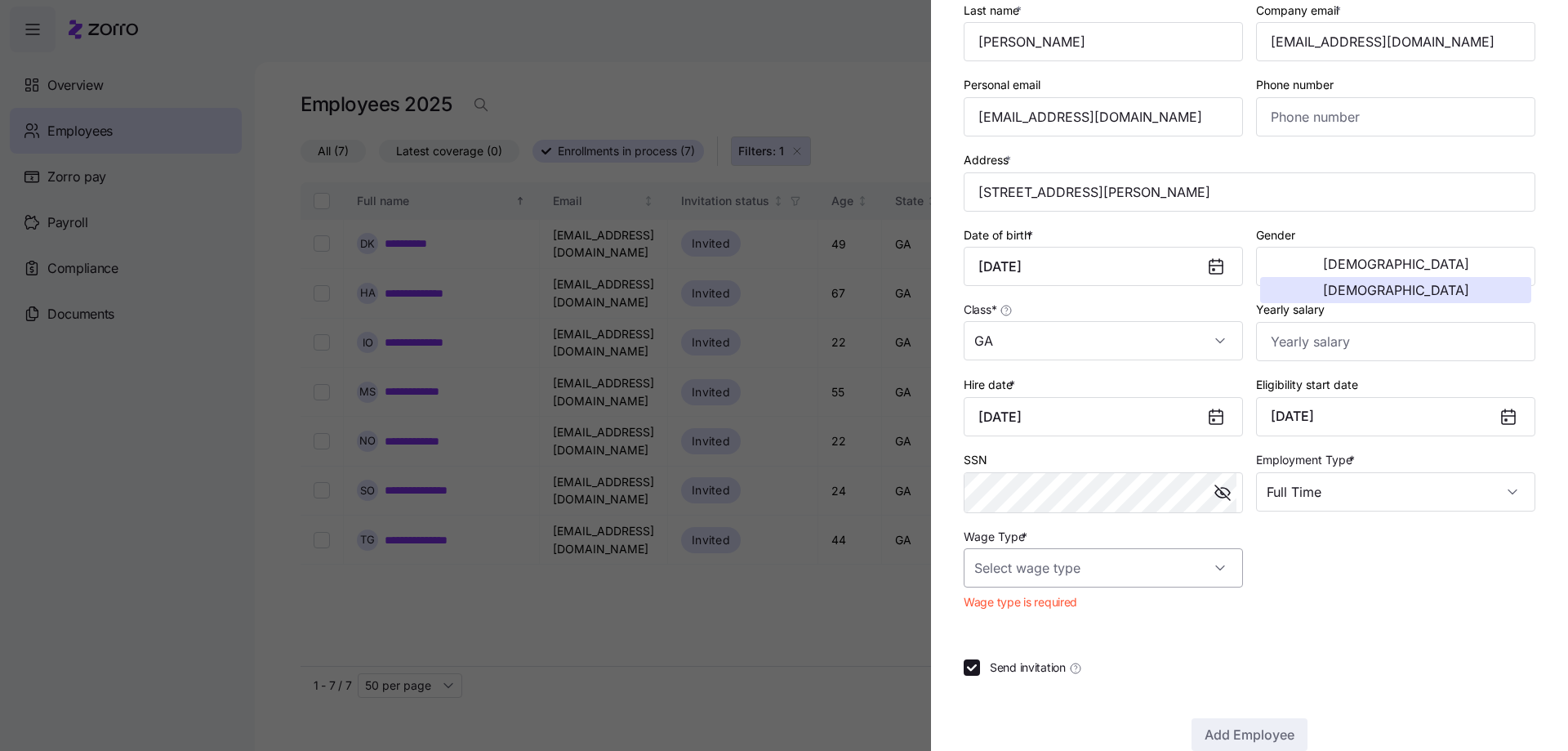 click on "Wage Type  *" at bounding box center [1103, 568] 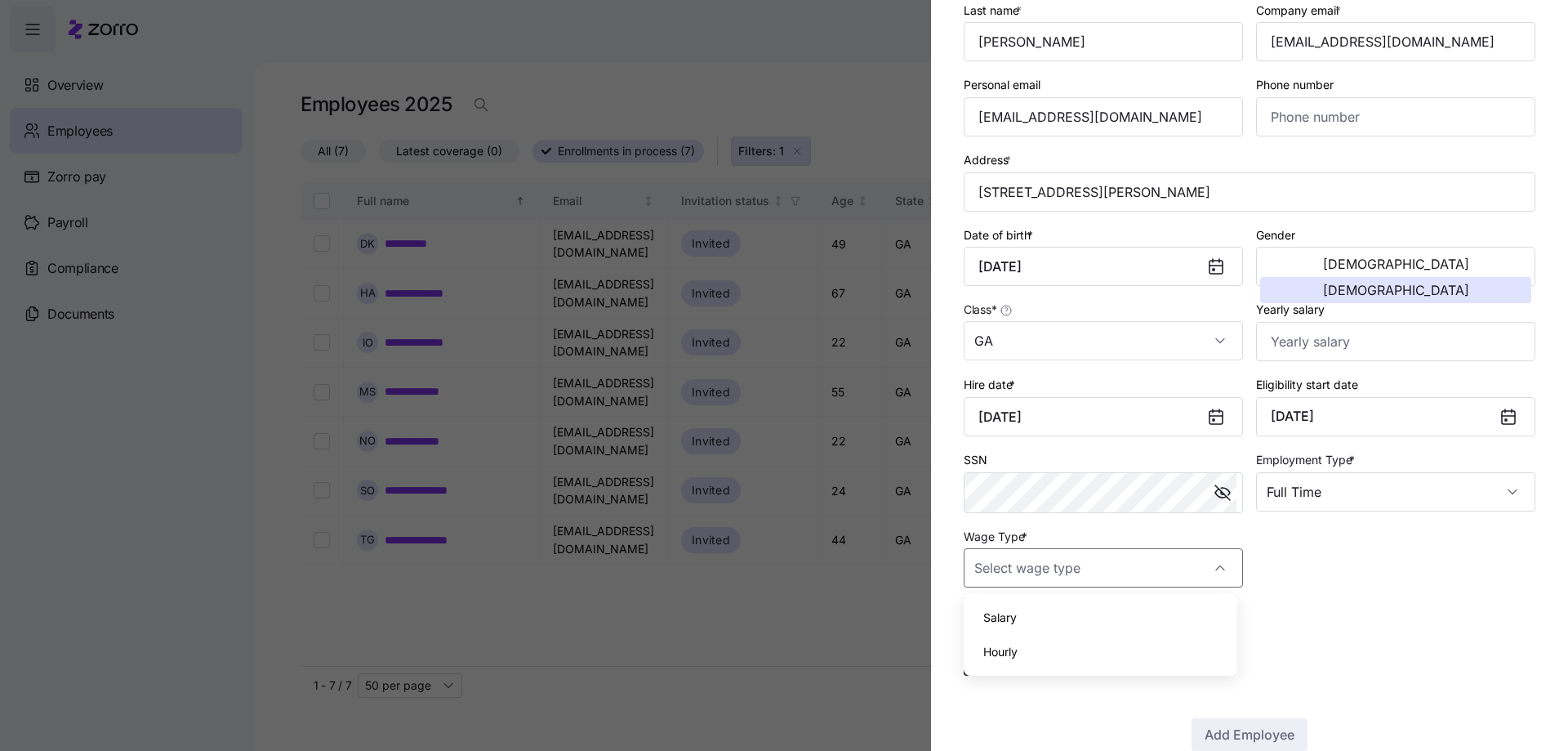 click on "Hourly" at bounding box center [1000, 652] 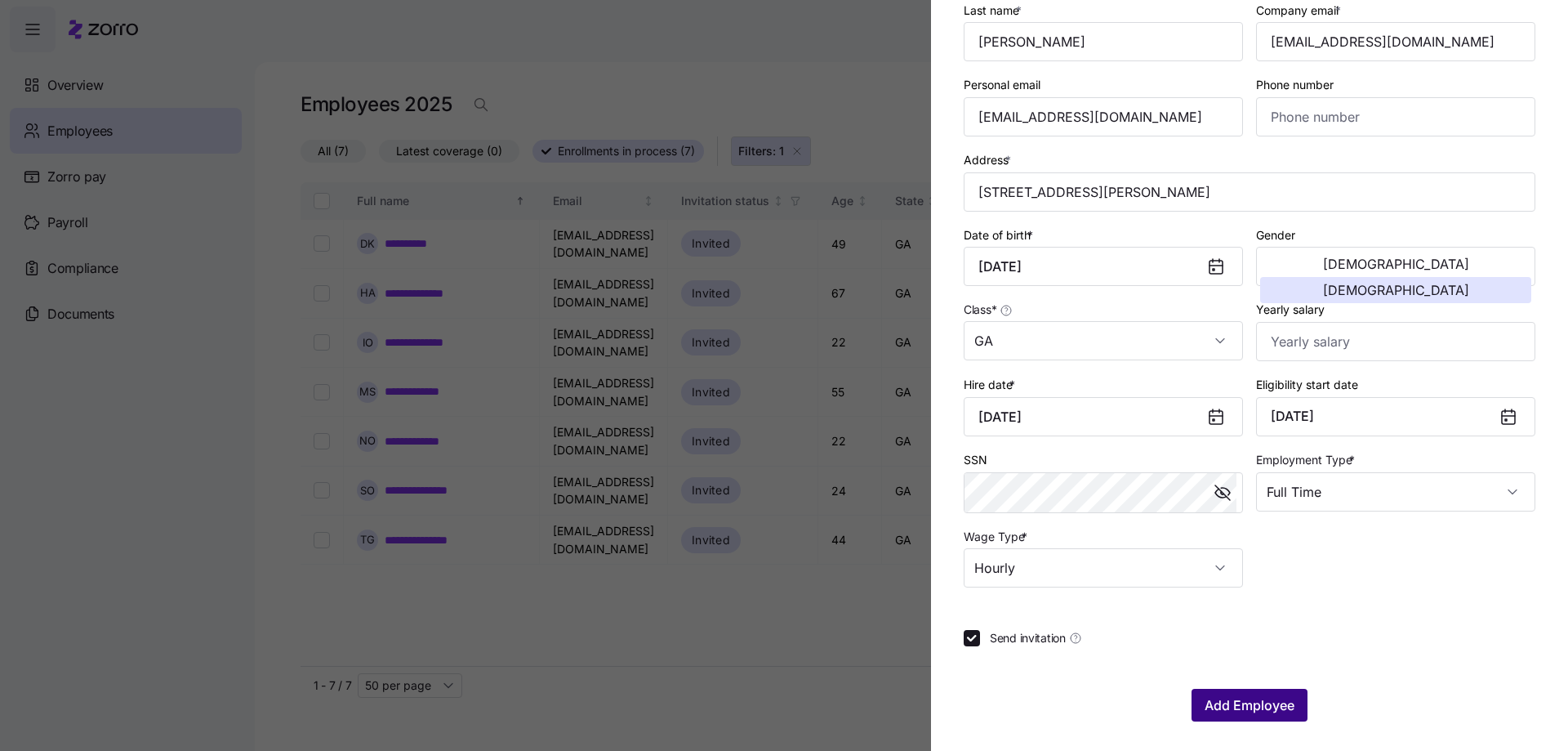 click on "Add Employee" at bounding box center [1250, 705] 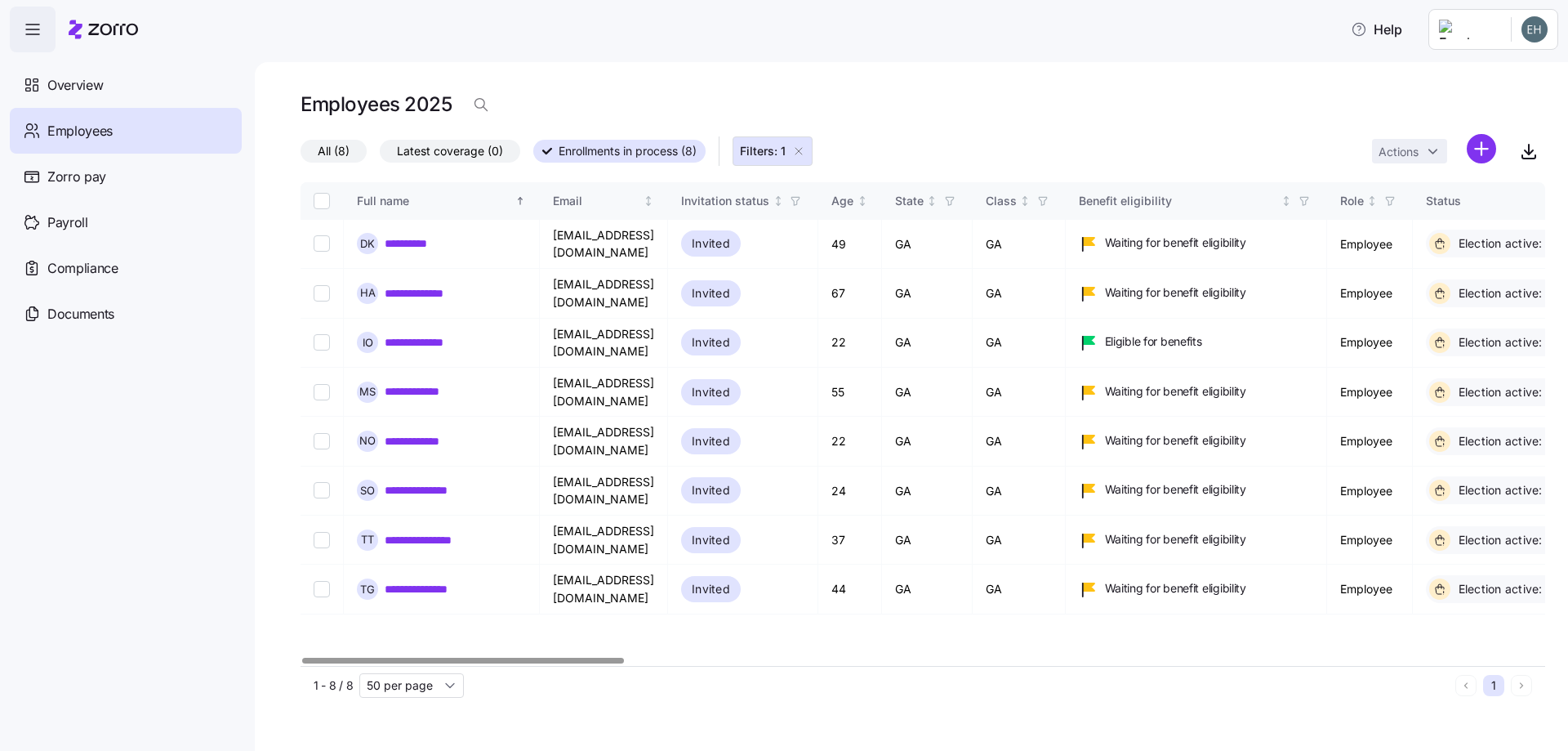 click at bounding box center (322, 201) 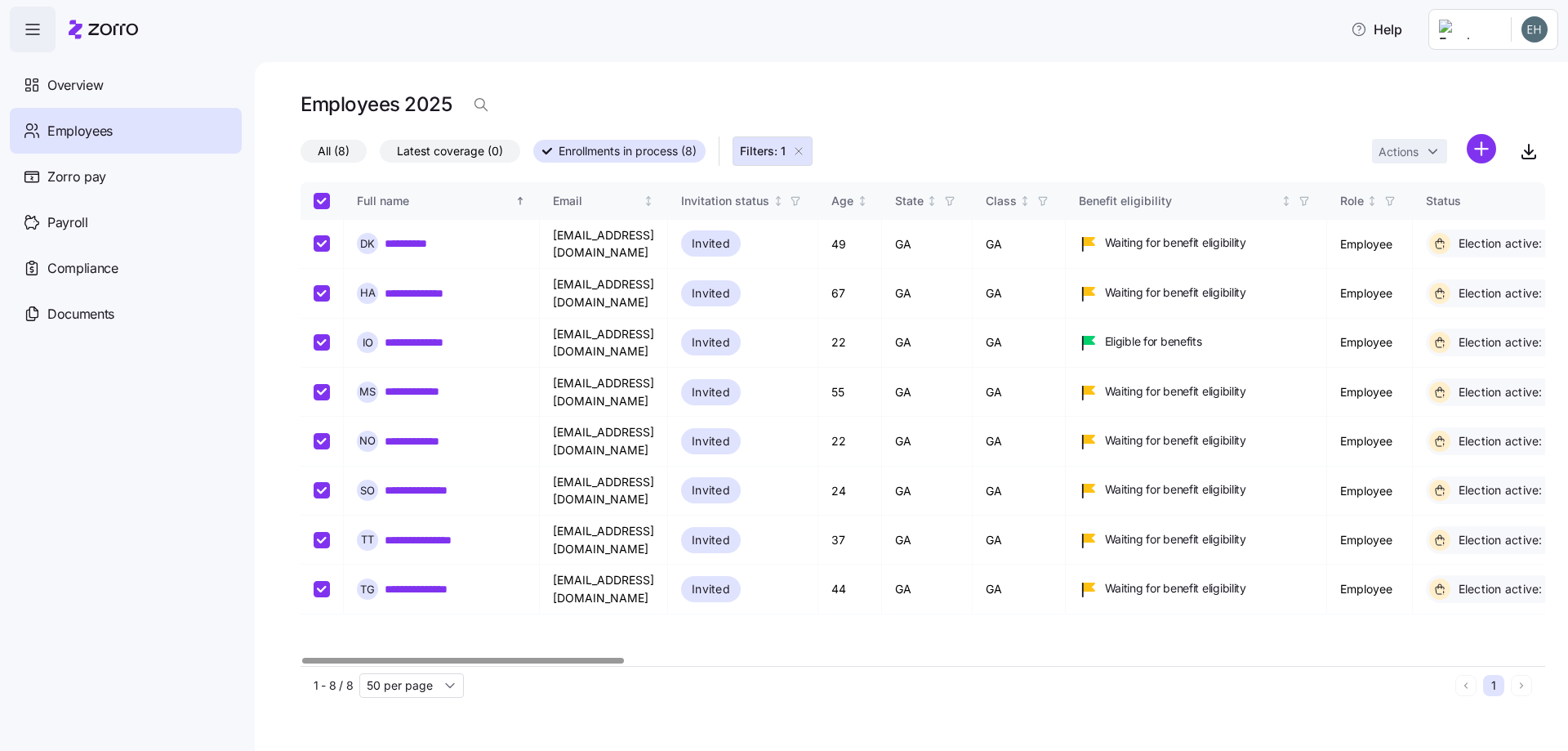 checkbox on "true" 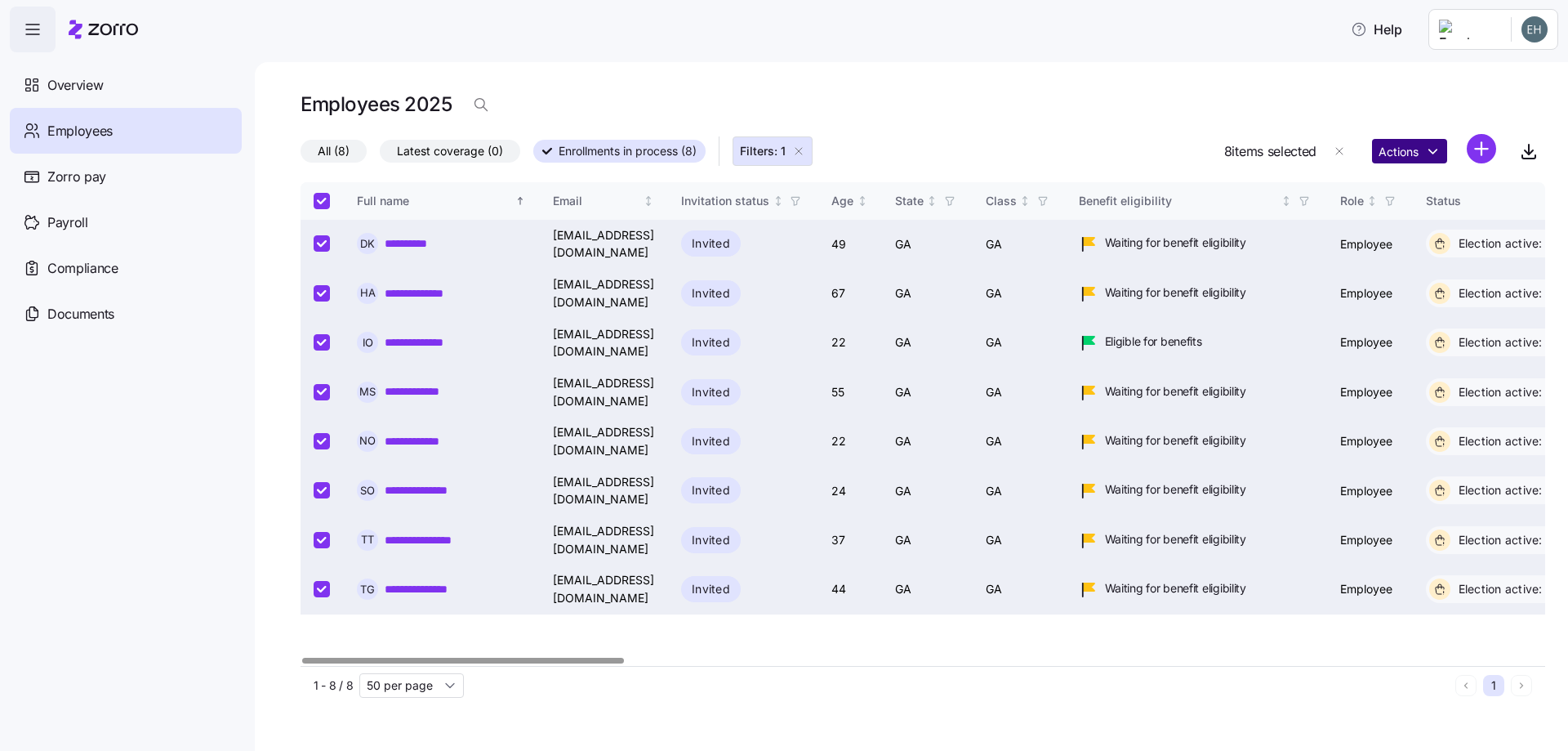 click on "**********" at bounding box center [784, 370] 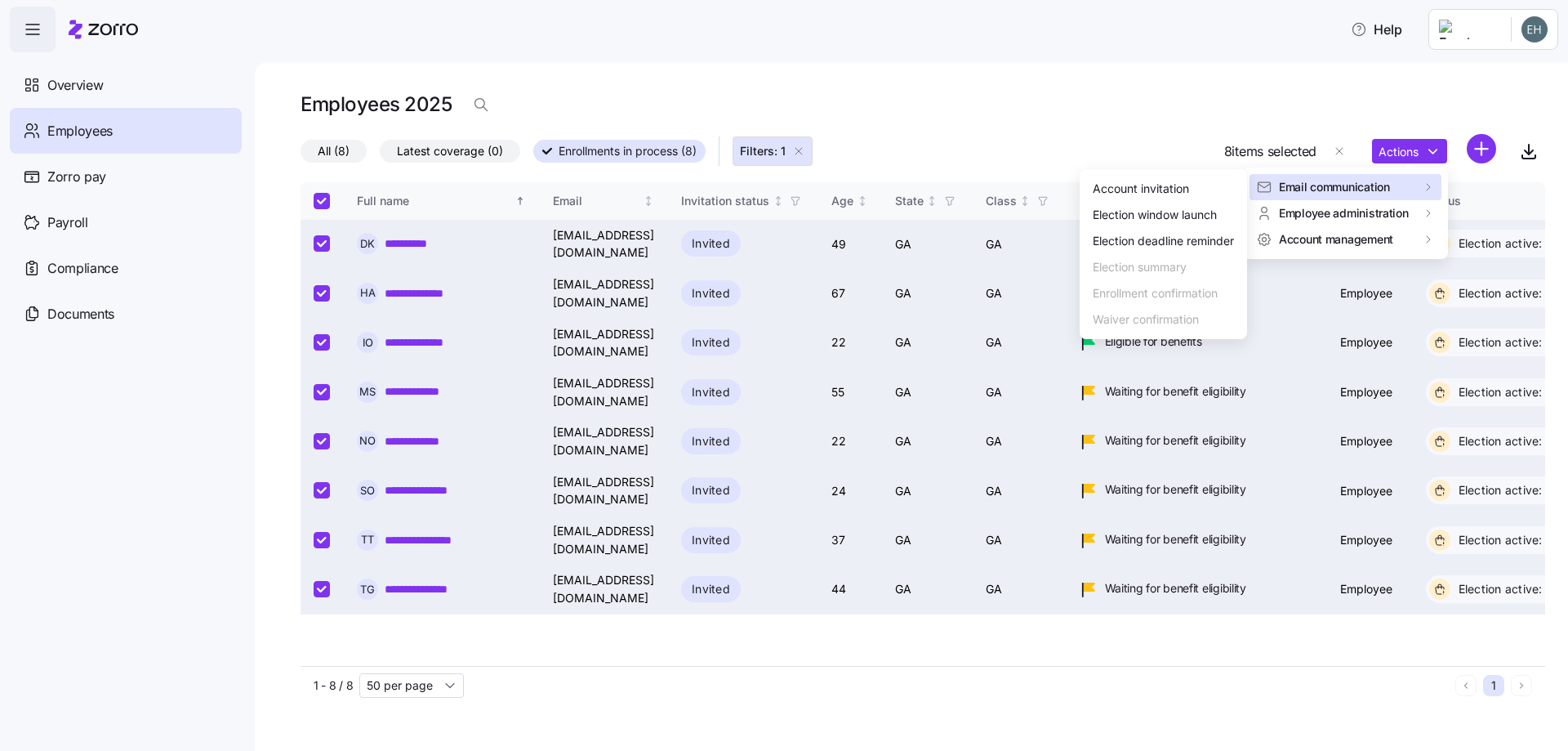click on "Email communication" at bounding box center (1334, 187) 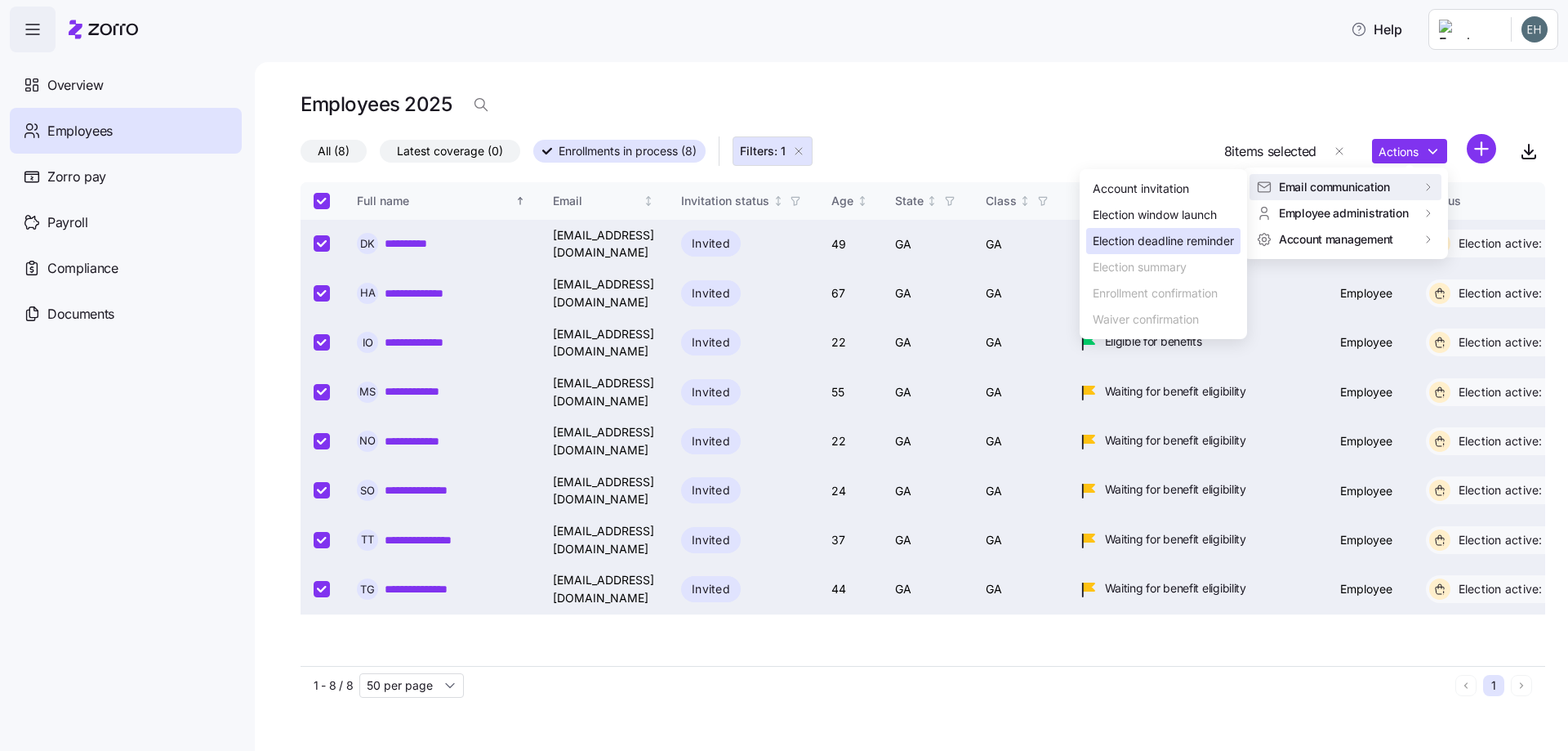 click on "Election deadline reminder" at bounding box center (1163, 241) 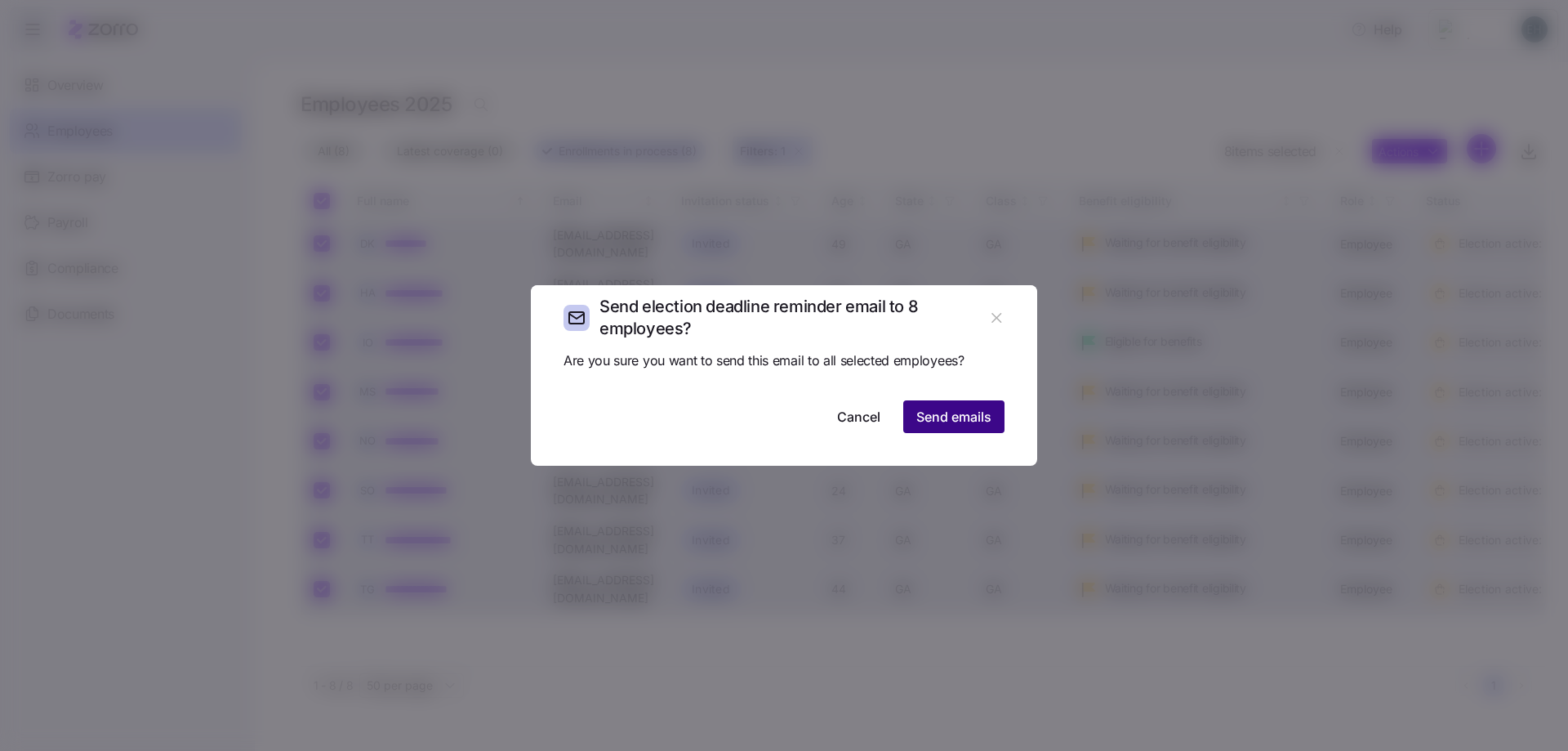 click on "Send emails" at bounding box center [954, 417] 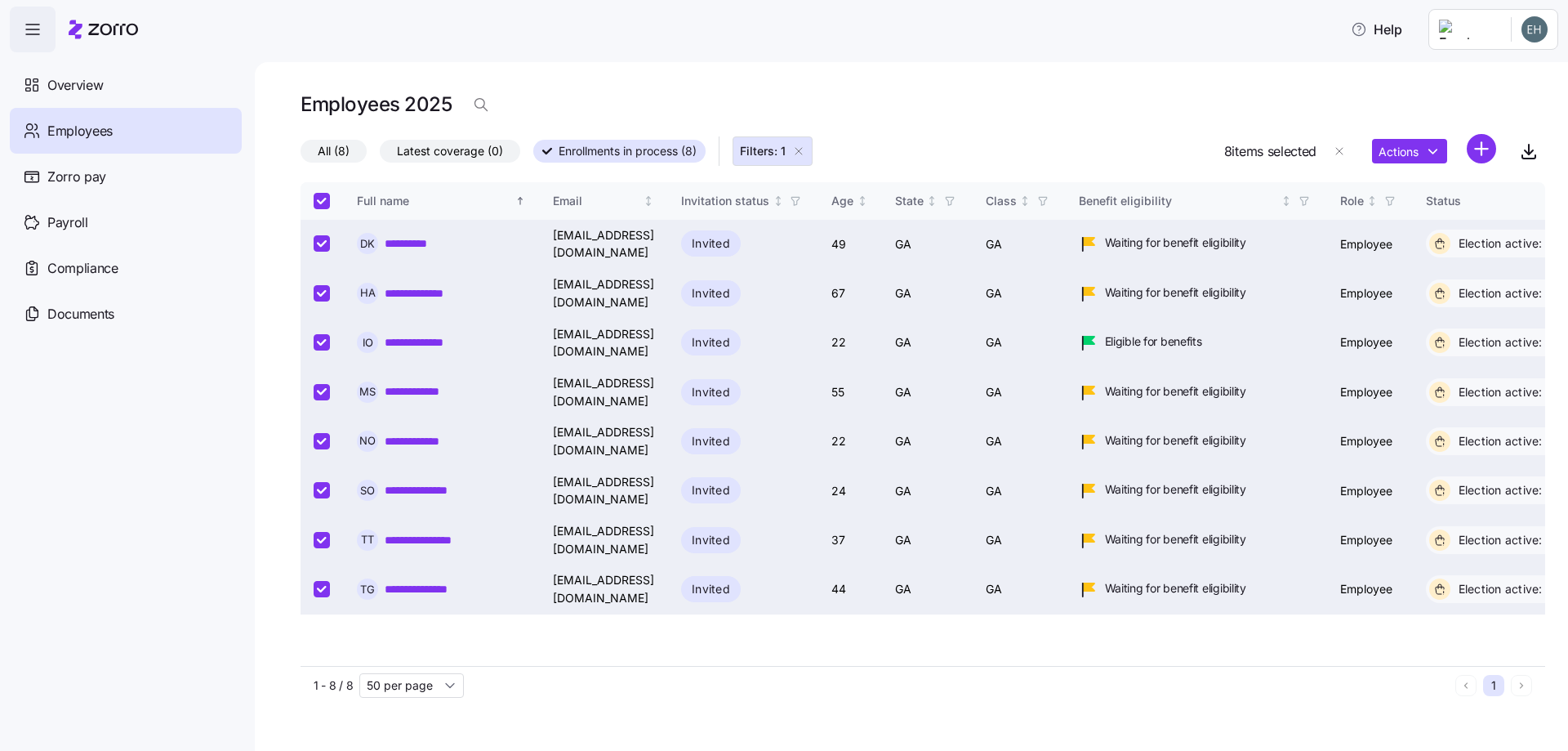 click on "**********" at bounding box center (784, 370) 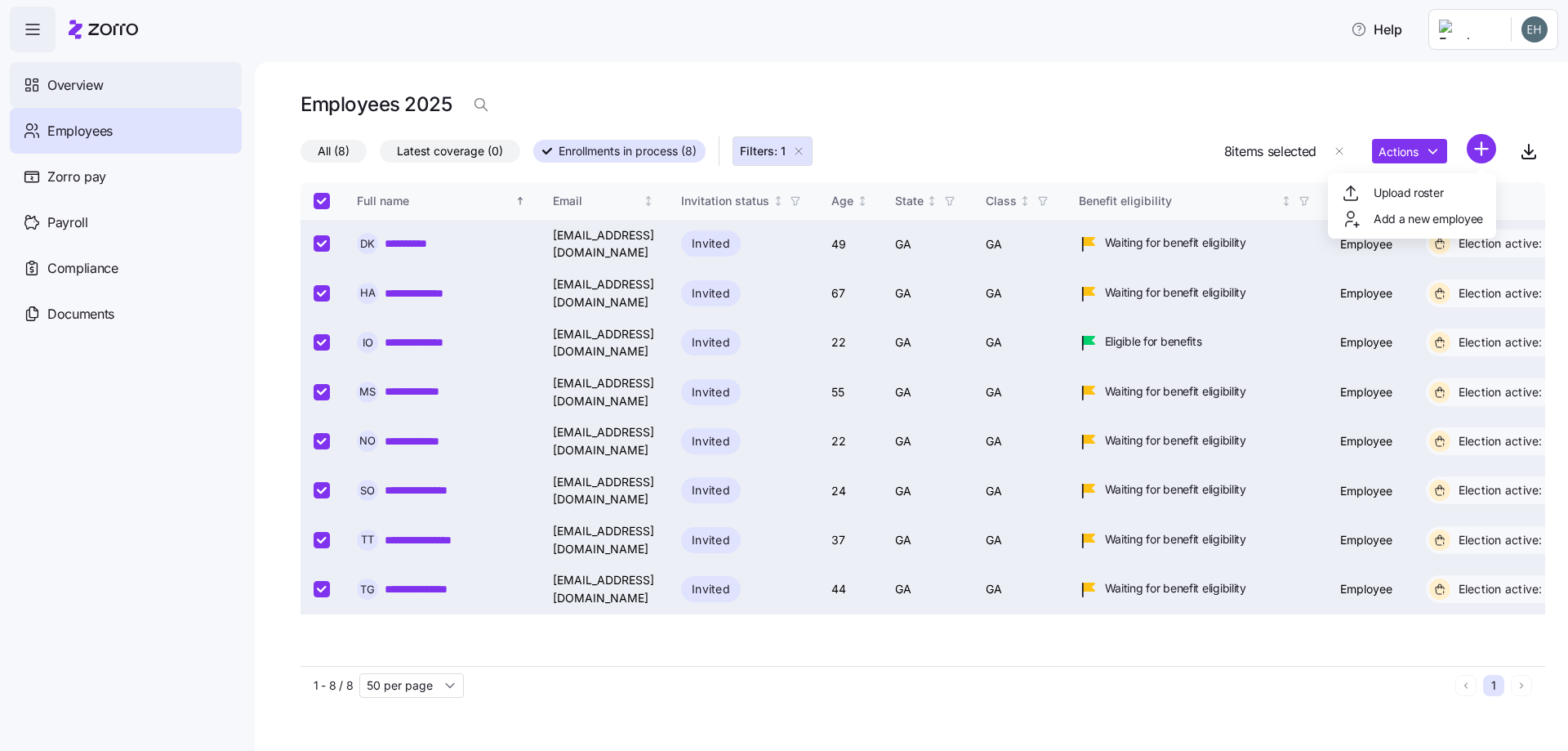 click on "**********" at bounding box center (784, 370) 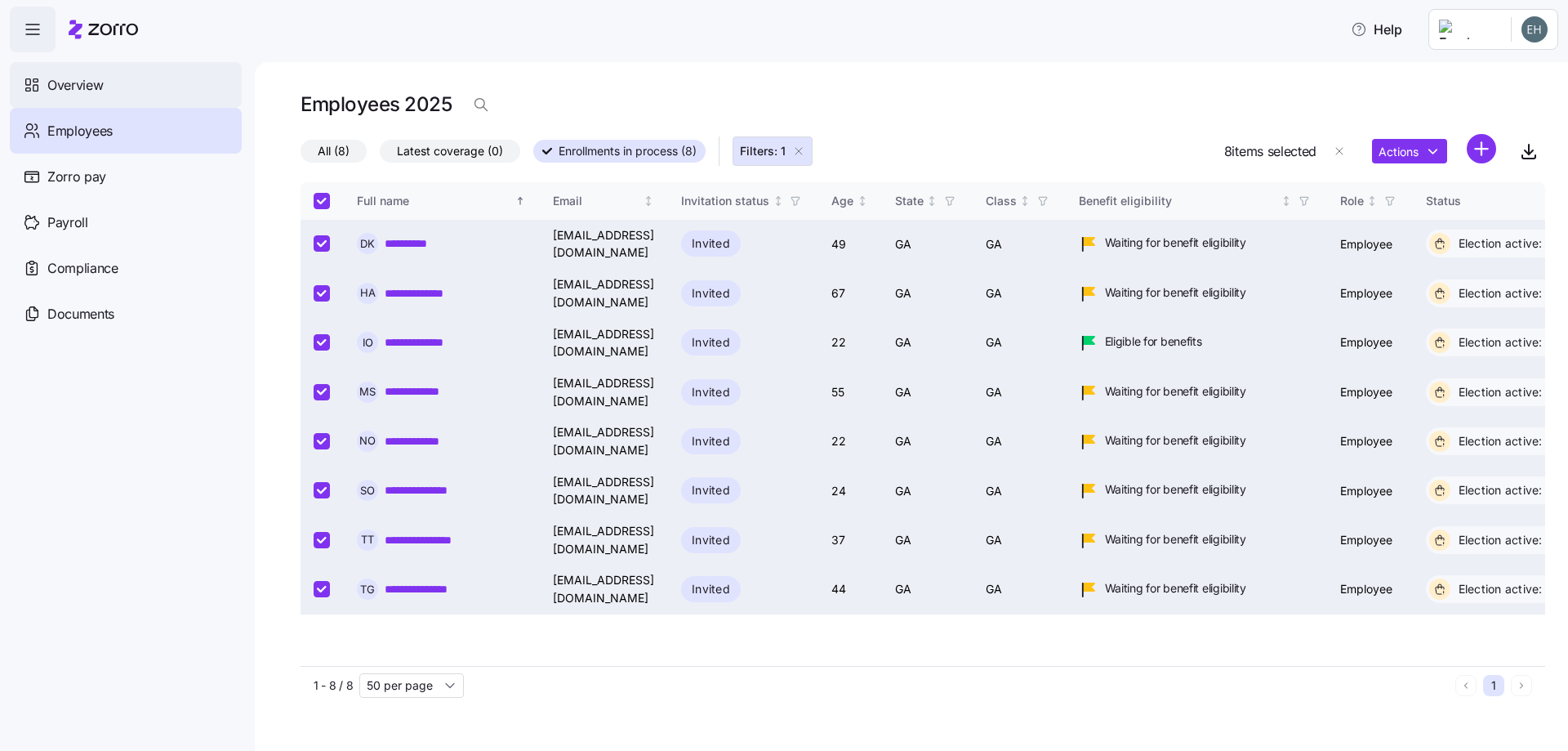 click on "Overview" at bounding box center [75, 85] 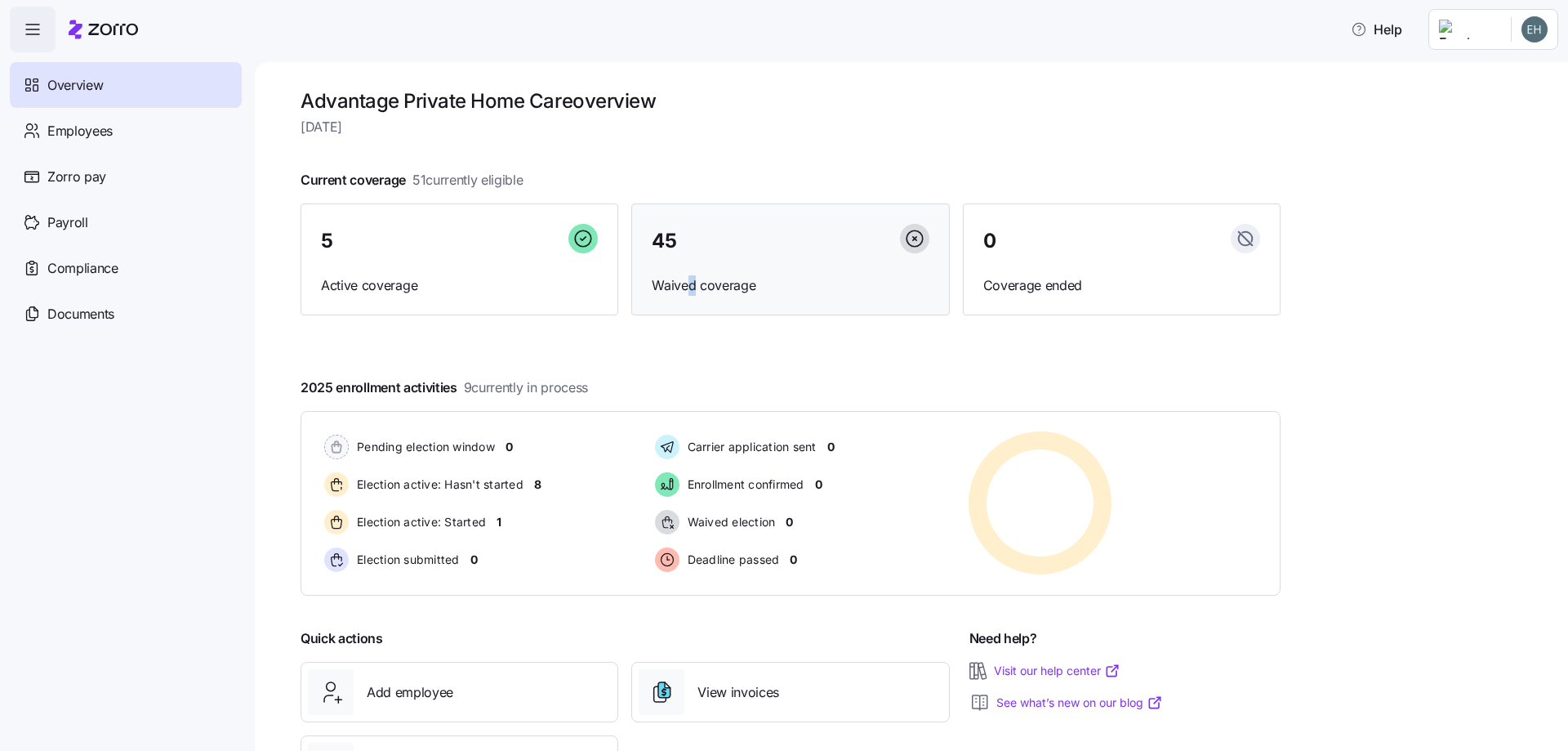 click on "Waived coverage" at bounding box center [790, 285] 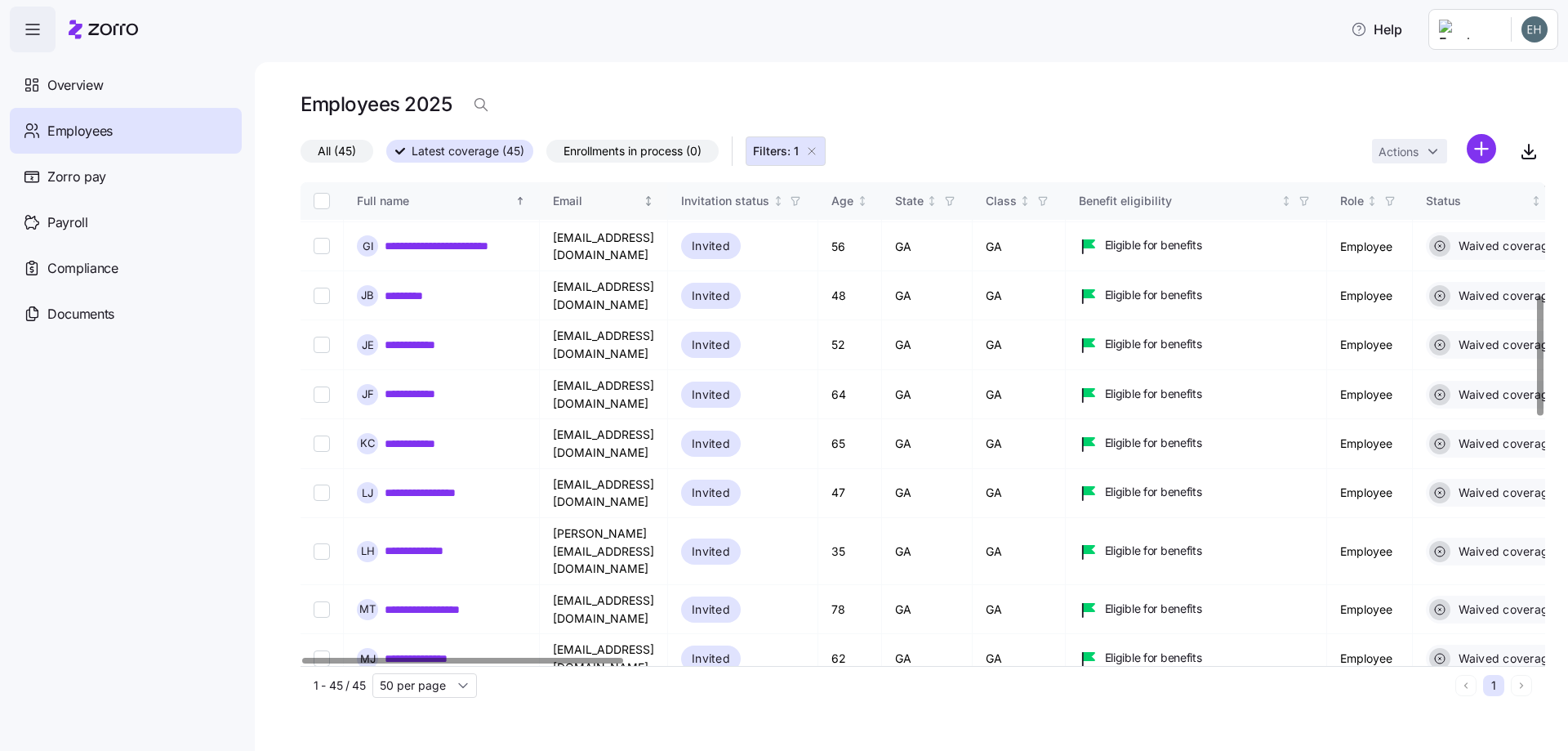 scroll, scrollTop: 448, scrollLeft: 0, axis: vertical 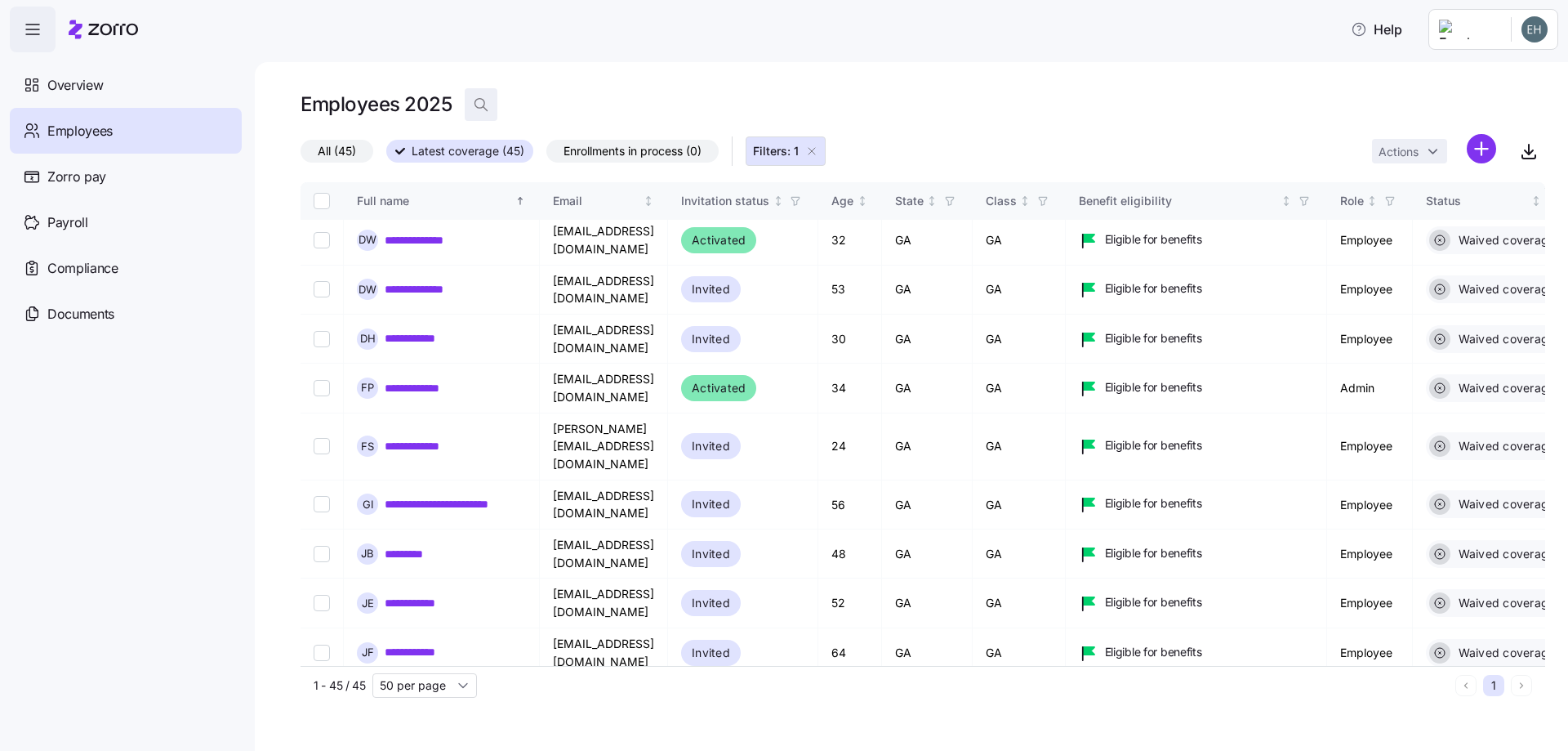 click 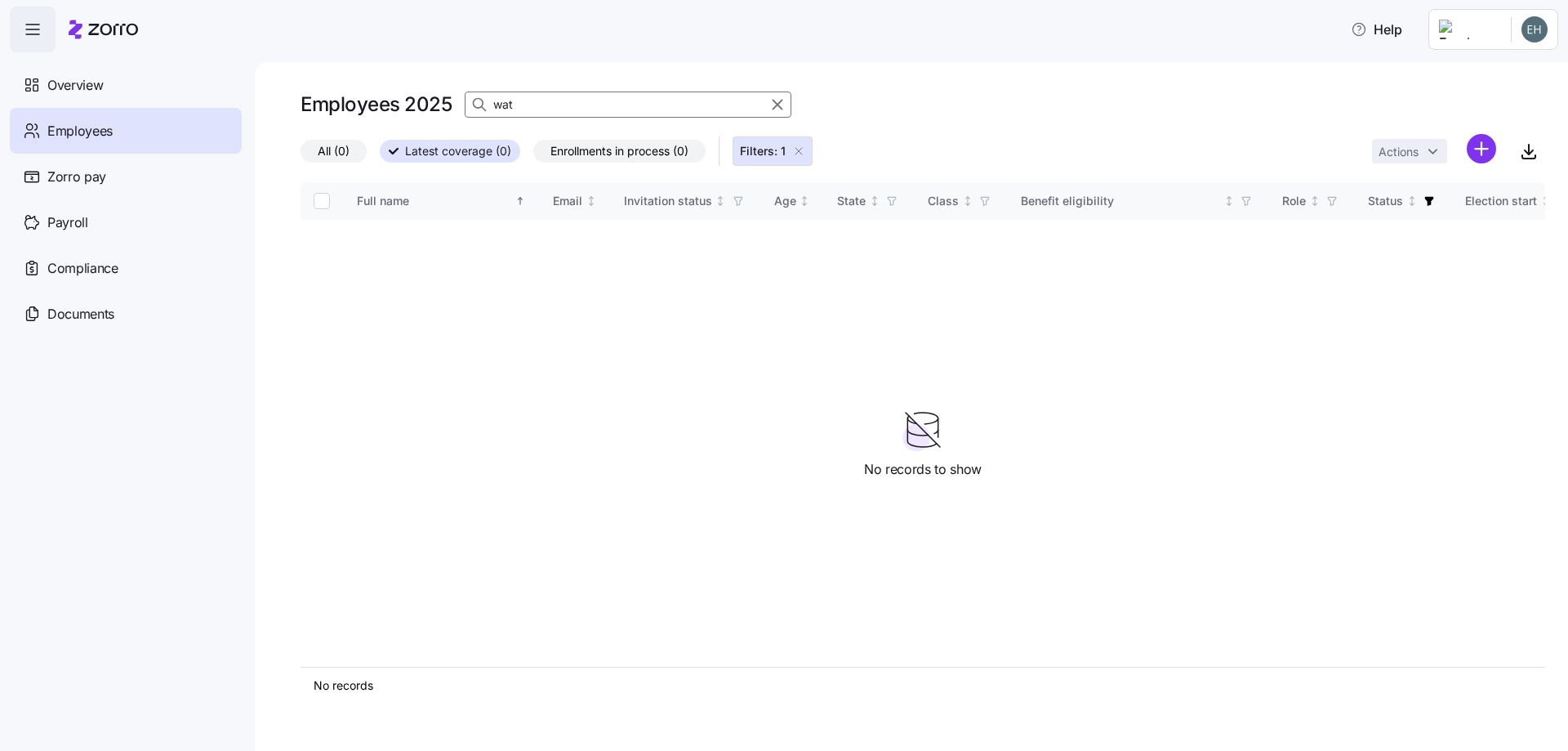 scroll, scrollTop: 0, scrollLeft: 0, axis: both 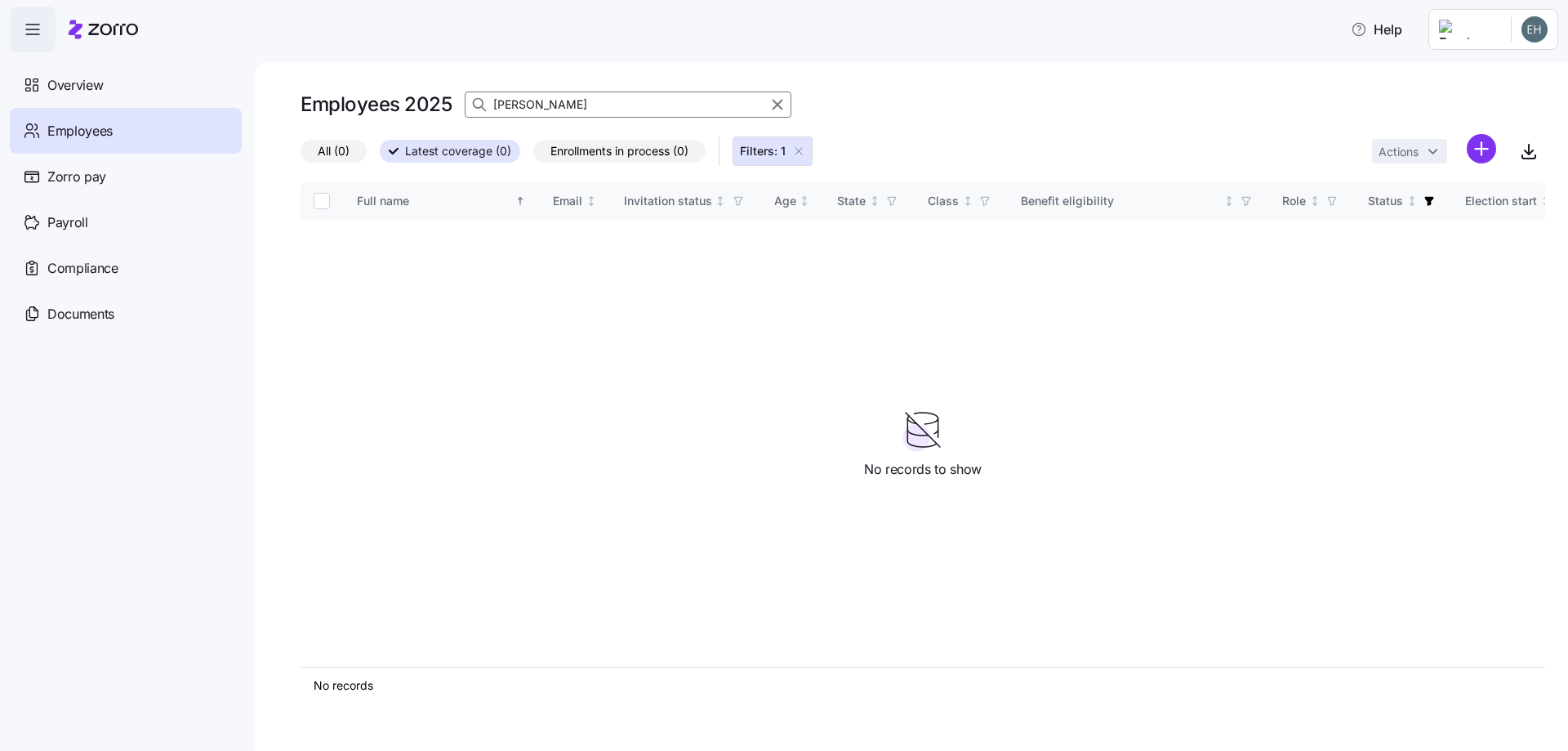 type on "watkins" 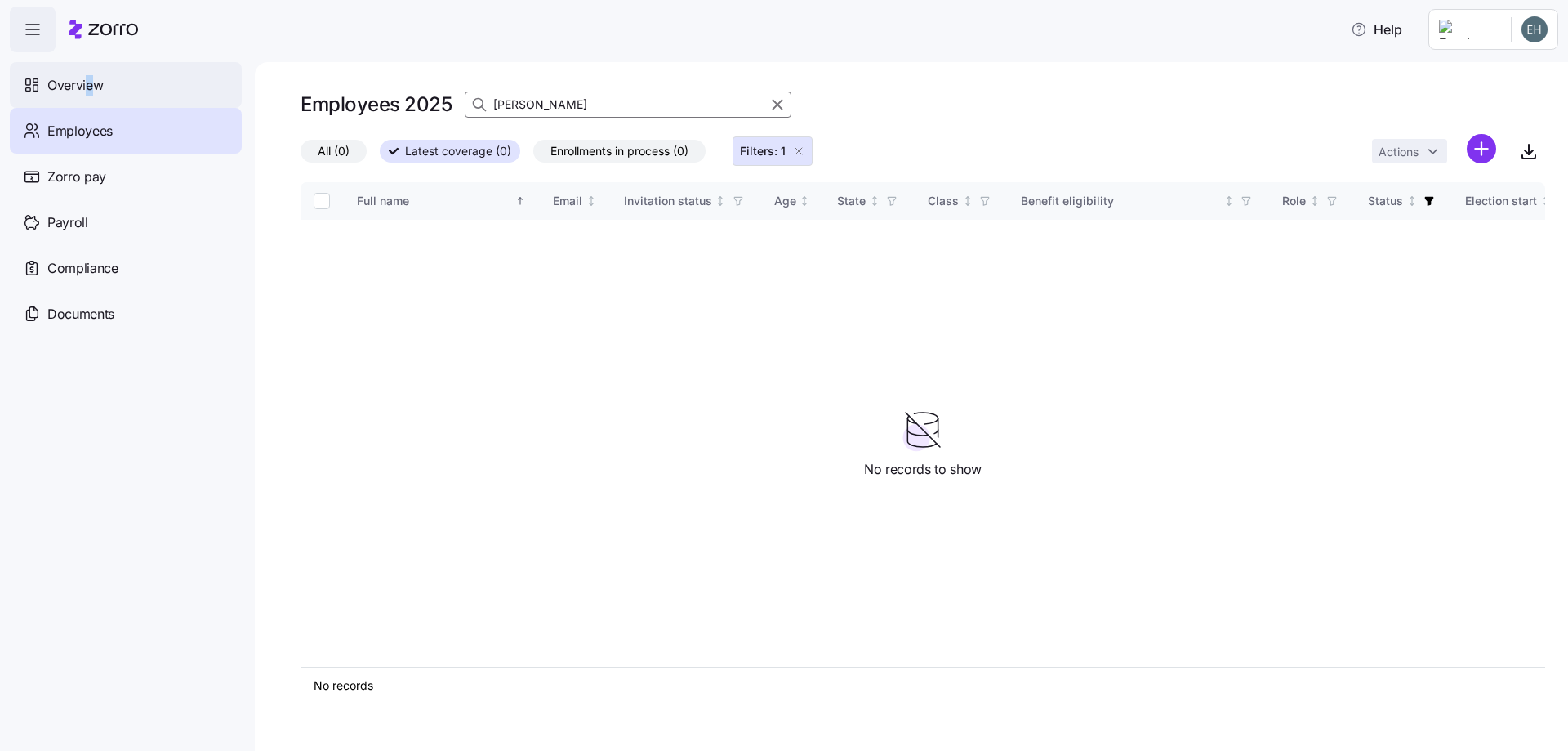click on "Overview" at bounding box center (75, 85) 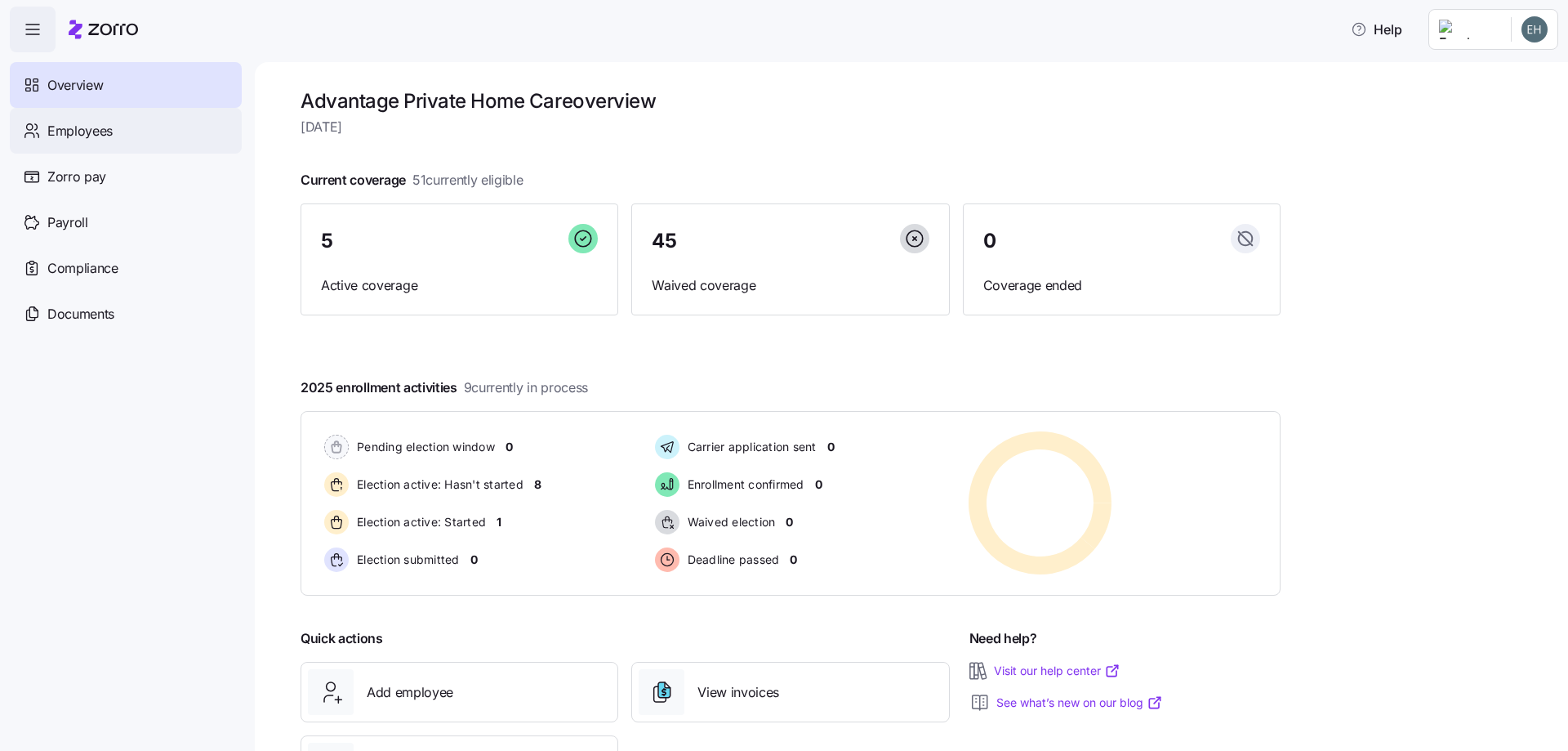 click on "Employees" at bounding box center [80, 131] 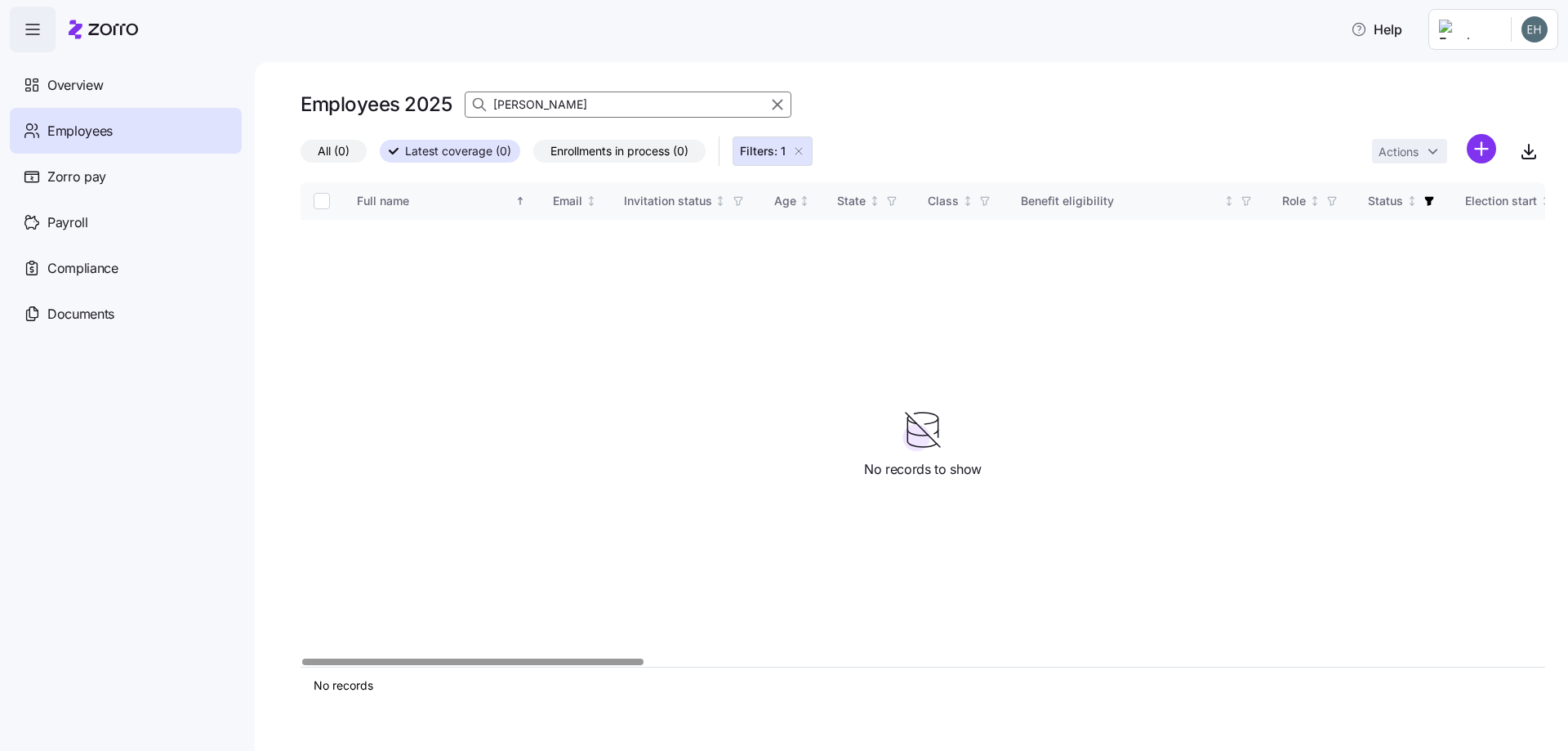 click on "Employees" at bounding box center (80, 131) 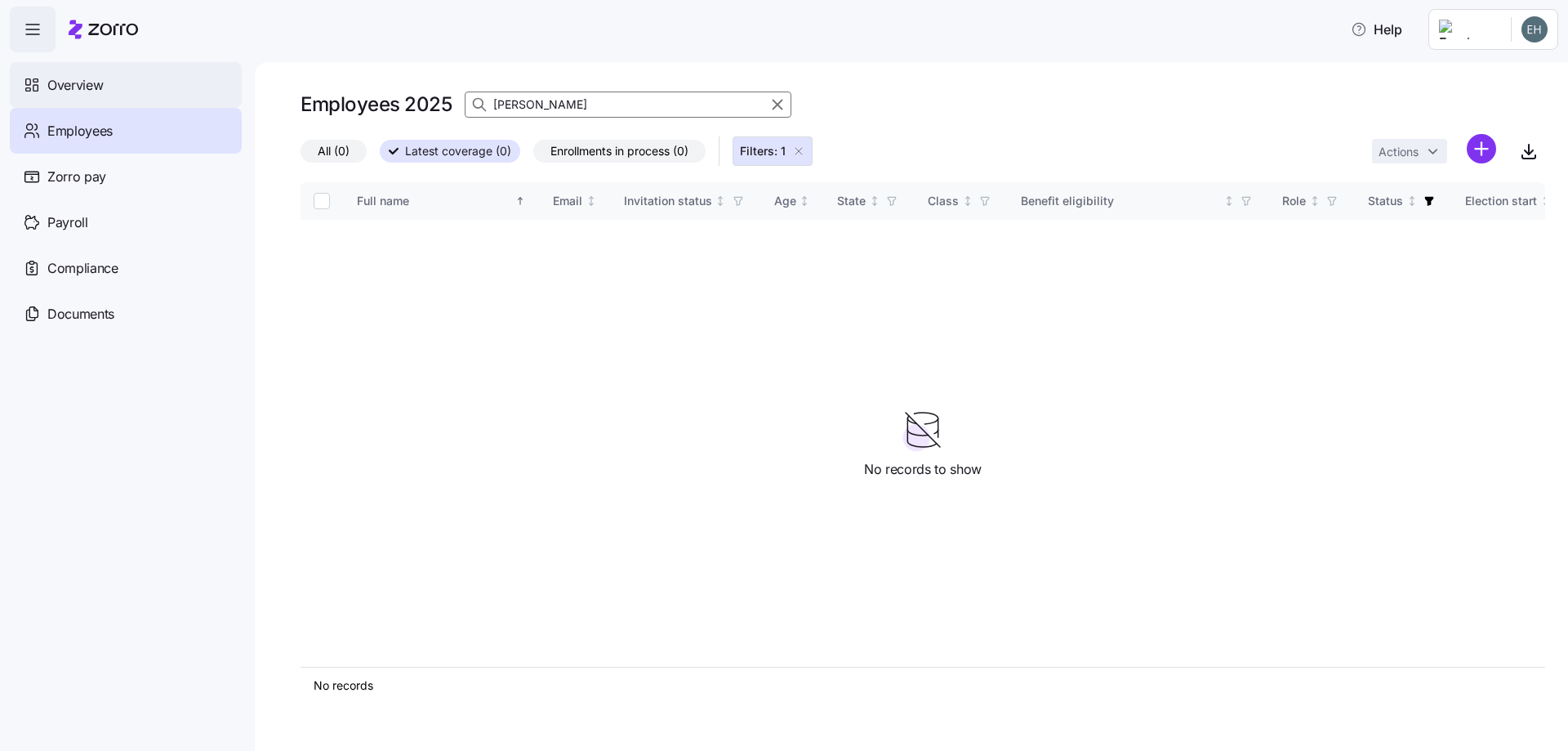 click on "Overview" at bounding box center (75, 85) 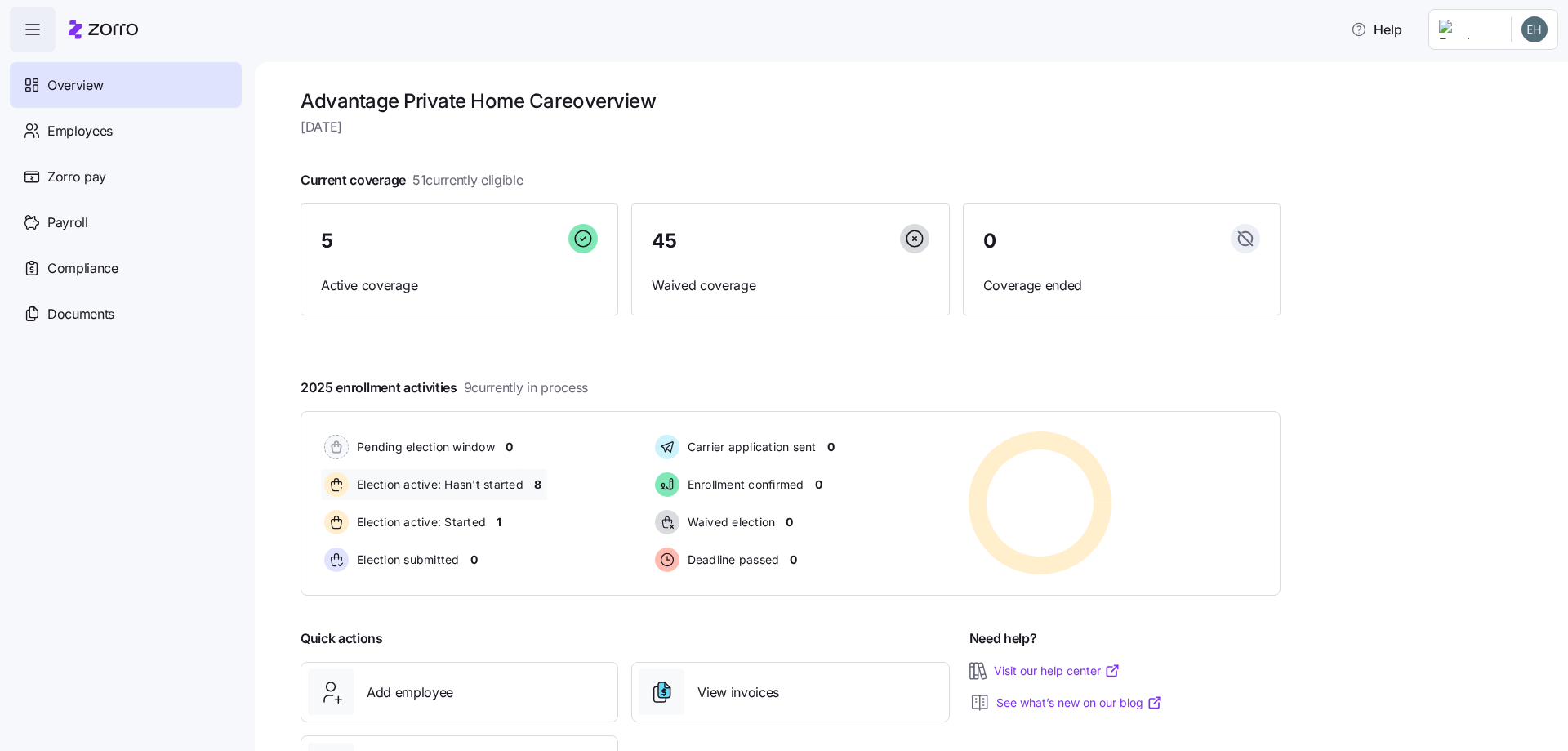 click on "Election active: Hasn't started 8" at bounding box center (434, 485) 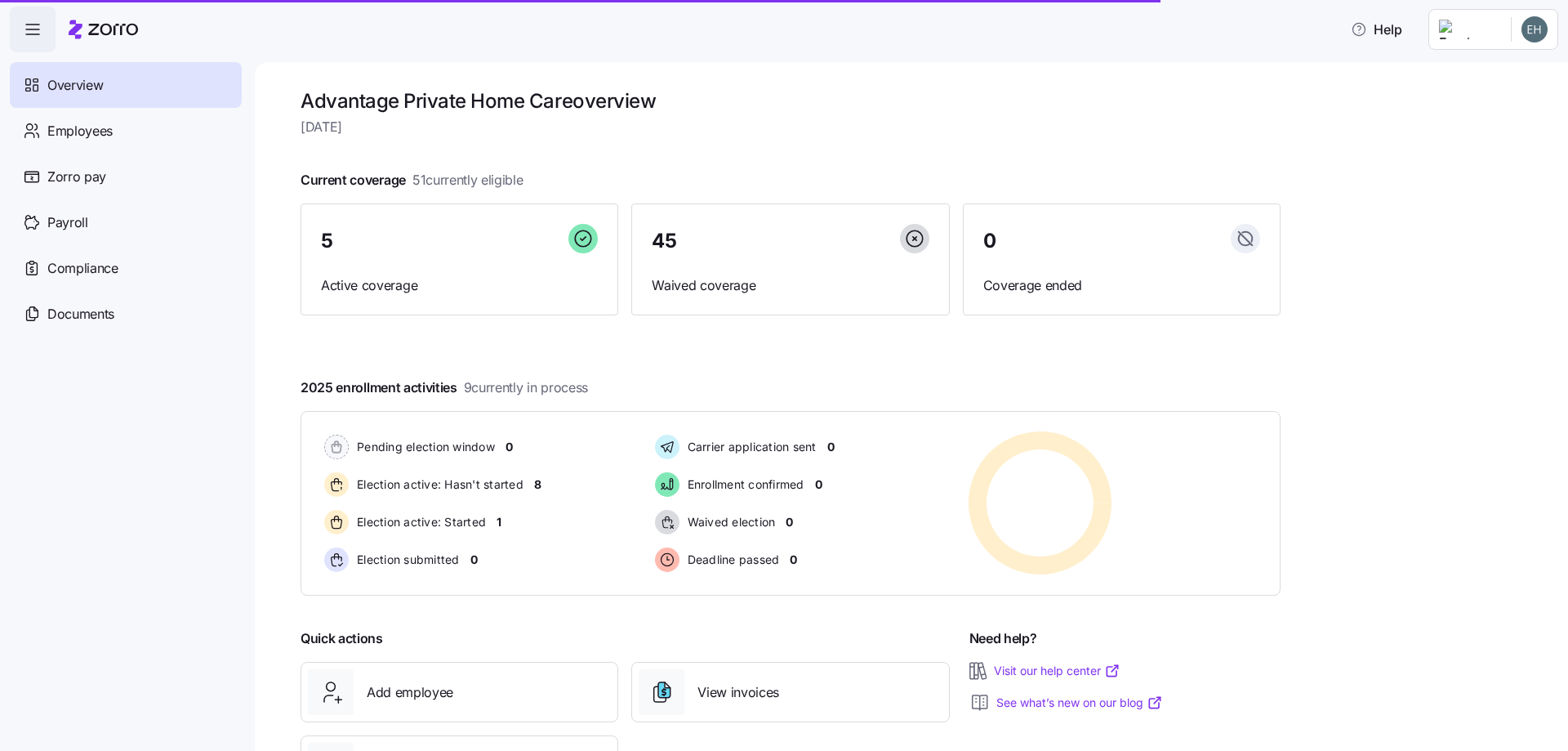 scroll, scrollTop: 84, scrollLeft: 0, axis: vertical 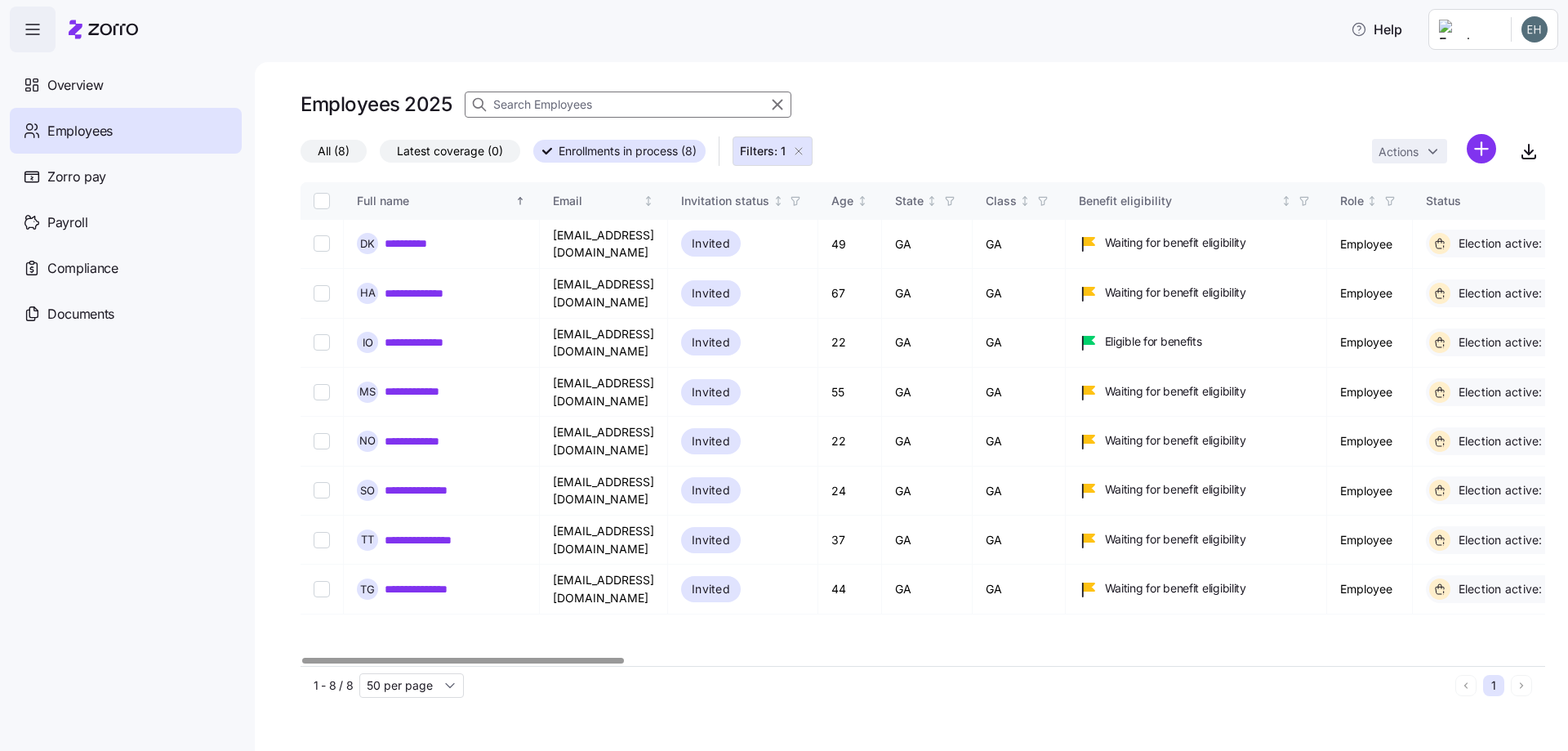 click on "**********" at bounding box center (784, 370) 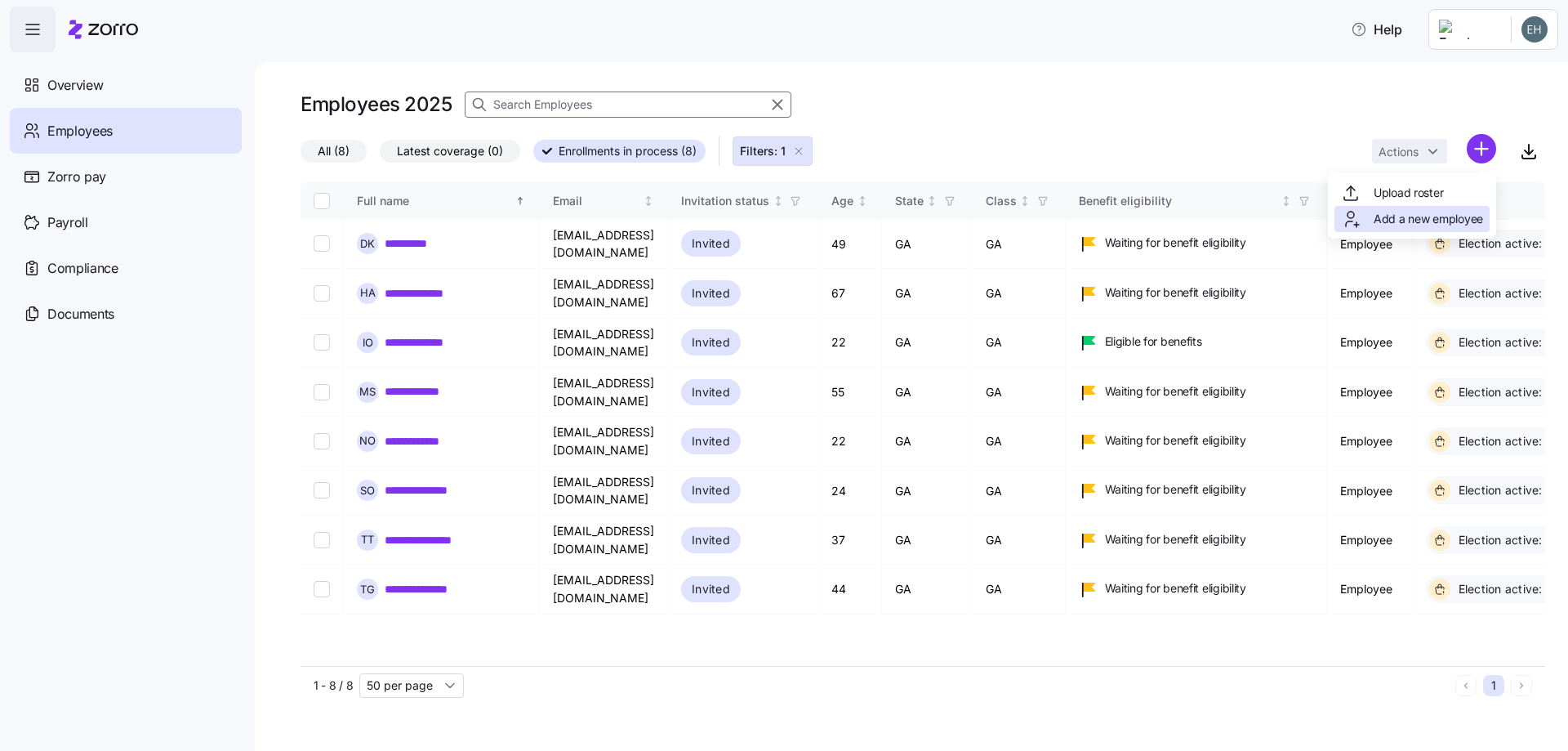 click on "Add a new employee" at bounding box center (1428, 219) 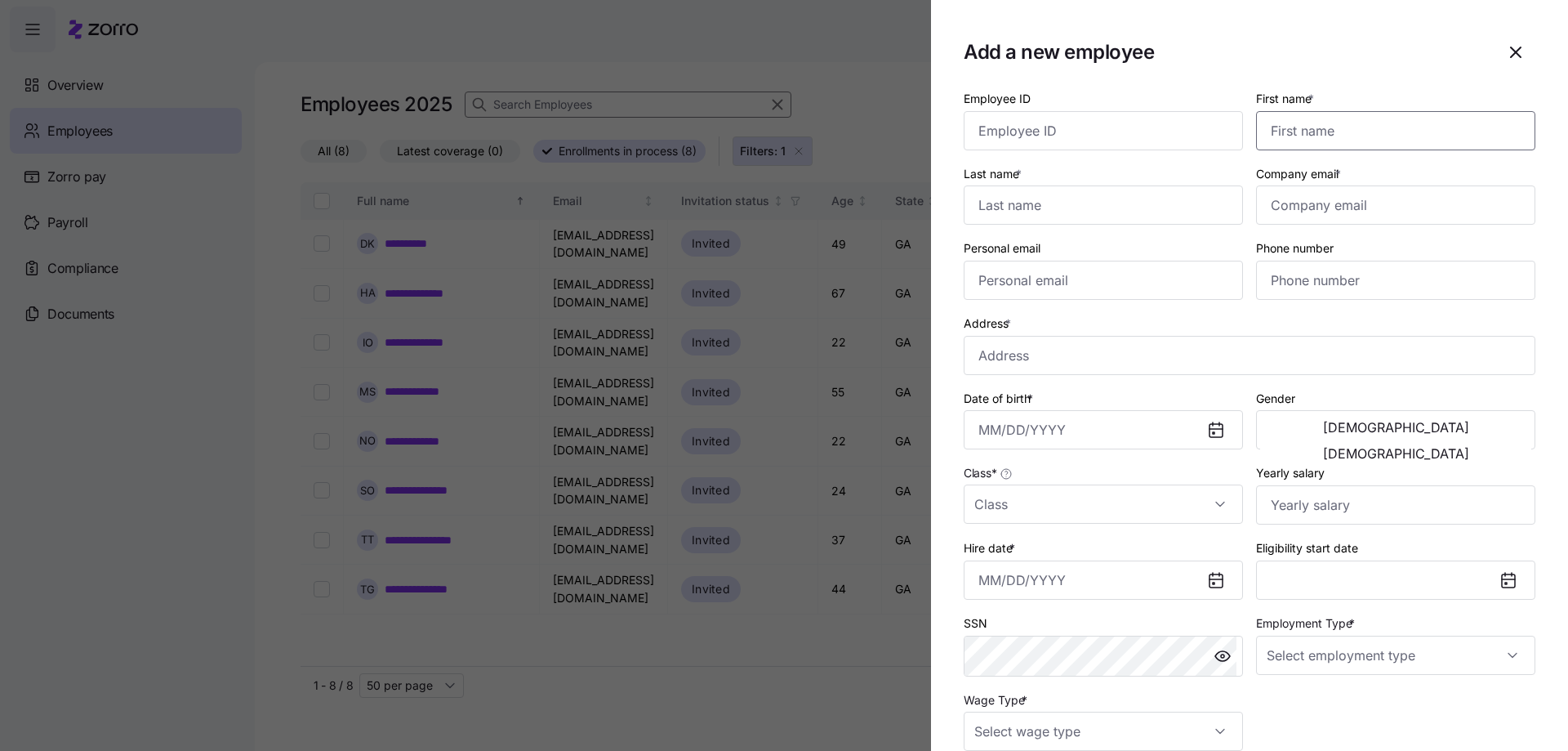 click on "First name  *" at bounding box center (1396, 131) 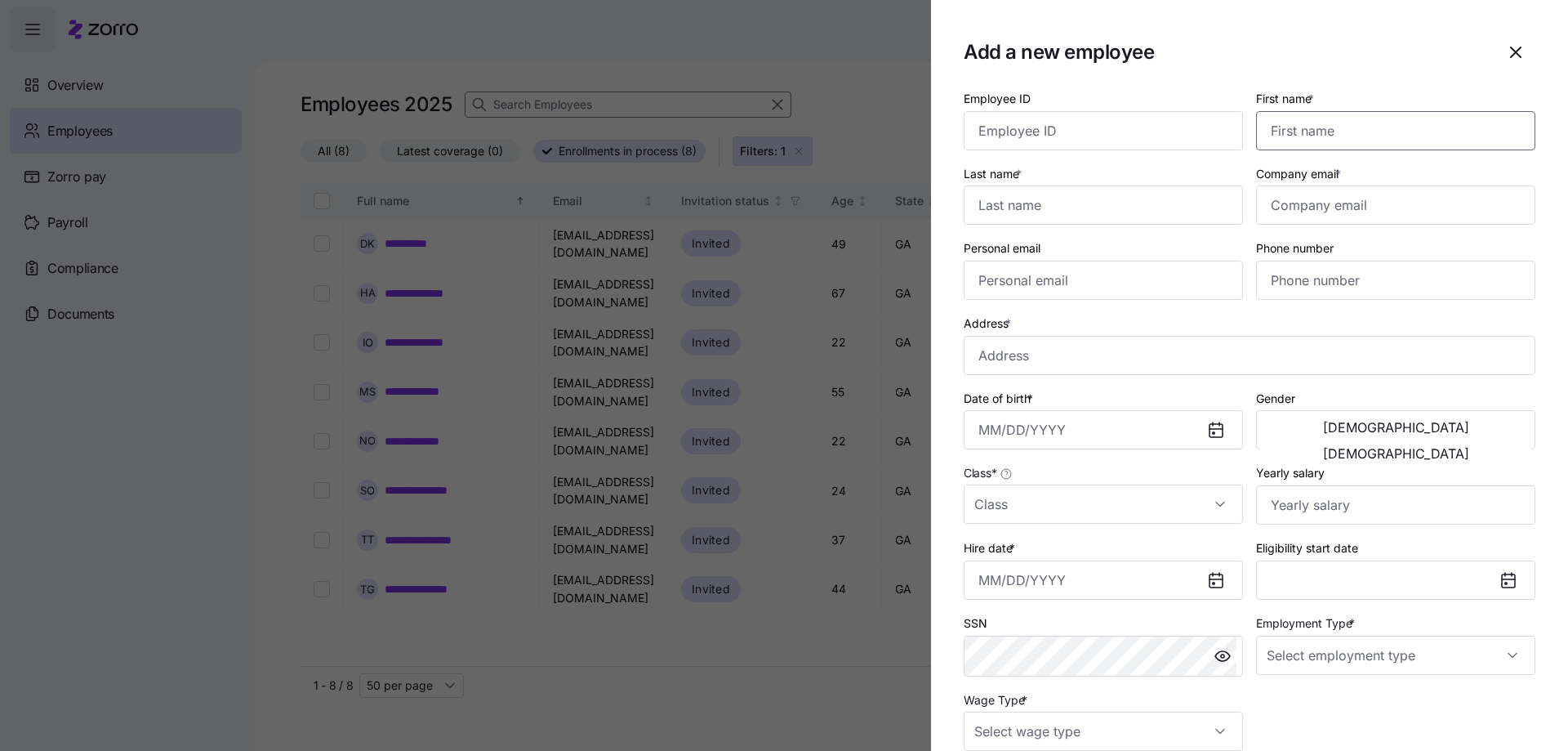 click on "First name  *" at bounding box center (1396, 131) 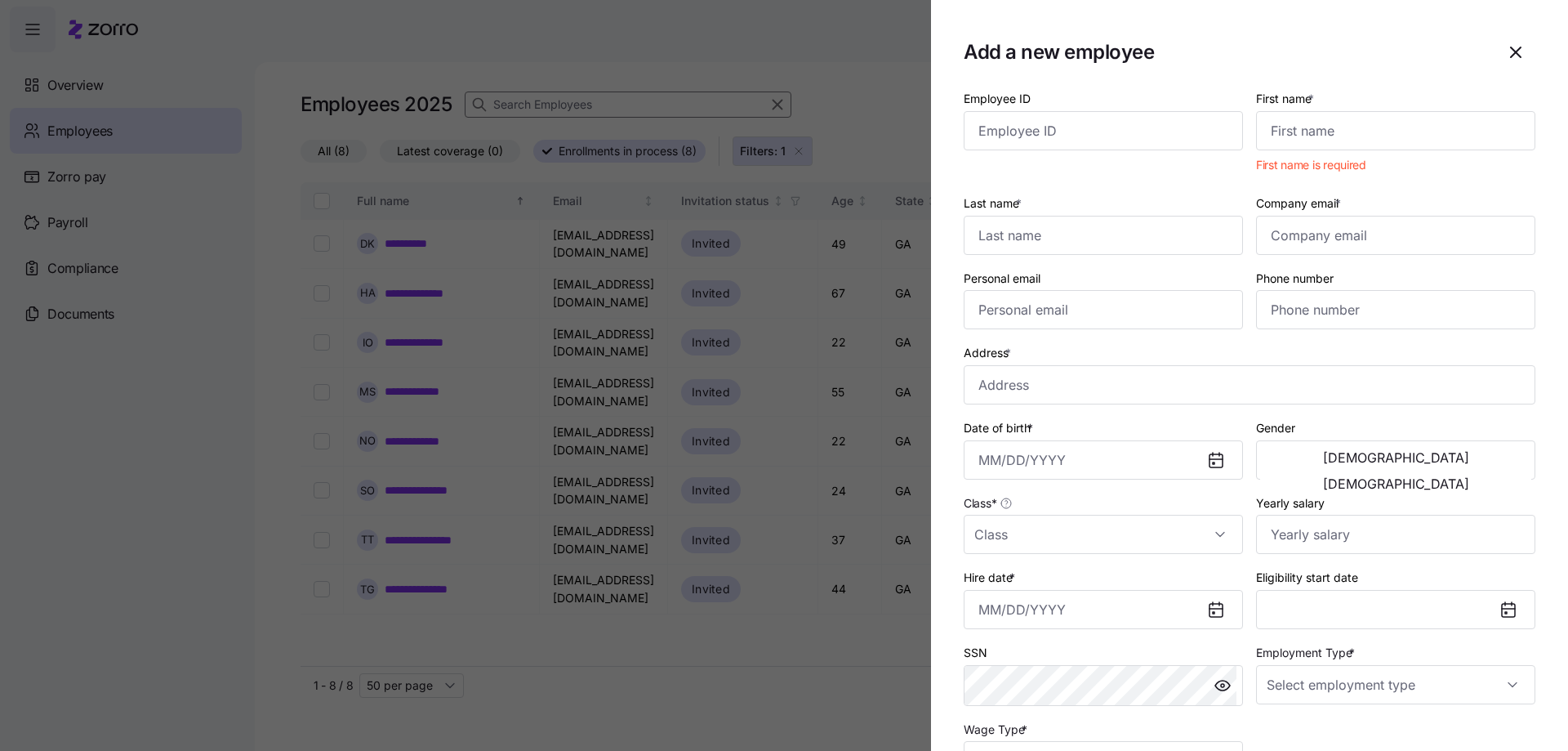 drag, startPoint x: 898, startPoint y: 60, endPoint x: 1306, endPoint y: 36, distance: 408.705 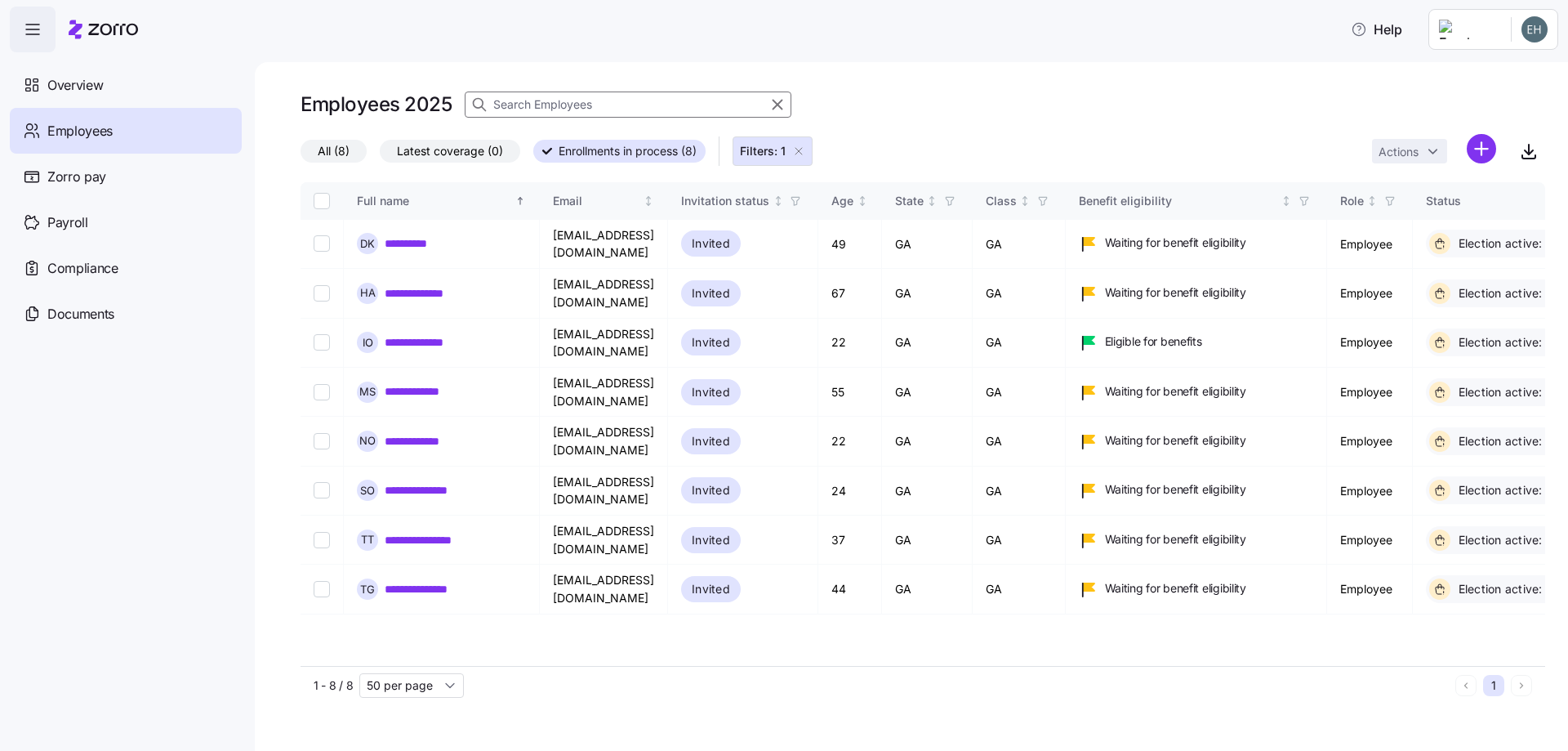 click on "**********" at bounding box center [784, 370] 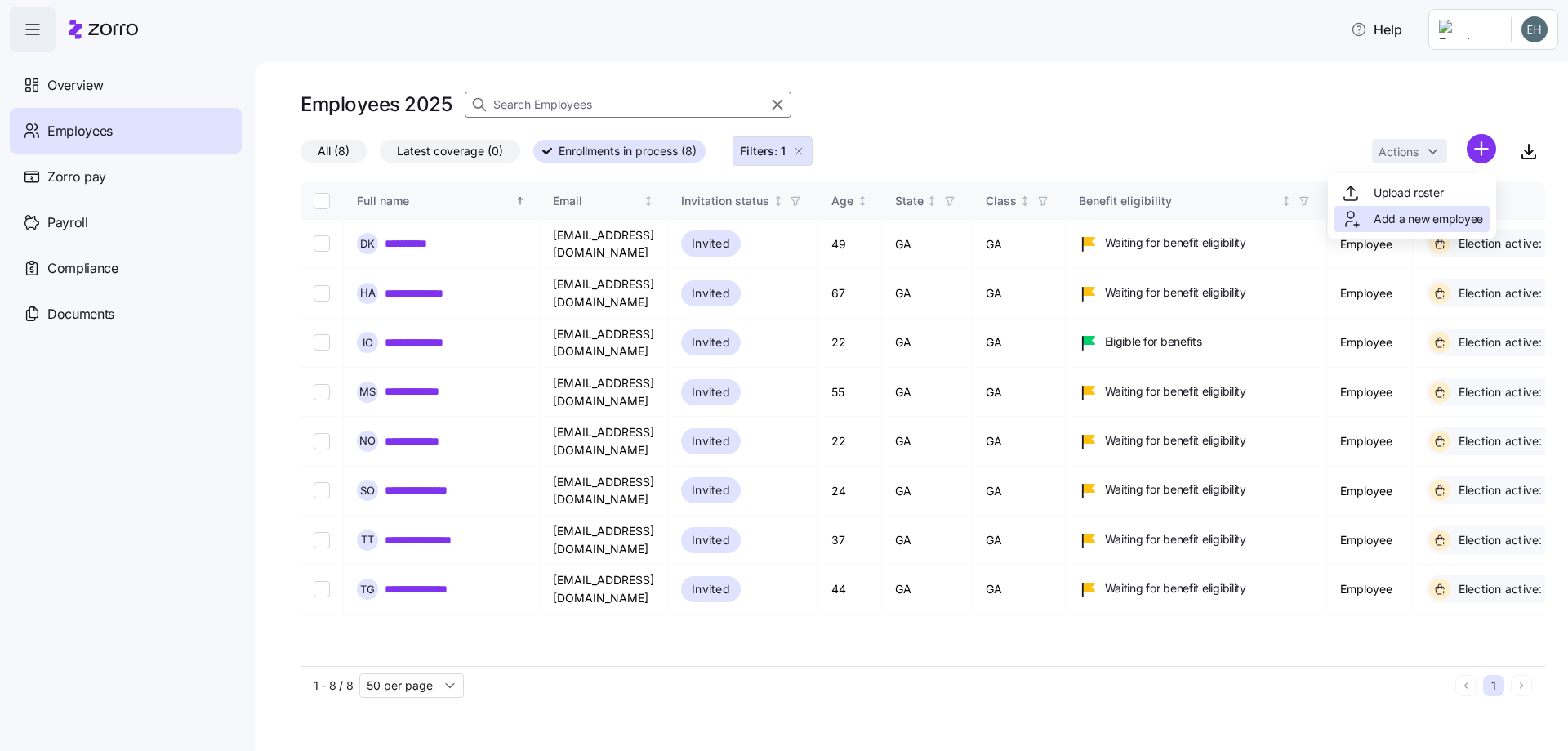 click on "Add a new employee" at bounding box center (1428, 219) 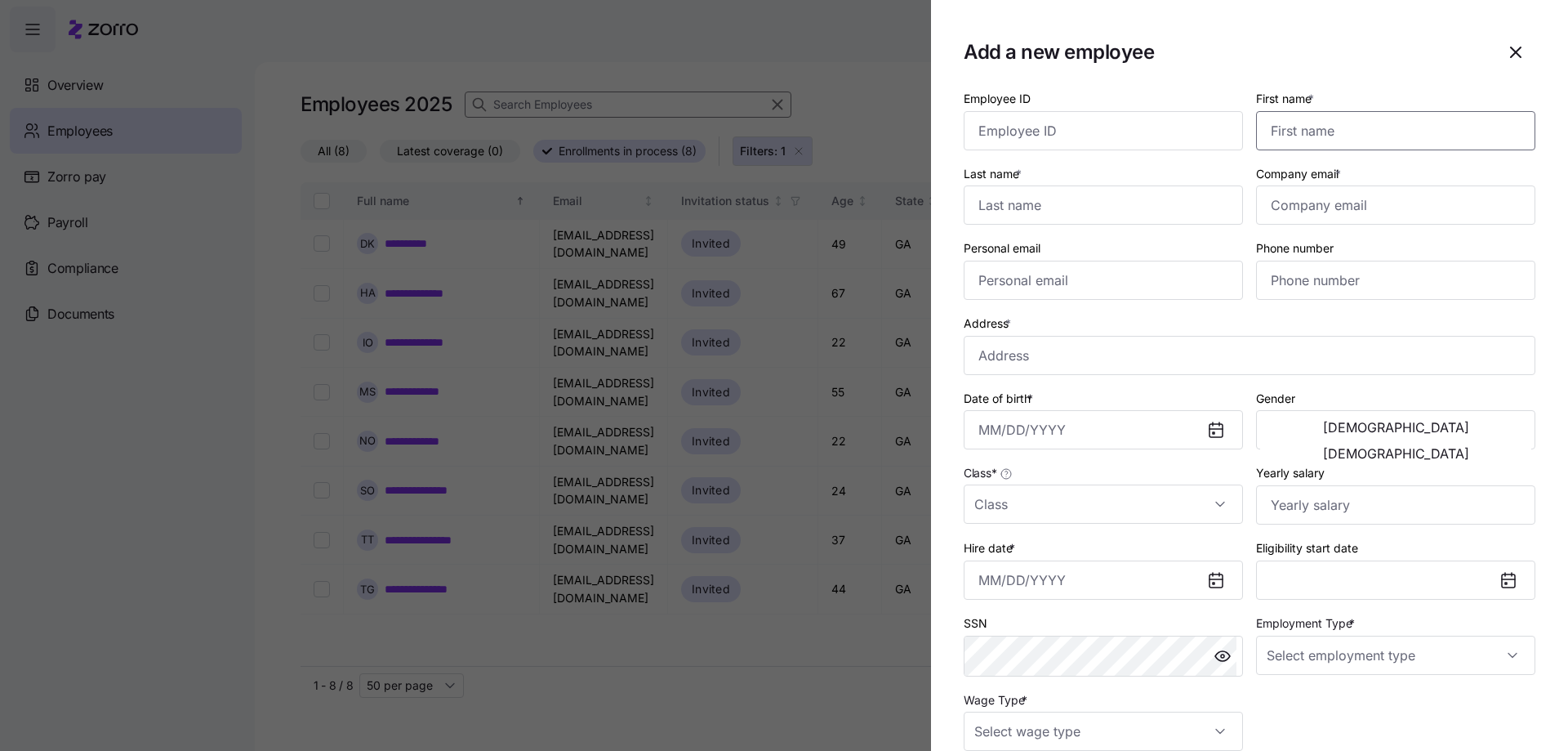 click on "First name  *" at bounding box center (1396, 131) 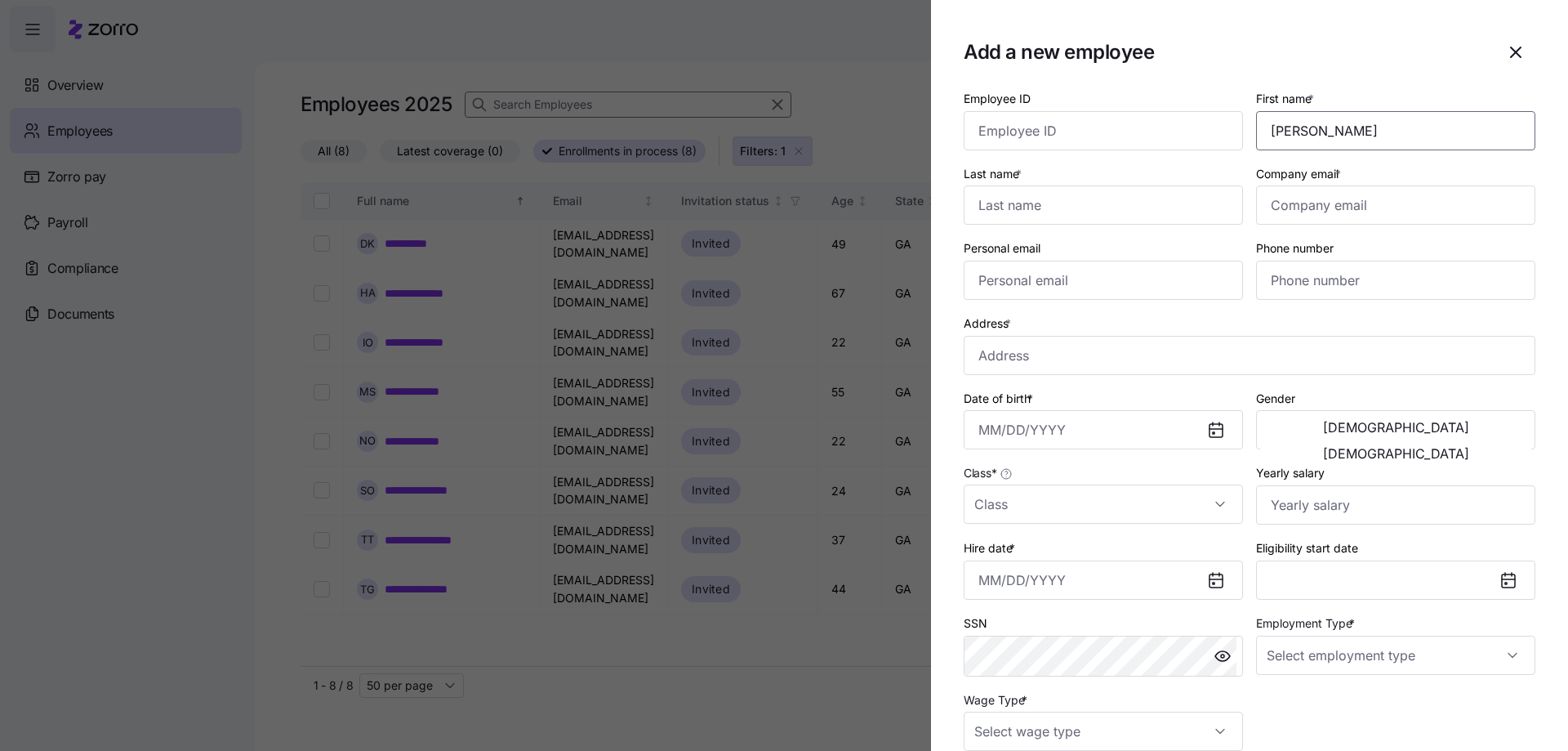 type on "Laquana" 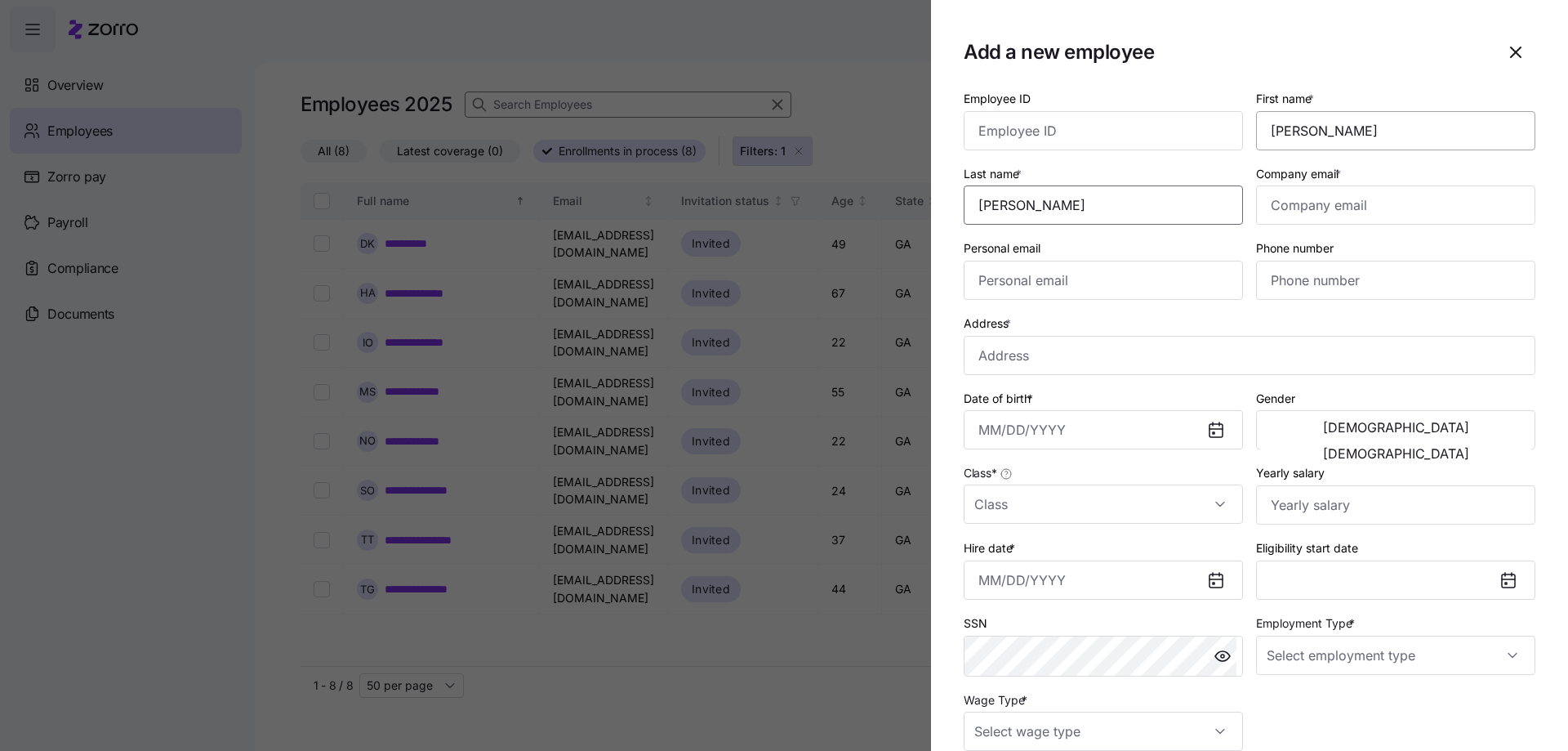 type on "Watkins" 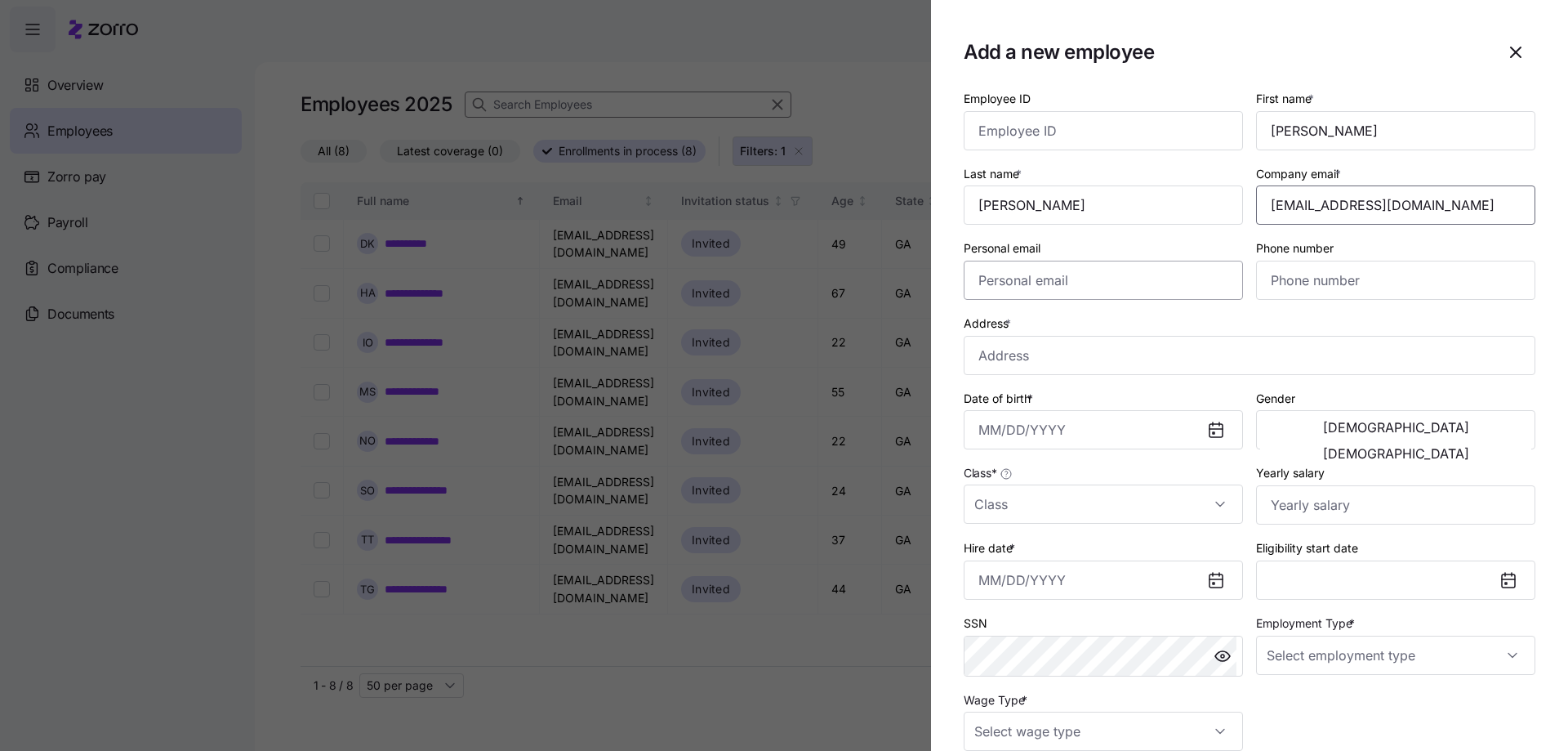 type on "[EMAIL_ADDRESS][DOMAIN_NAME]" 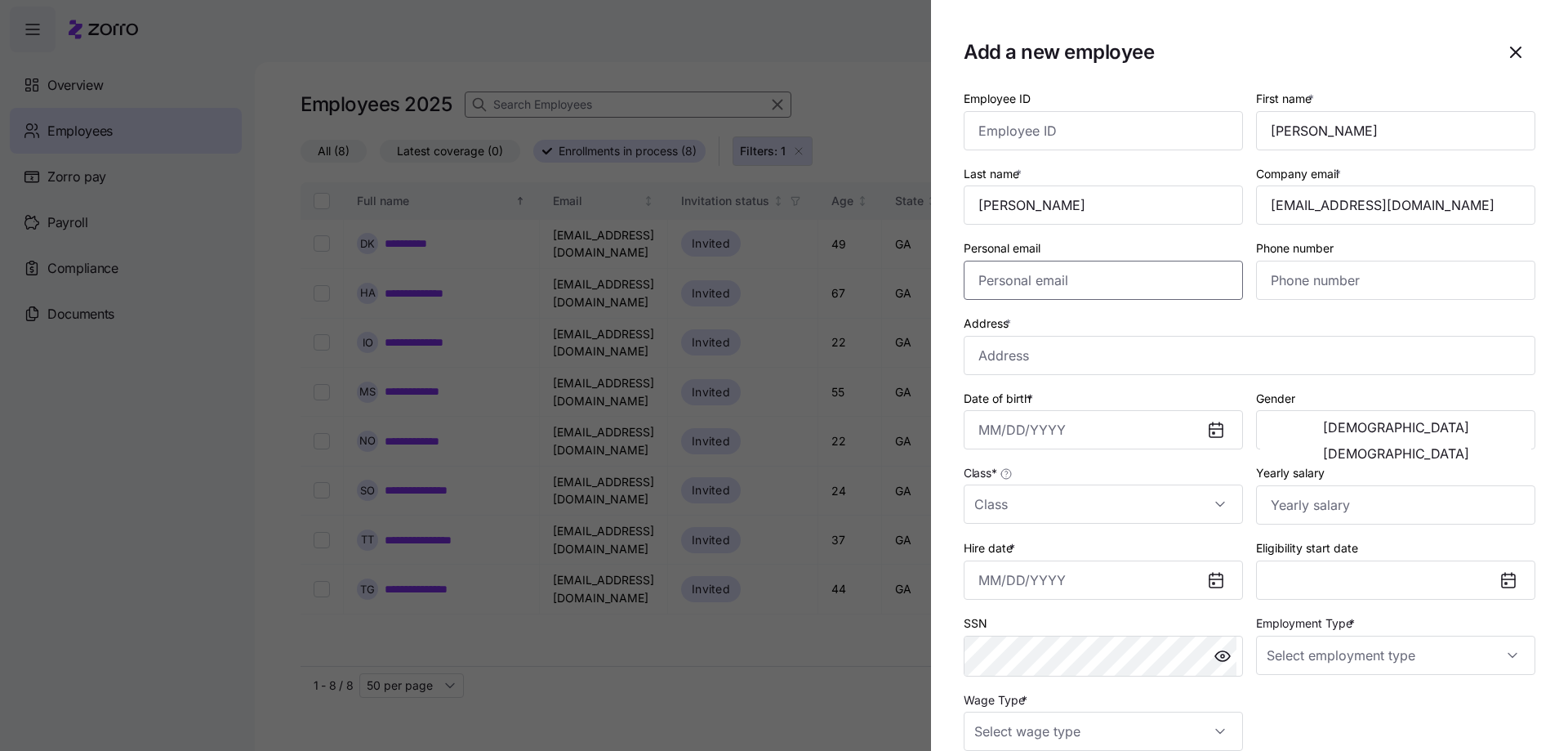 click on "Personal email" at bounding box center [1103, 280] 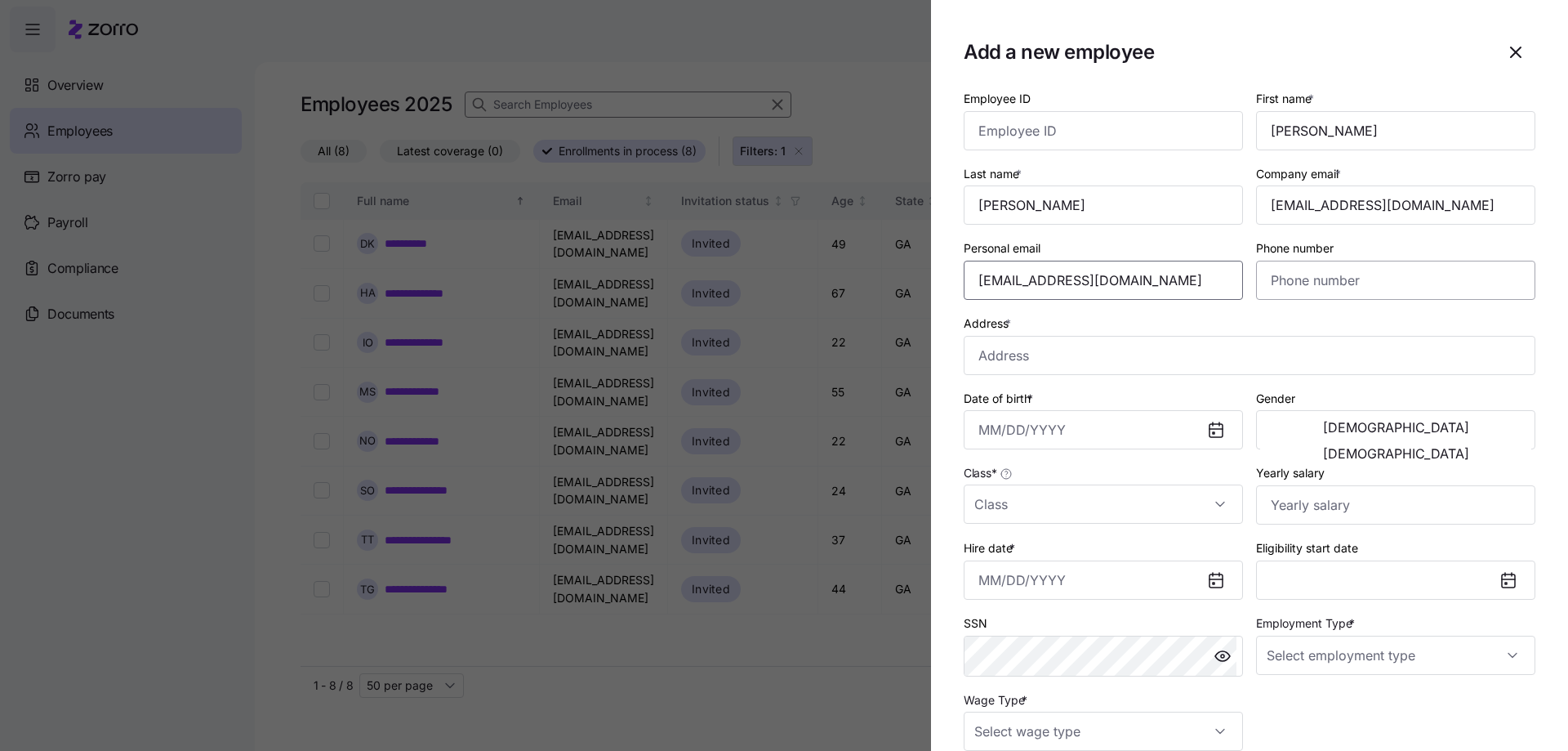 type on "[EMAIL_ADDRESS][DOMAIN_NAME]" 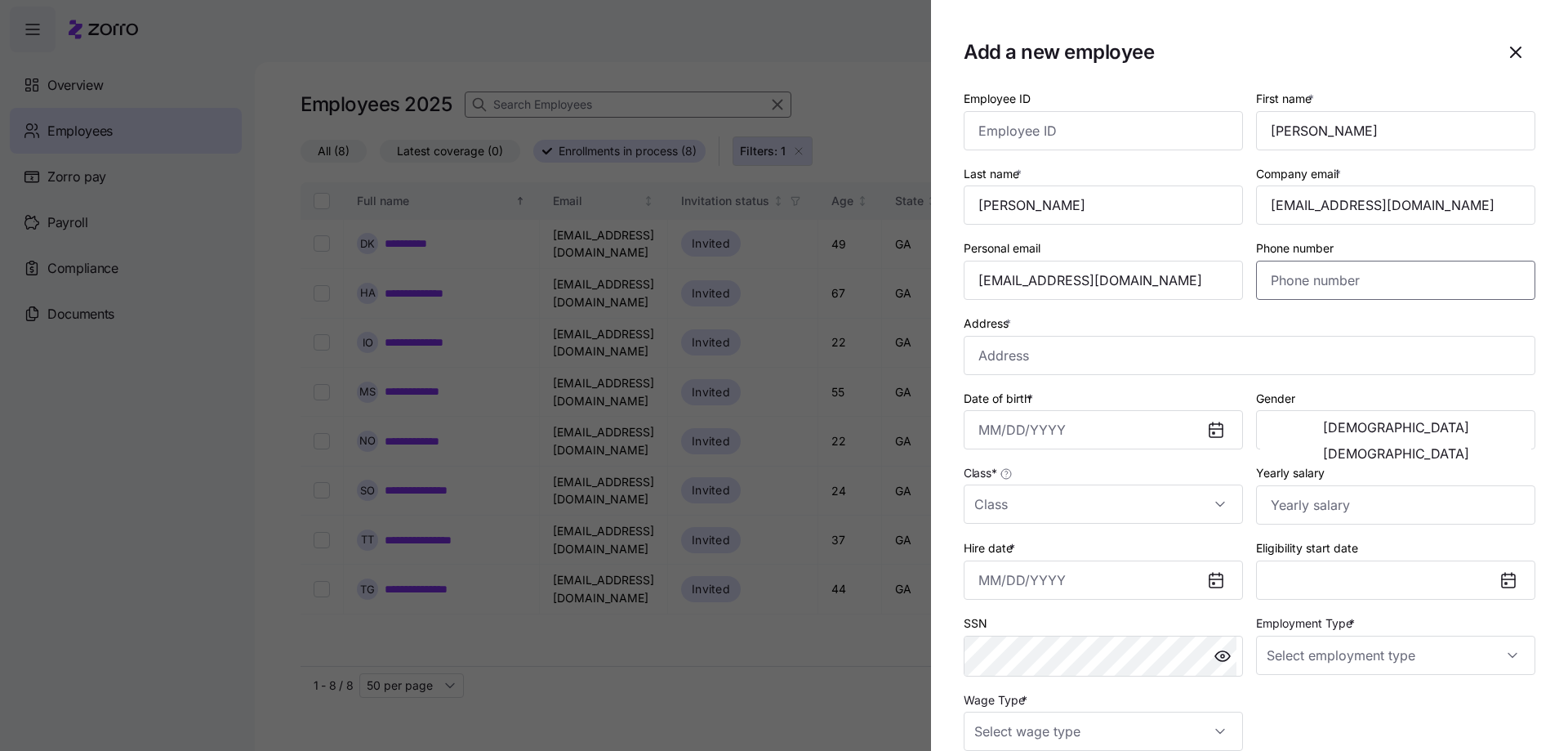 click on "Phone number" at bounding box center (1396, 280) 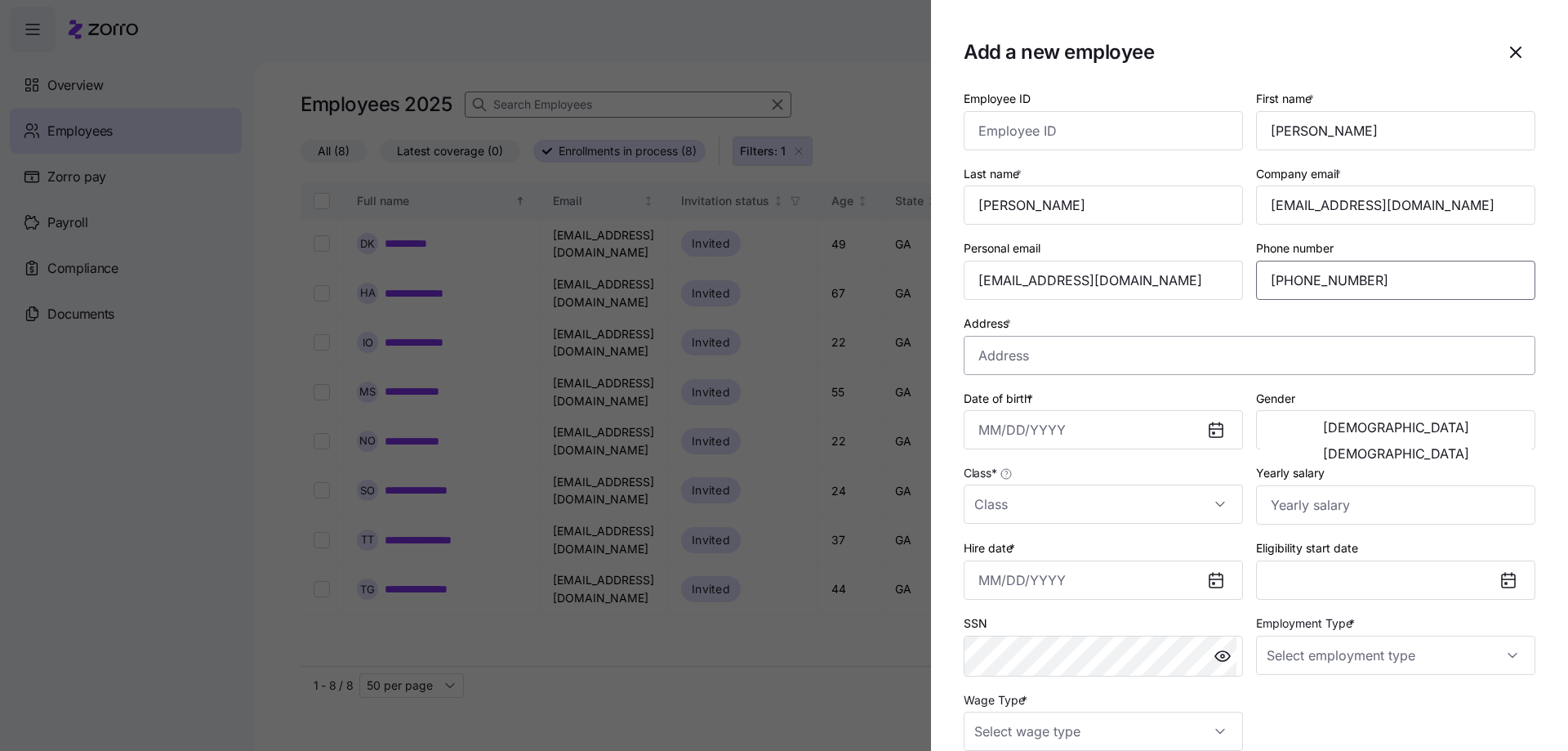 type on "(404) 399-7499" 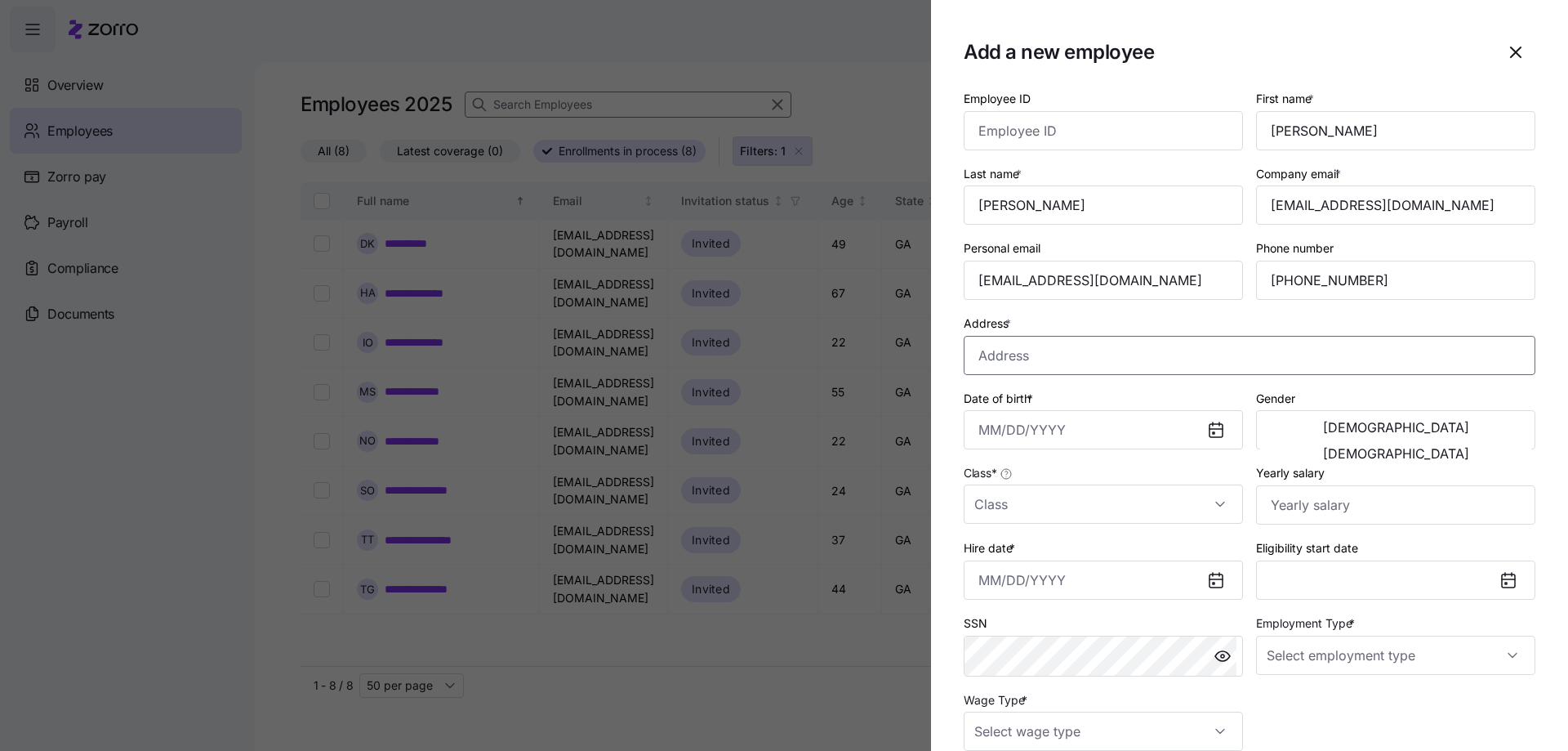 click on "Address  *" at bounding box center (1250, 355) 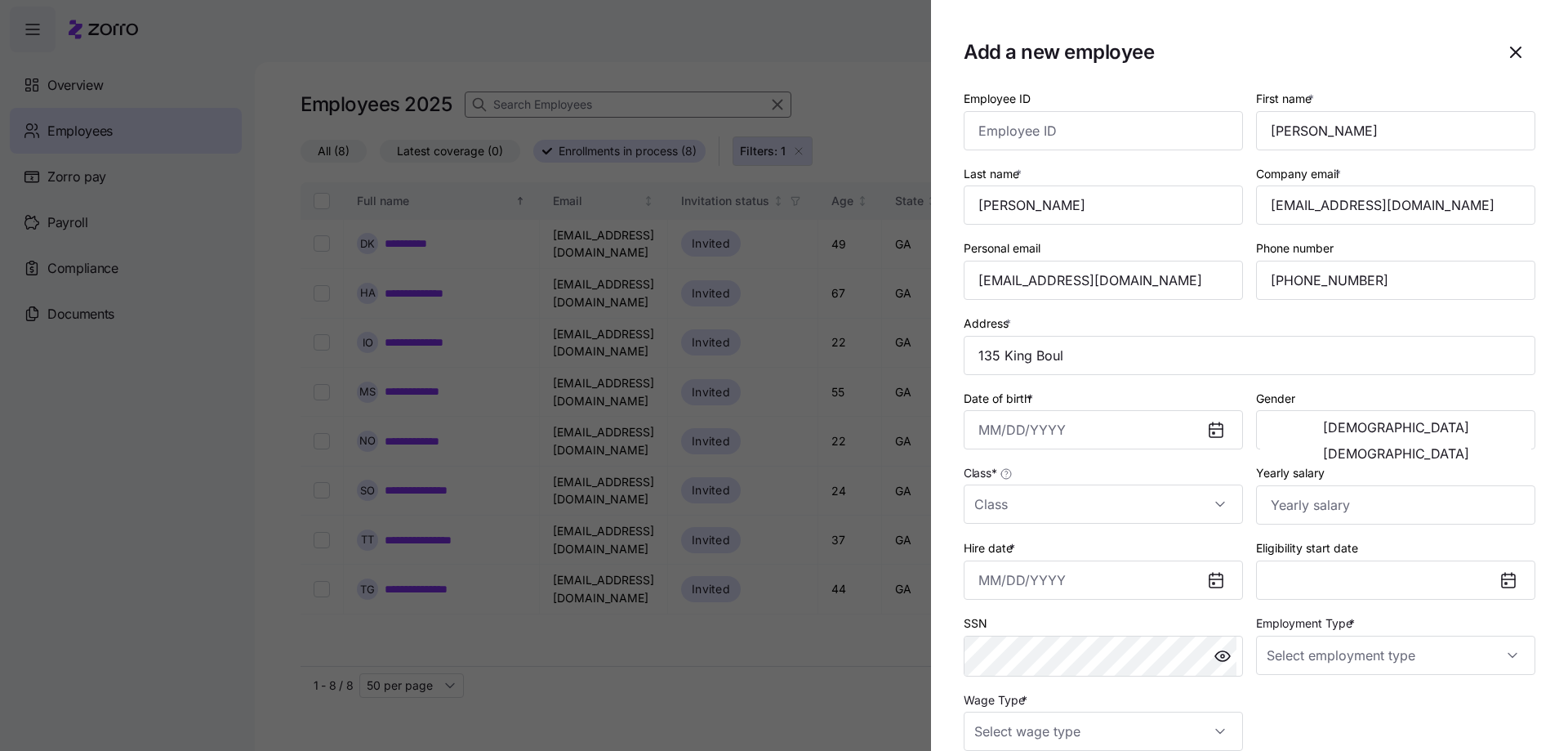 type on "135 King Blvd, McDonough, GA 30253, USA" 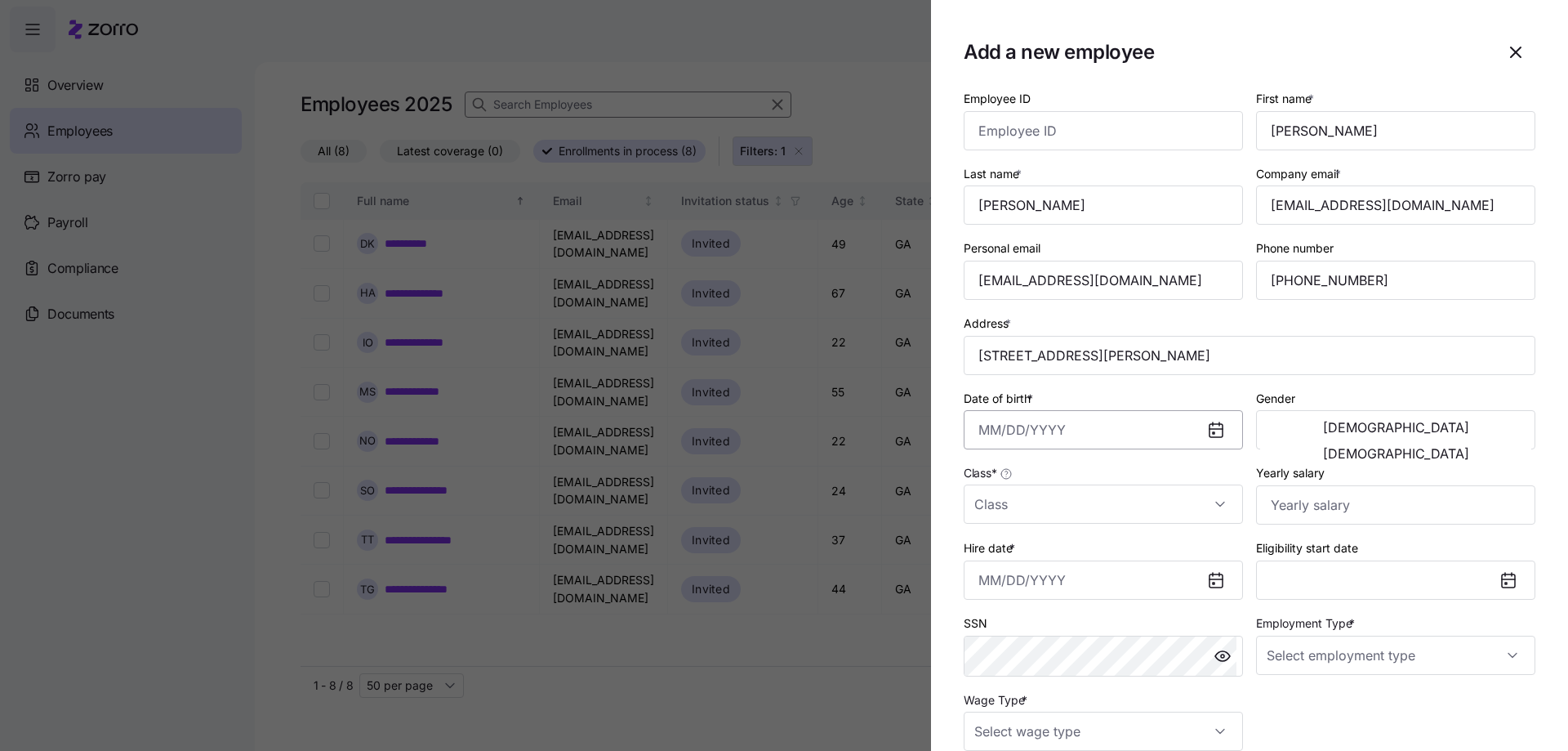 click on "Date of birth  *" at bounding box center (1103, 430) 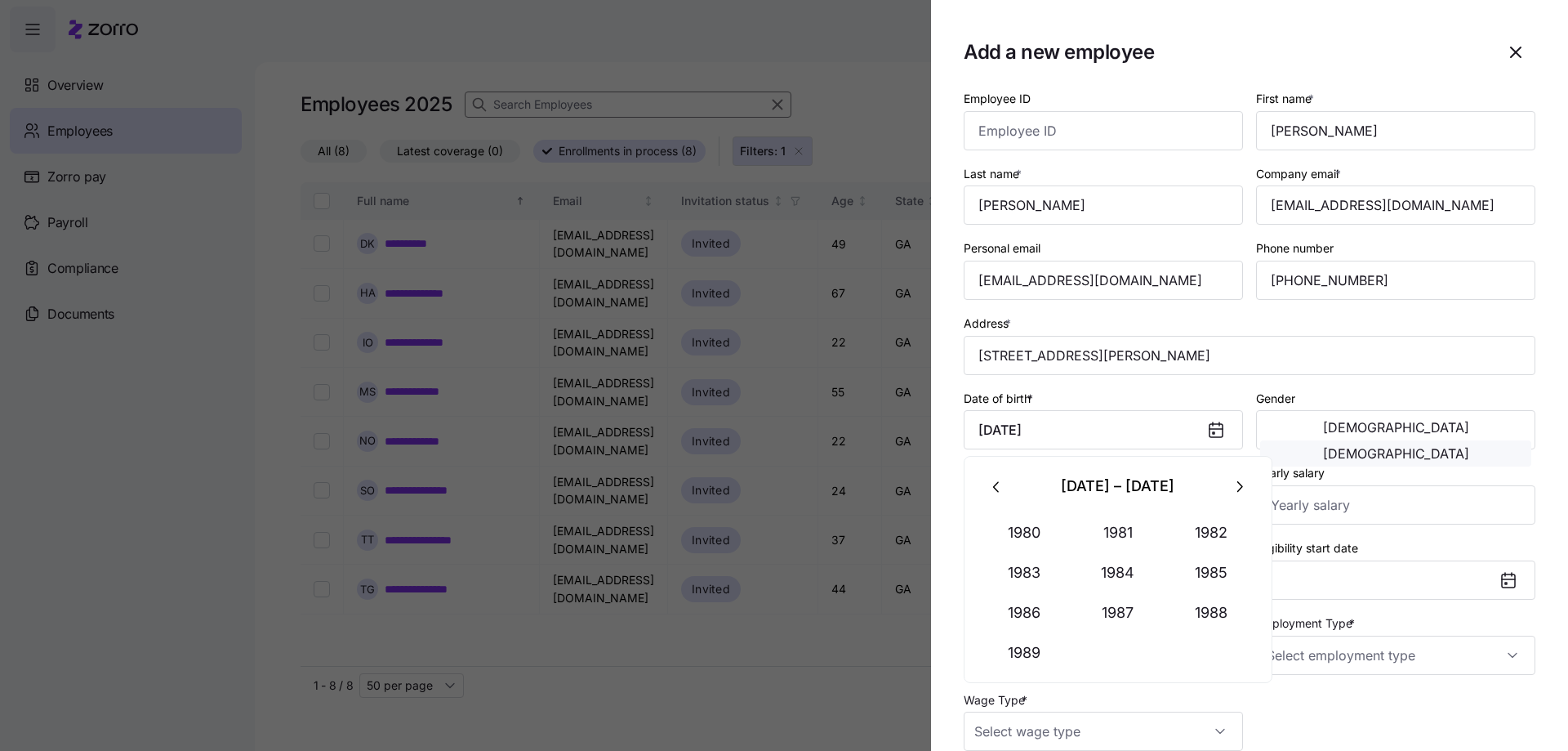 type on "June 17, 1986" 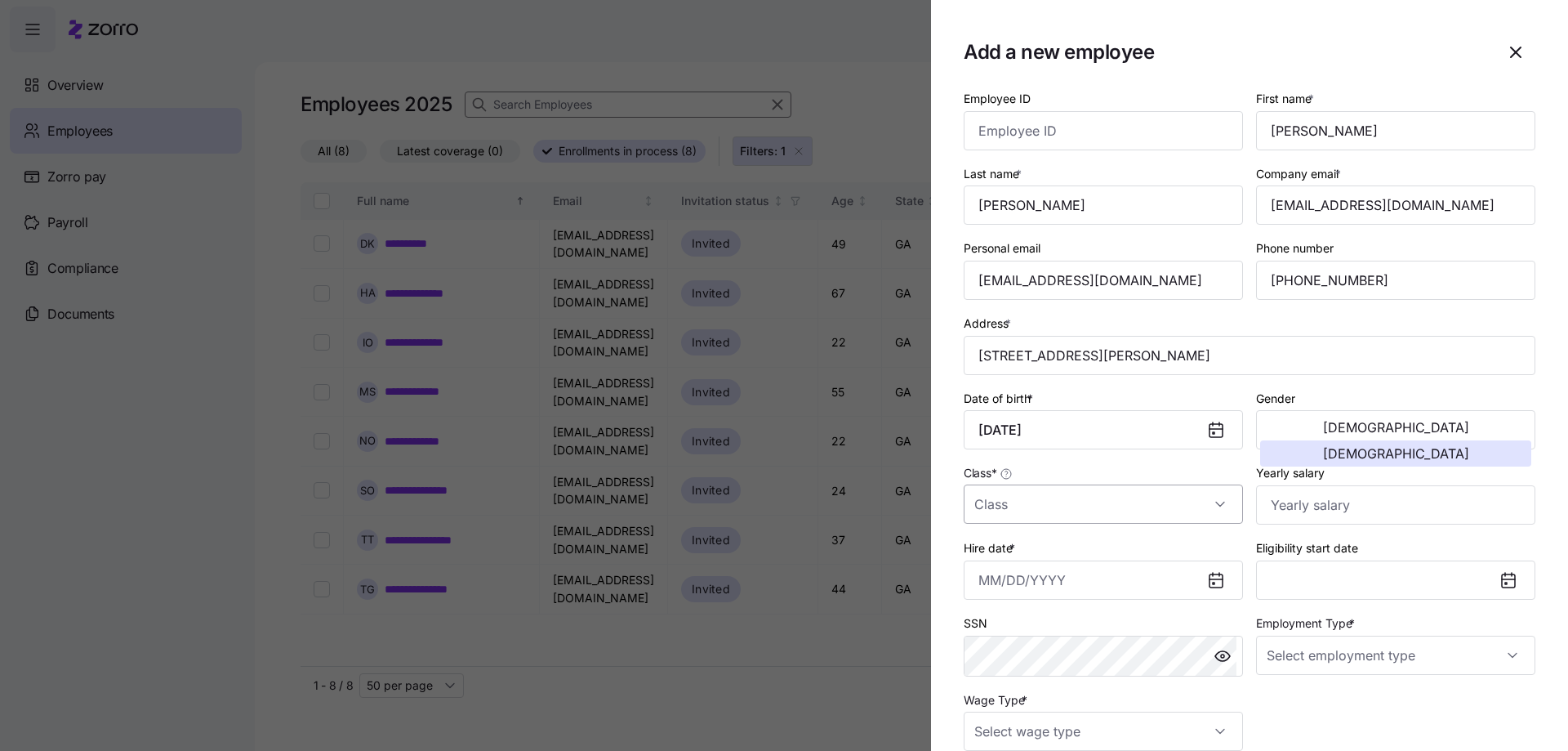 click on "Class  *" at bounding box center [1103, 504] 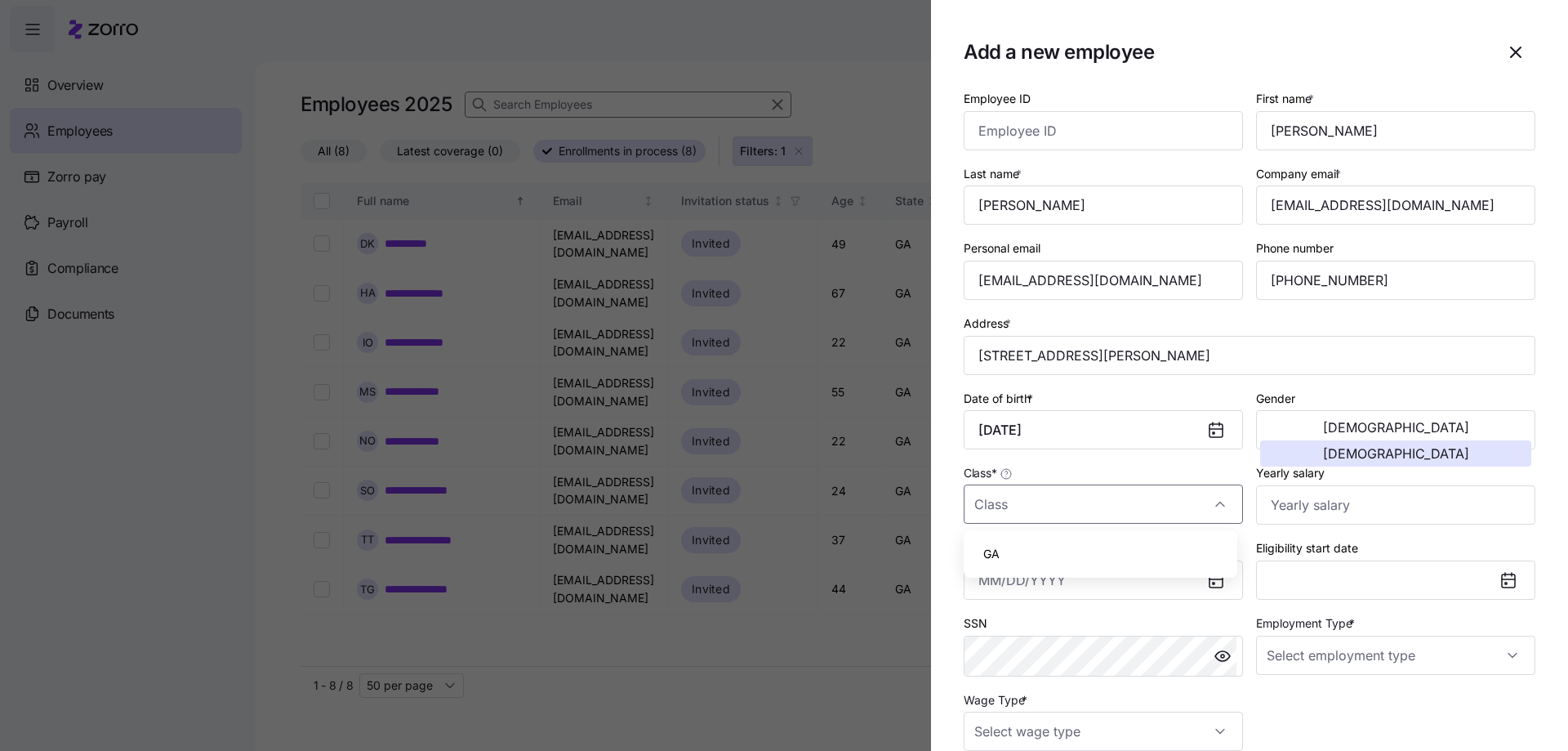 click on "GA" at bounding box center [991, 554] 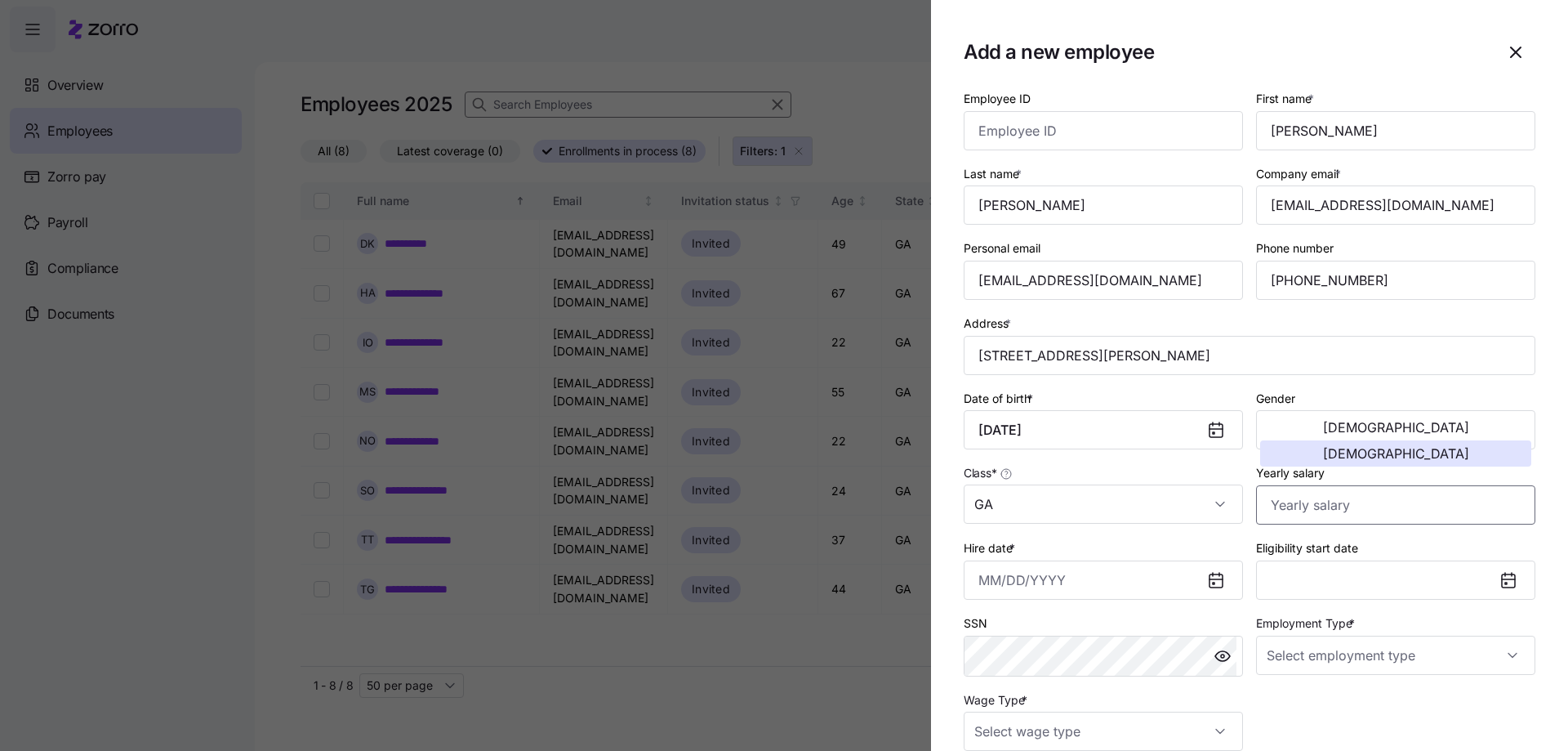 click on "Yearly salary" at bounding box center [1396, 505] 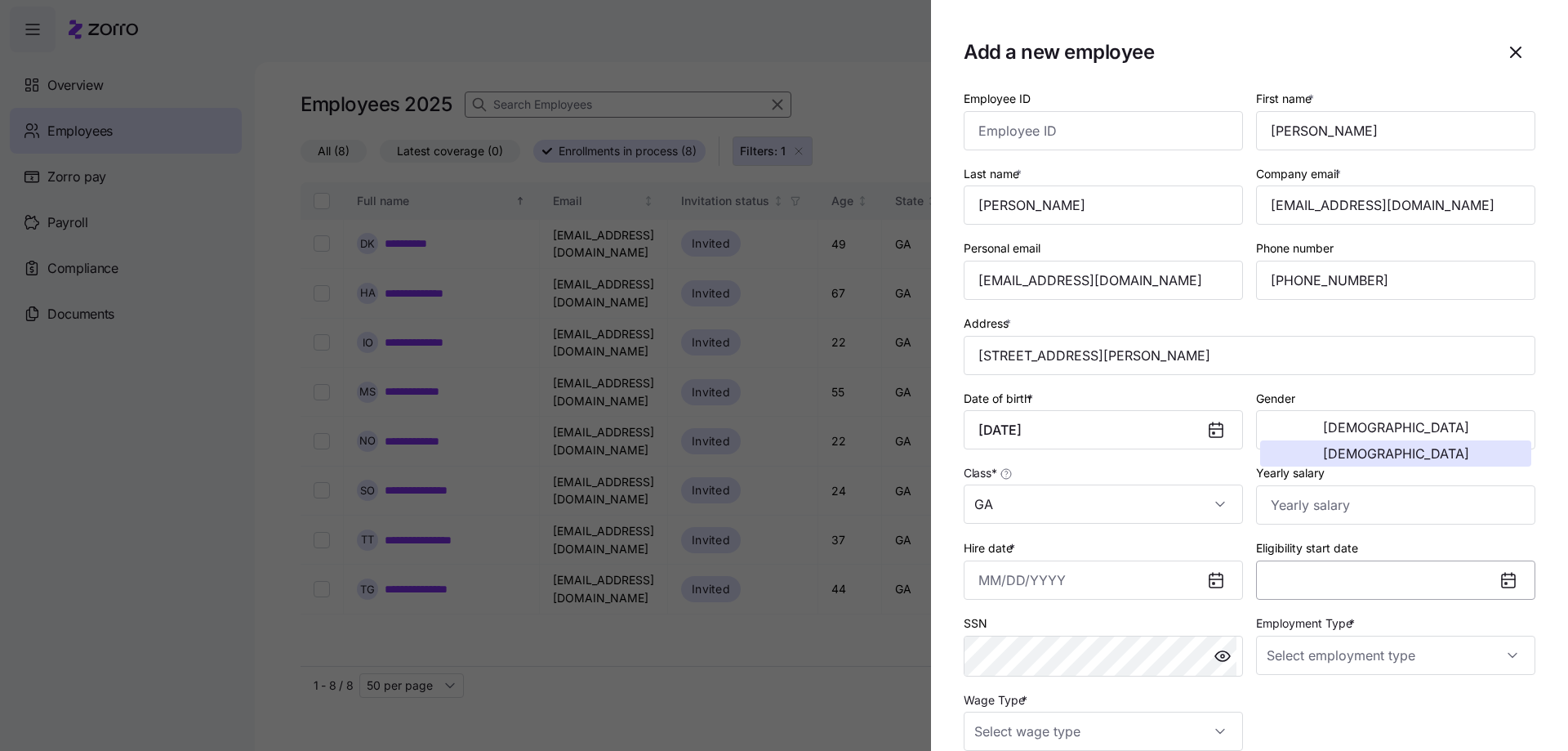 click on "Eligibility start date" at bounding box center (1396, 580) 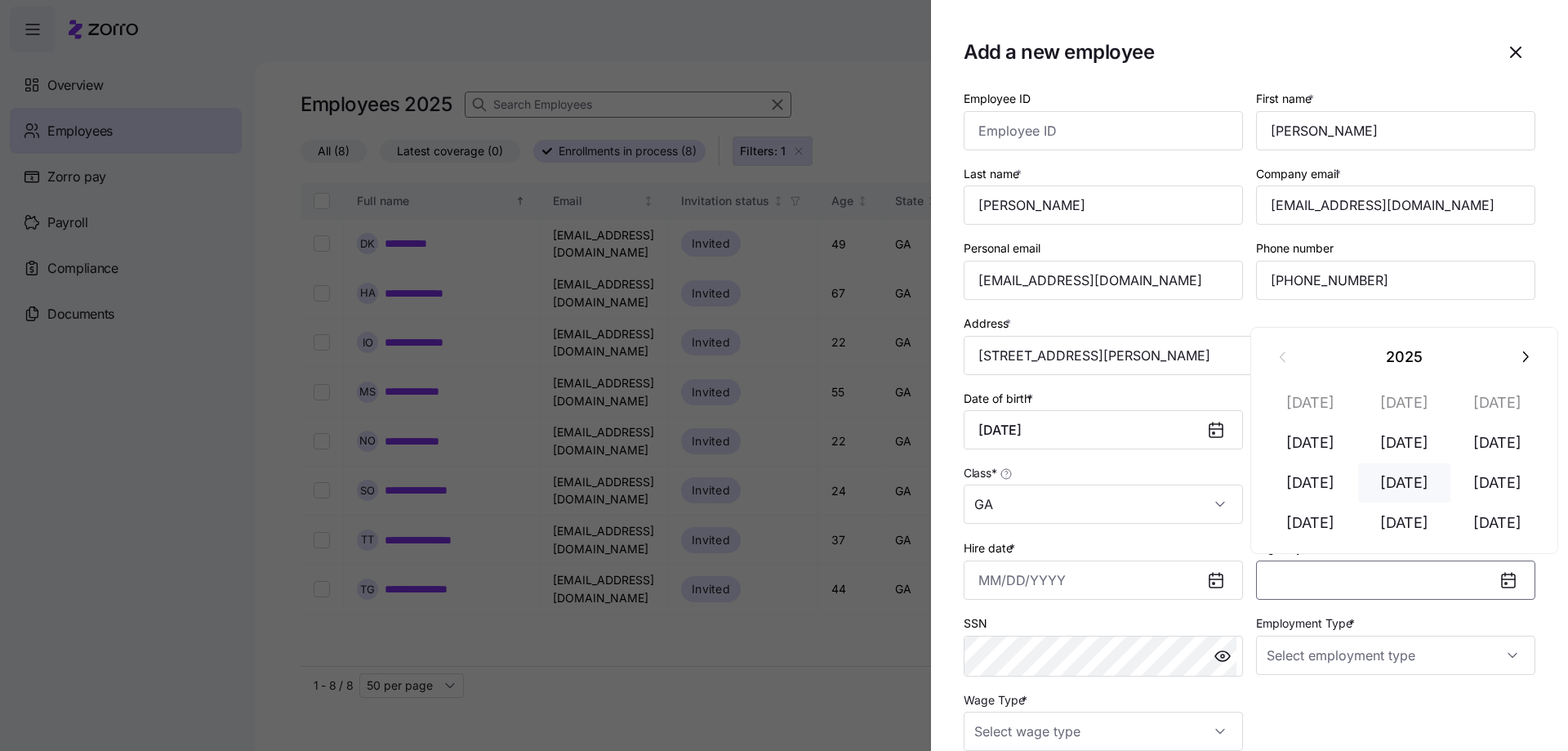 click on "Aug 1" at bounding box center (1405, 483) 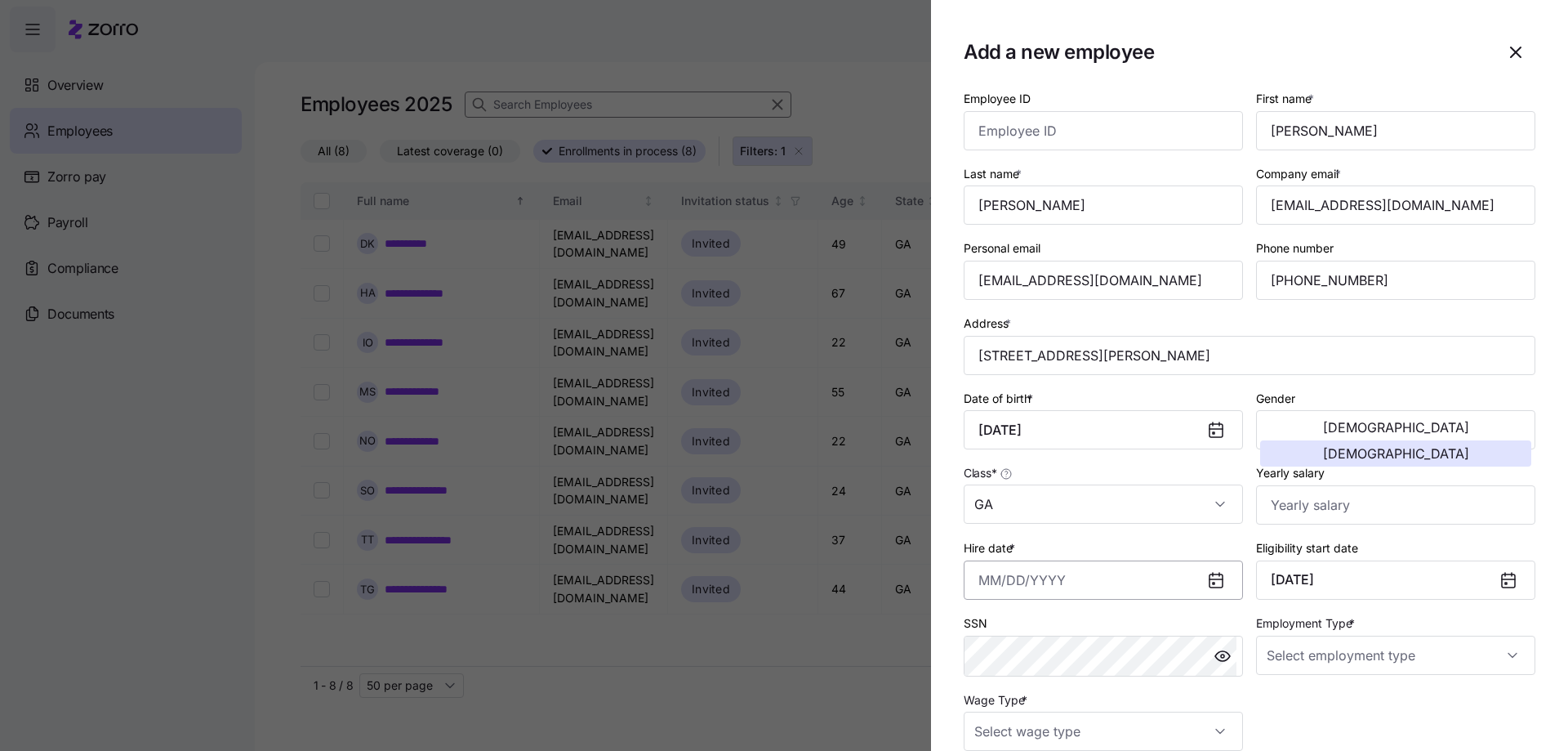 click on "Hire date  *" at bounding box center (1103, 580) 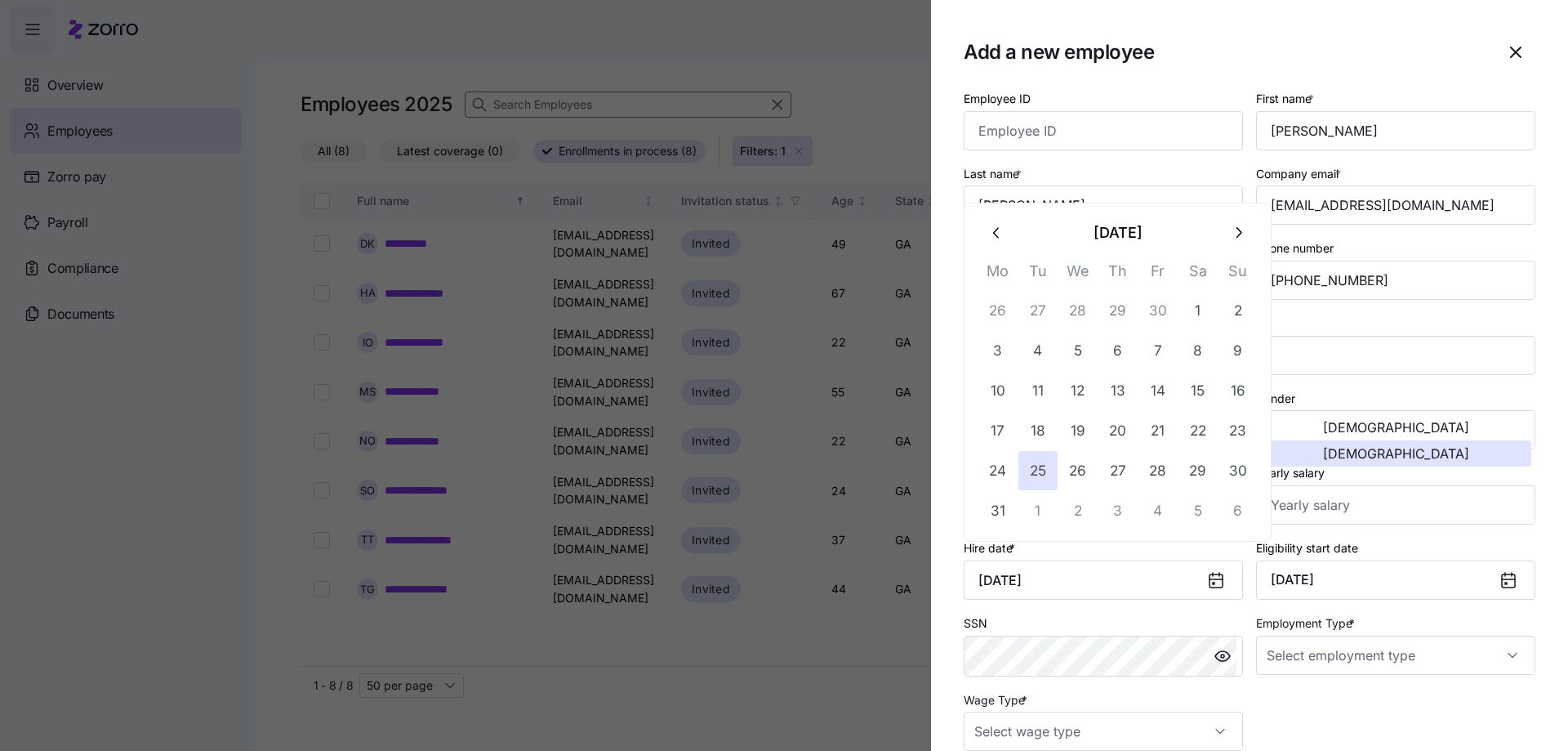 scroll, scrollTop: 82, scrollLeft: 0, axis: vertical 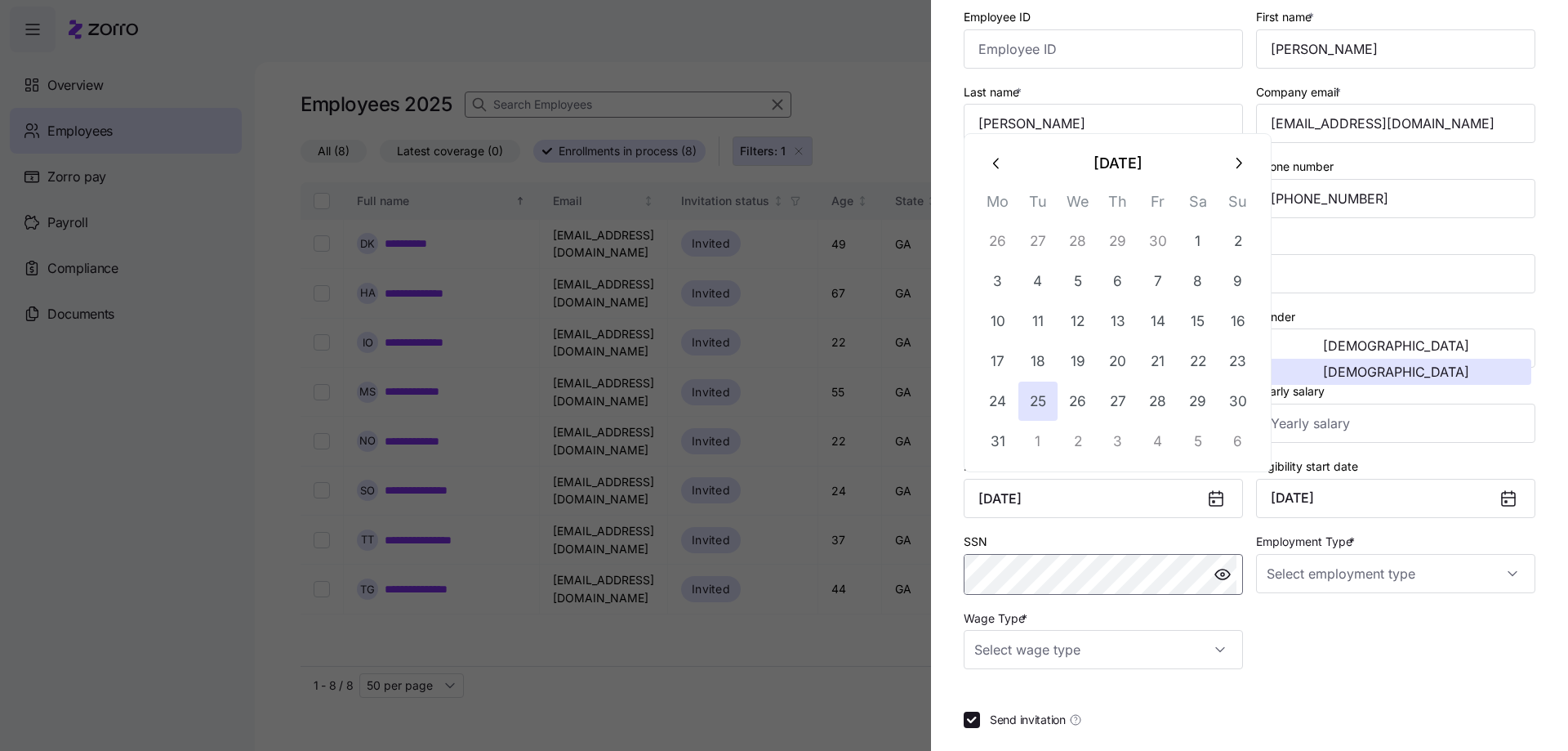 type on "October 25, 2022" 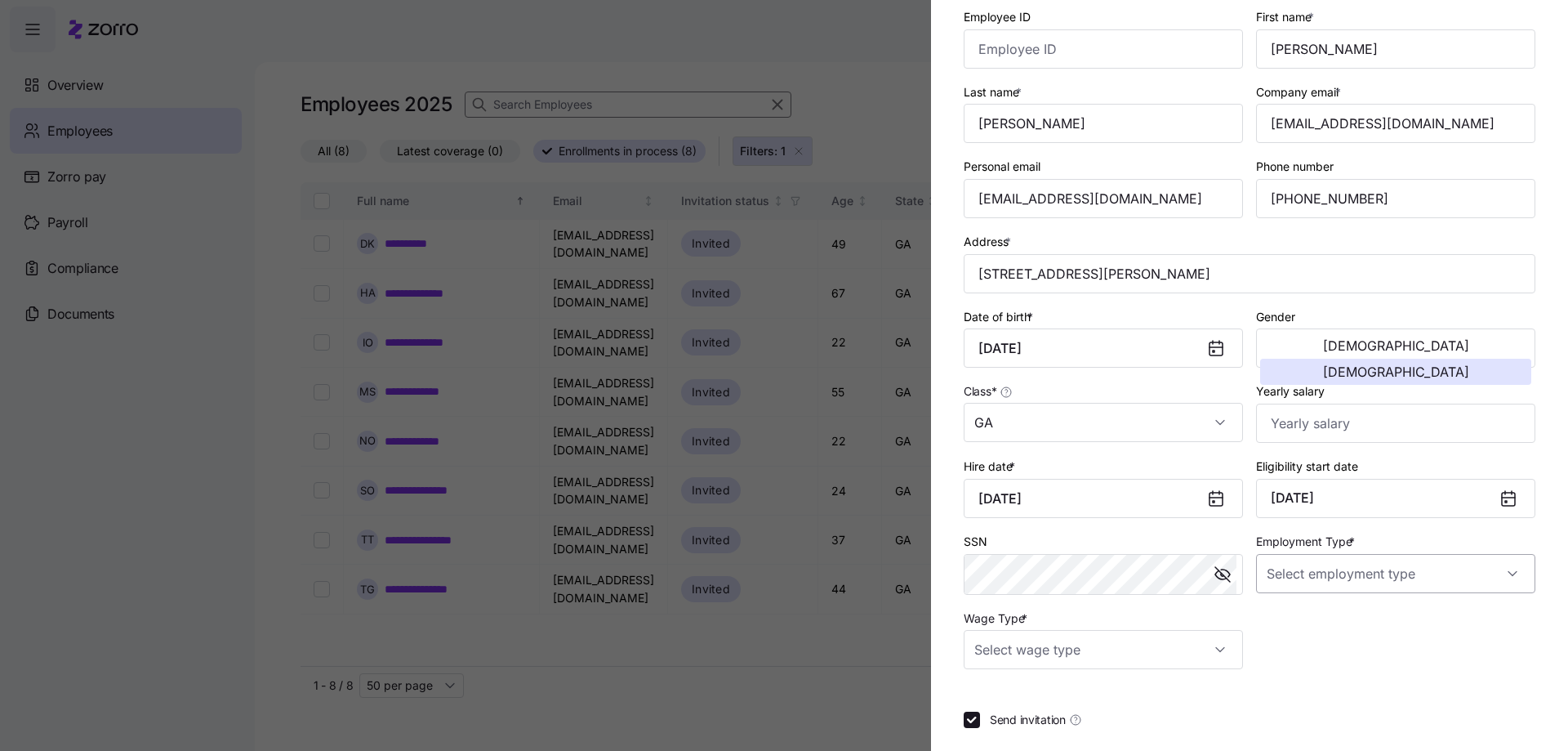 click on "Employment Type  *" at bounding box center (1396, 574) 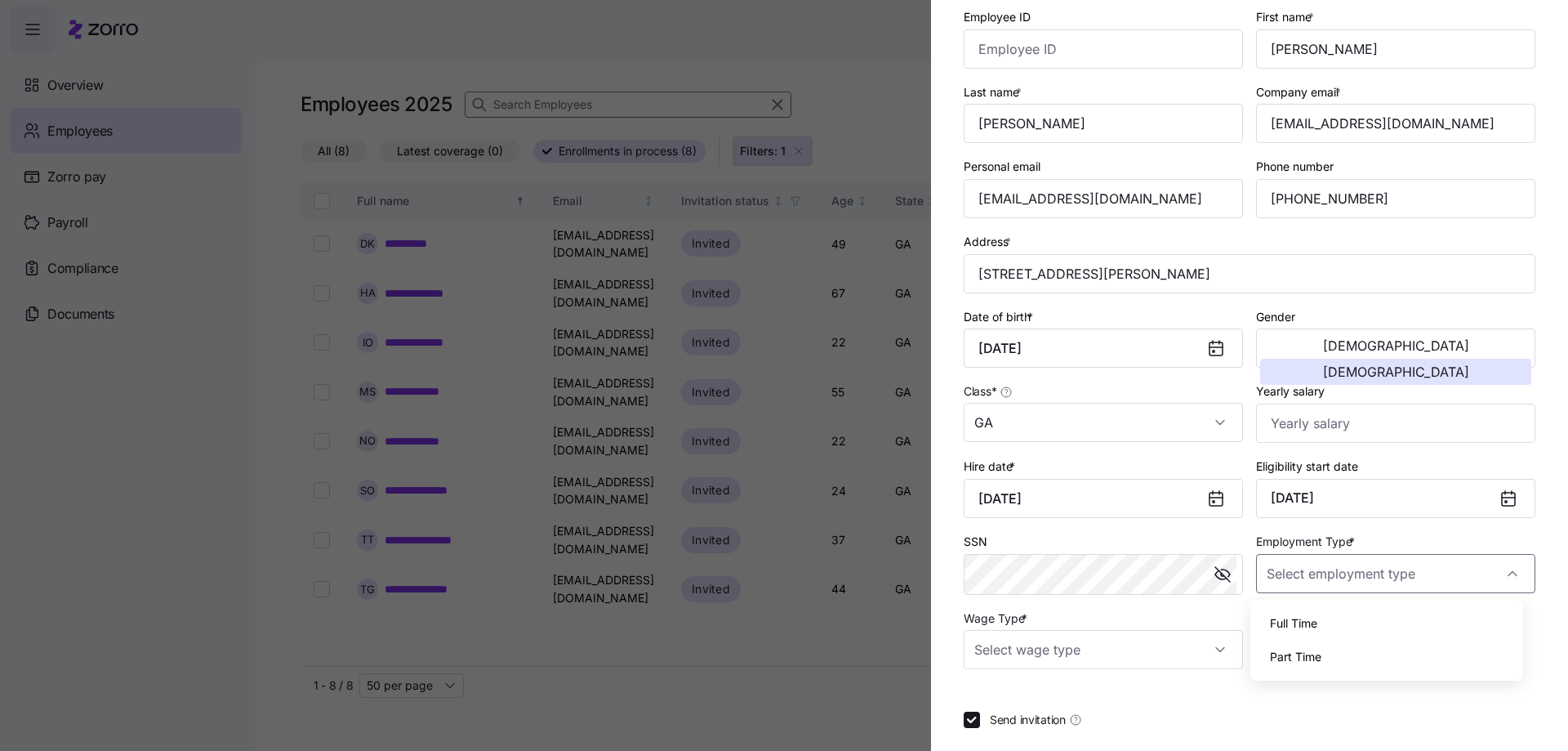 drag, startPoint x: 1297, startPoint y: 624, endPoint x: 1249, endPoint y: 625, distance: 48.010416 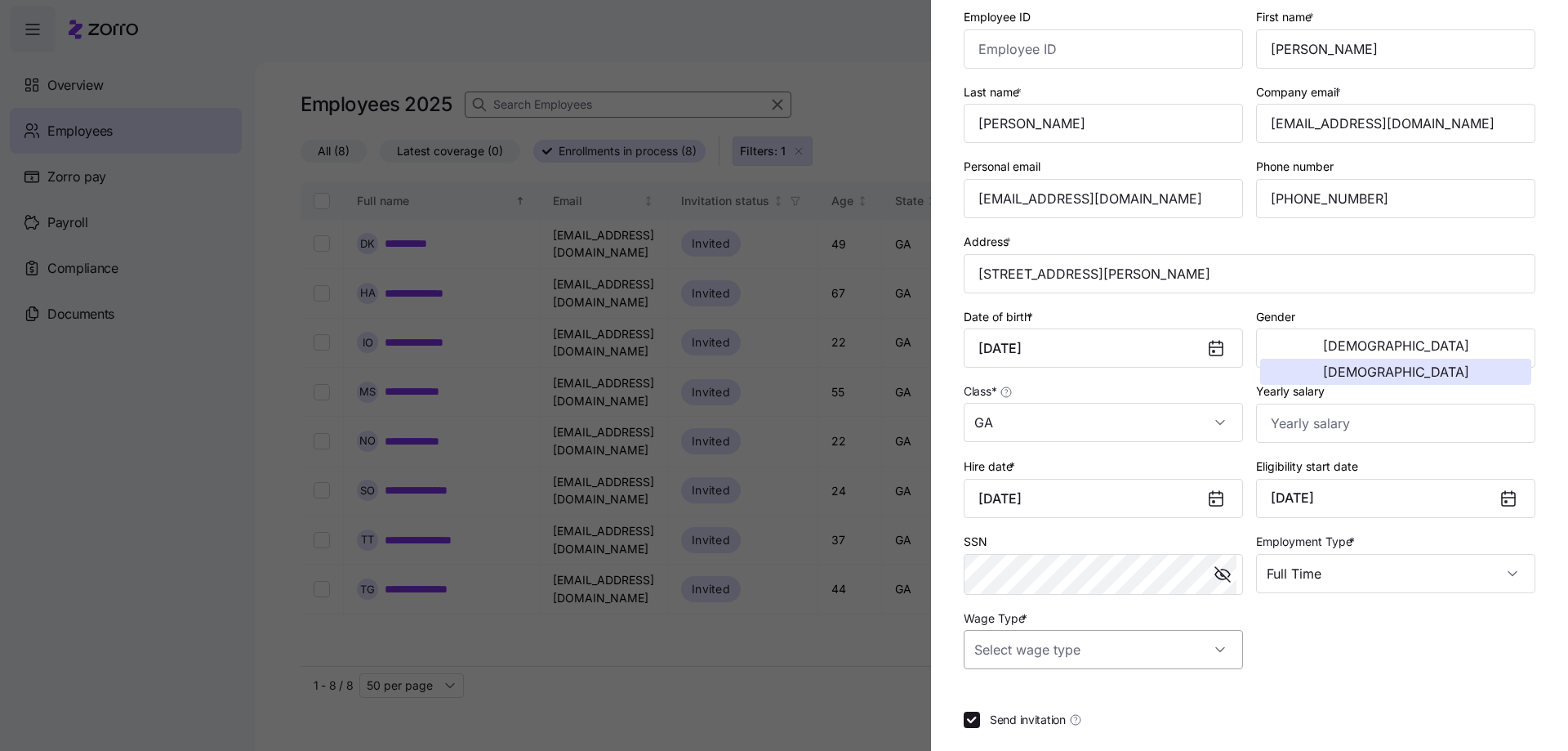 click on "Wage Type  *" at bounding box center (1103, 650) 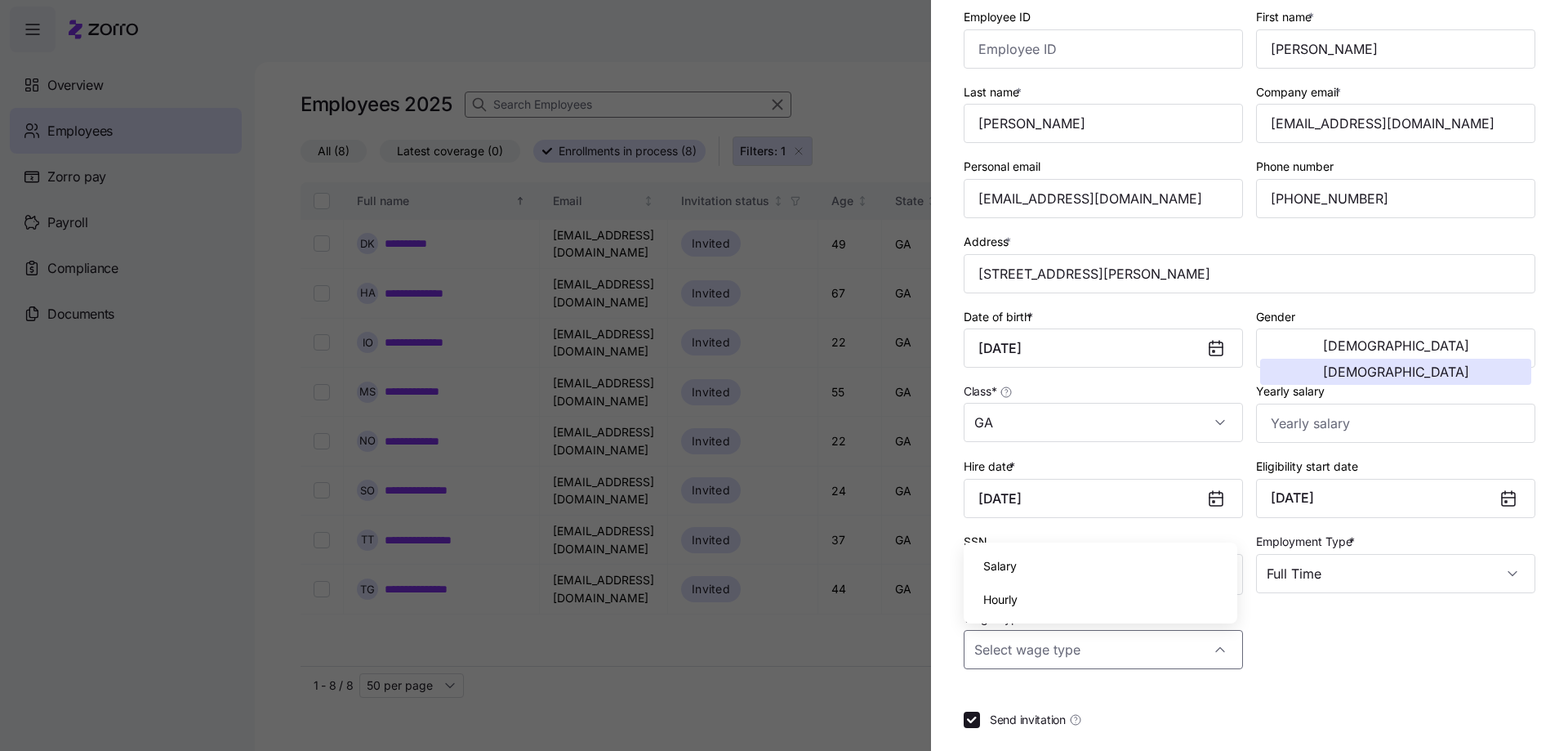 click on "Hourly" at bounding box center [1000, 600] 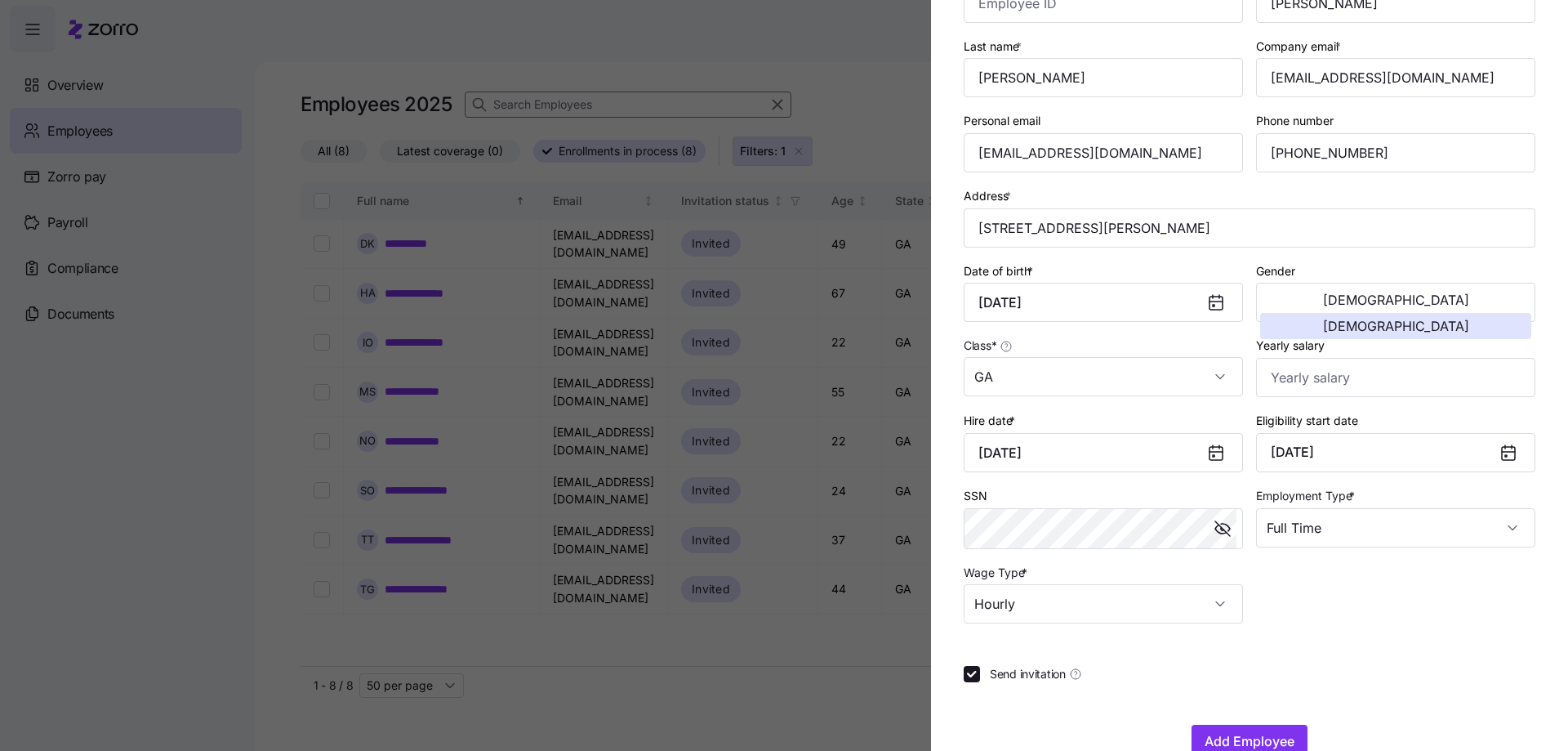scroll, scrollTop: 167, scrollLeft: 0, axis: vertical 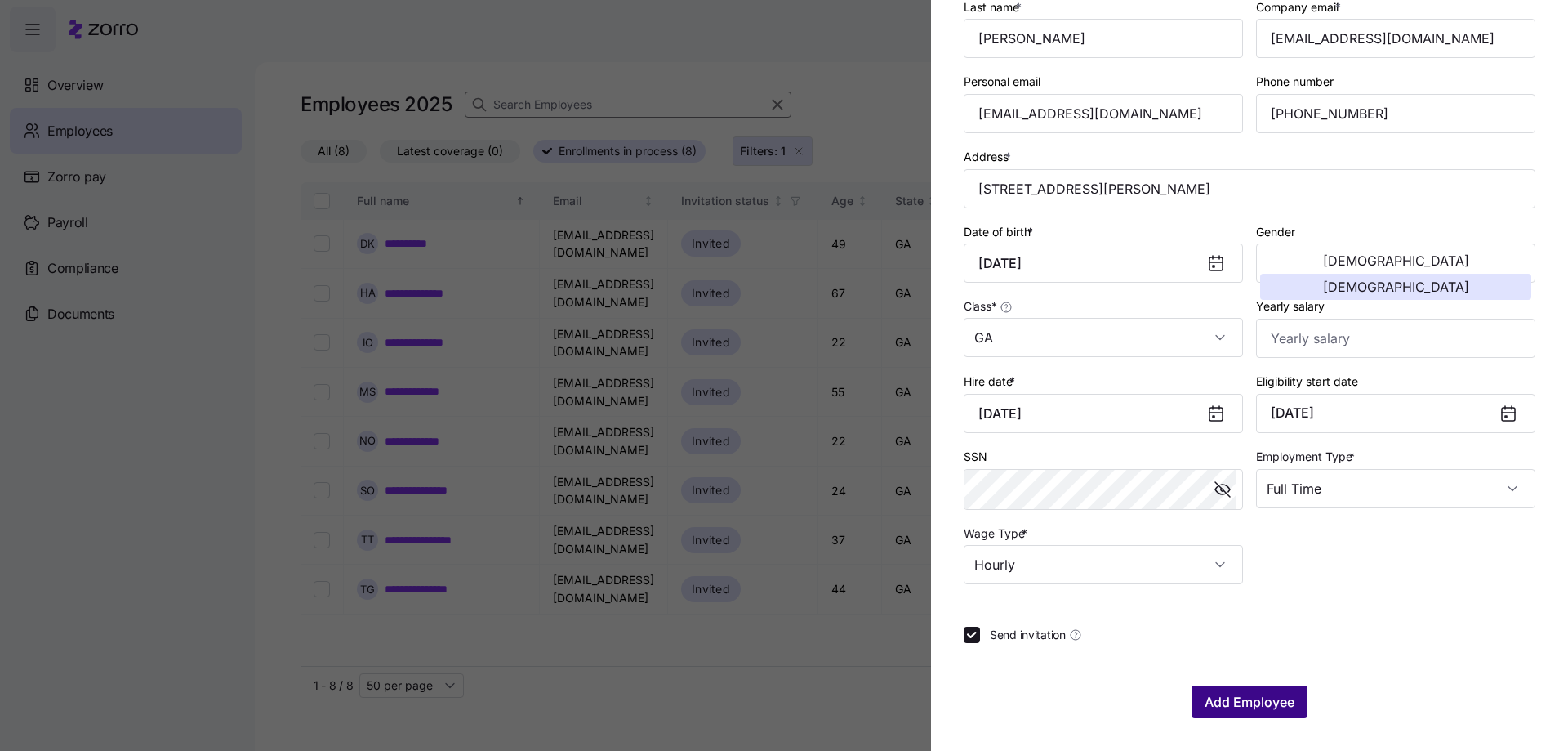 click on "Add Employee" at bounding box center (1250, 702) 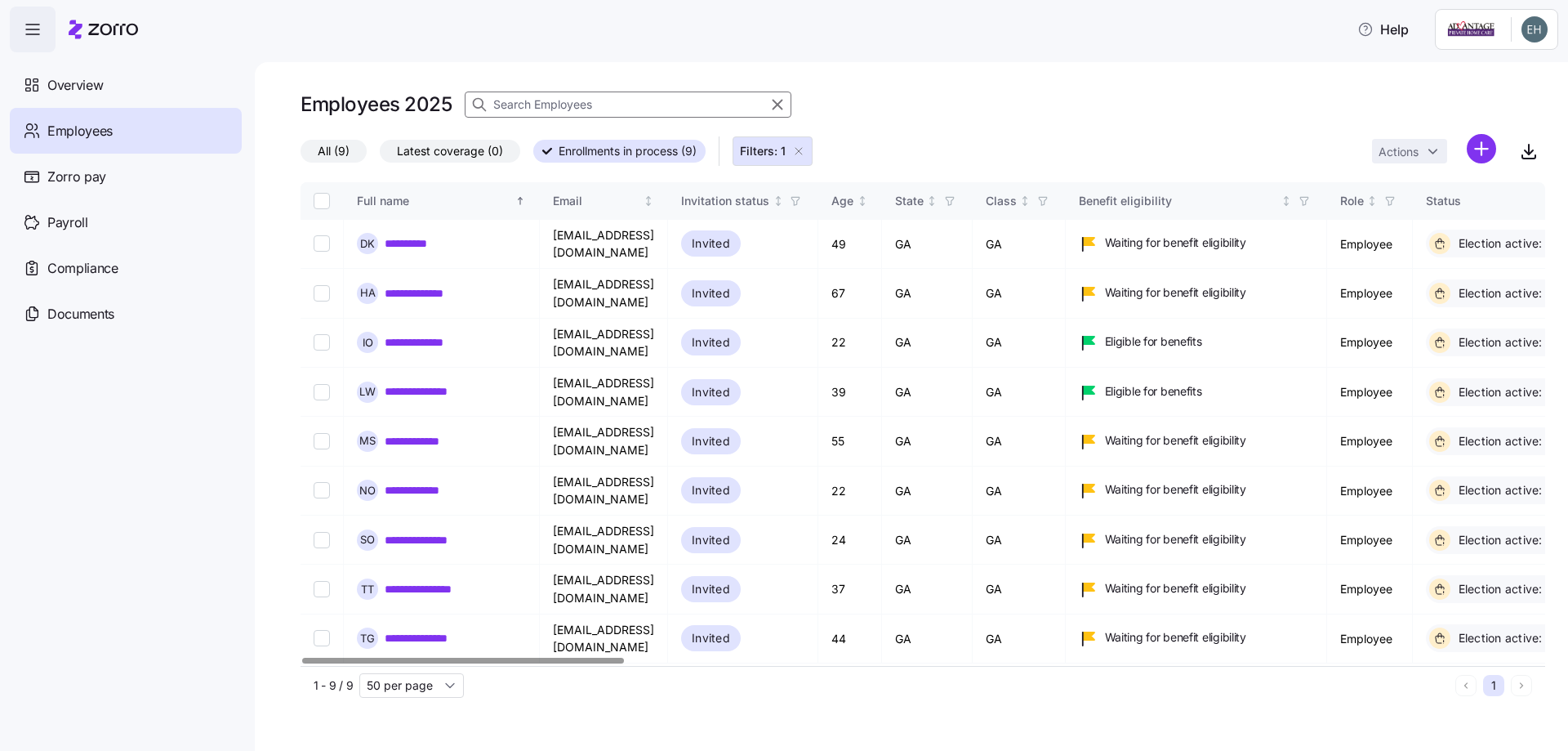 click at bounding box center [322, 201] 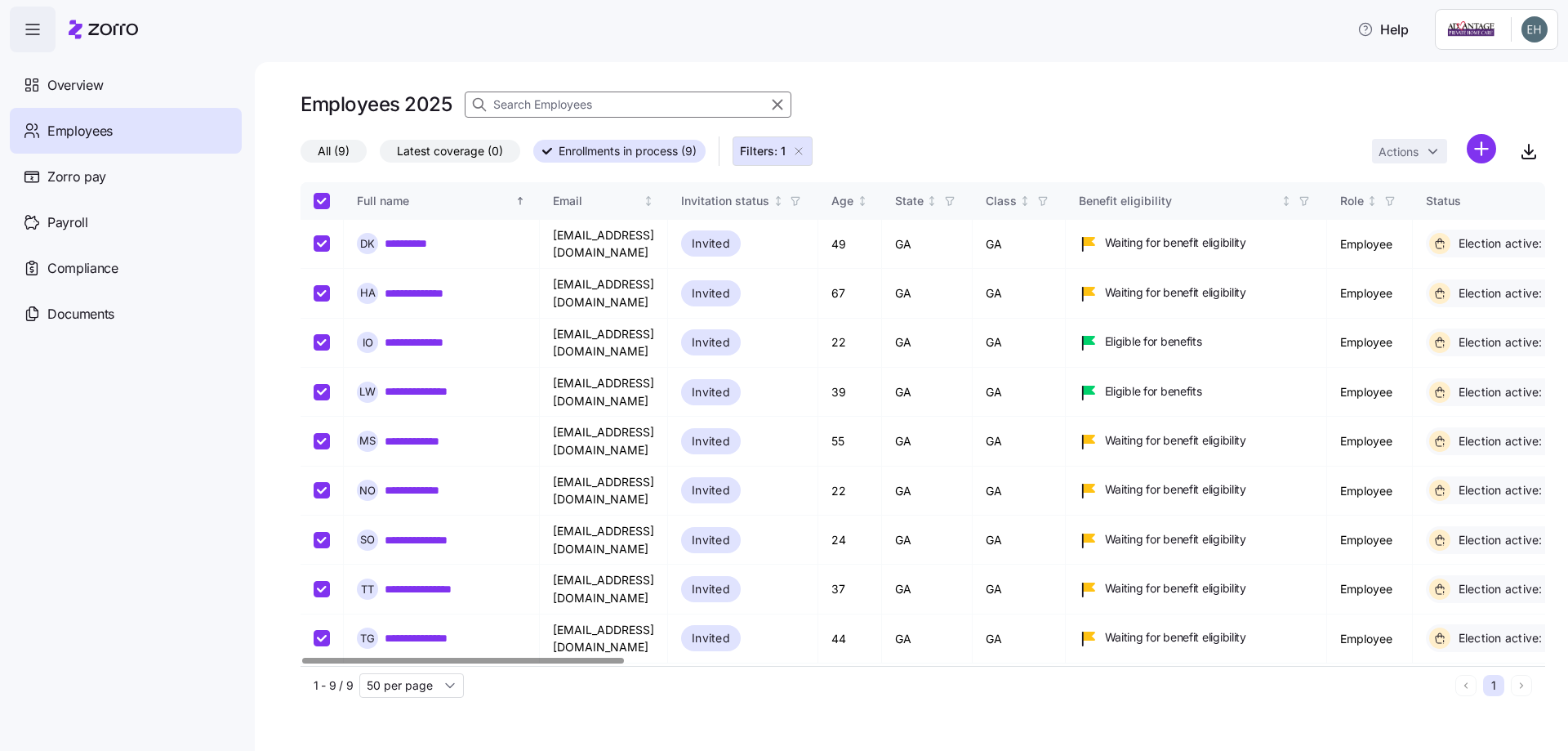 checkbox on "true" 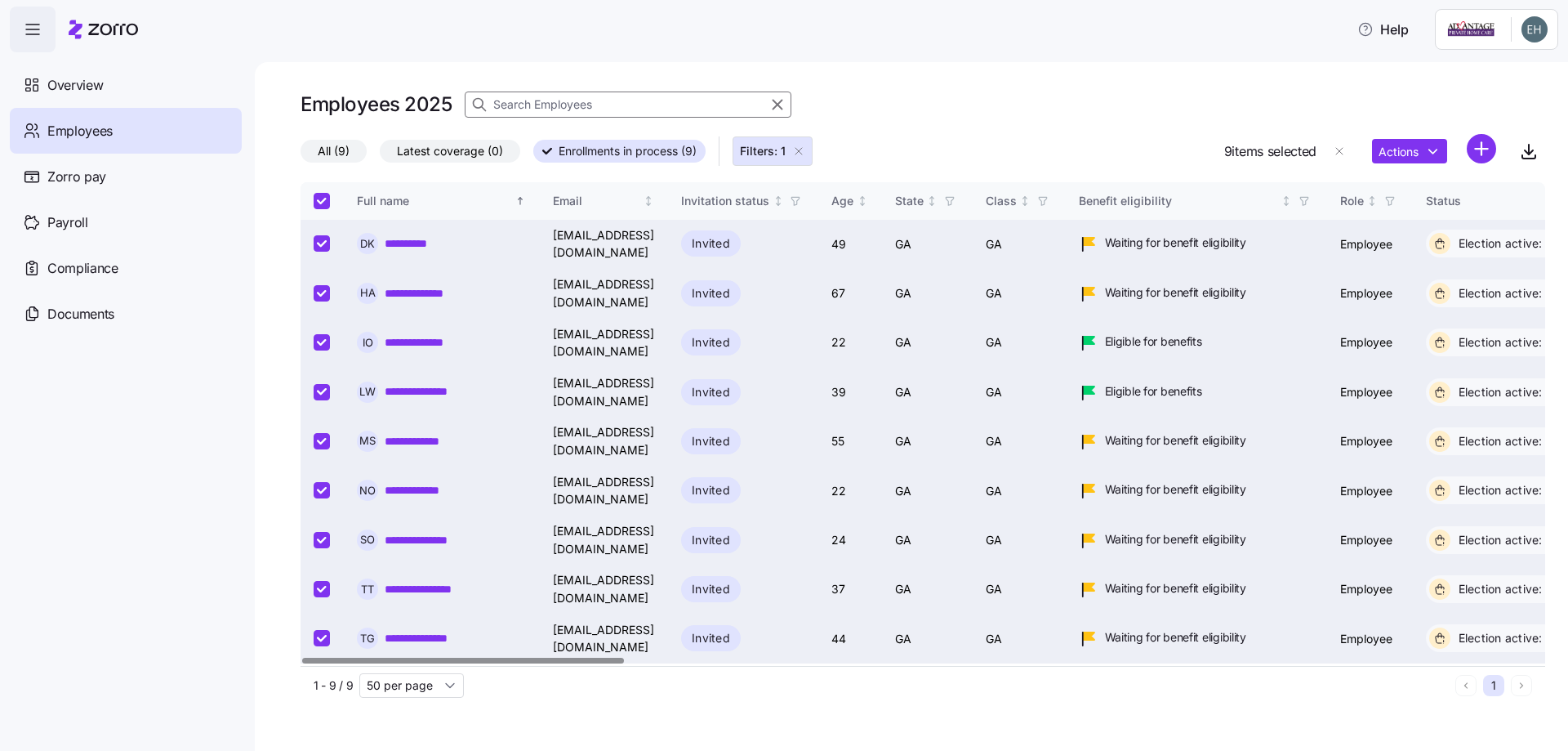 click on "**********" at bounding box center [784, 370] 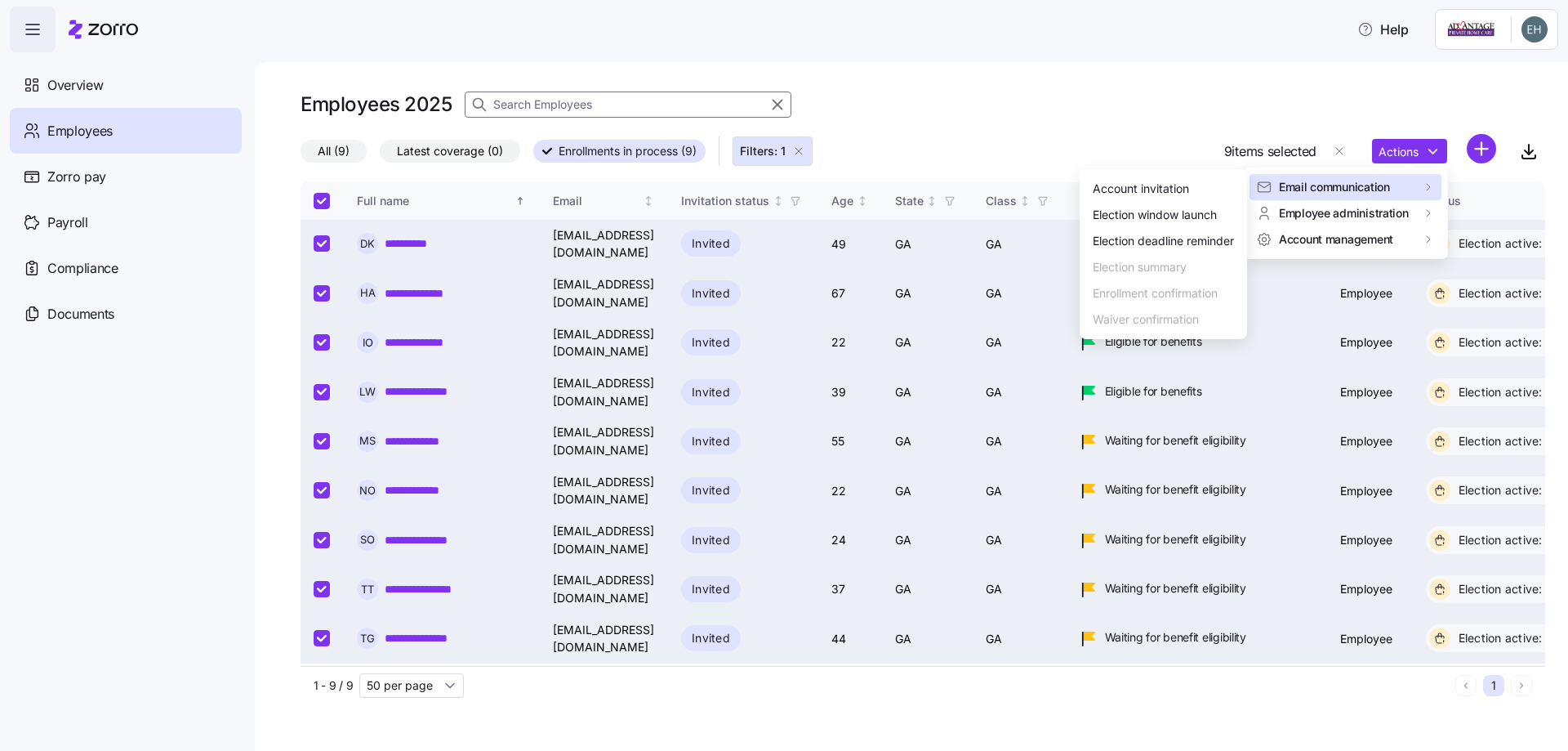 click on "Email communication" at bounding box center (1334, 187) 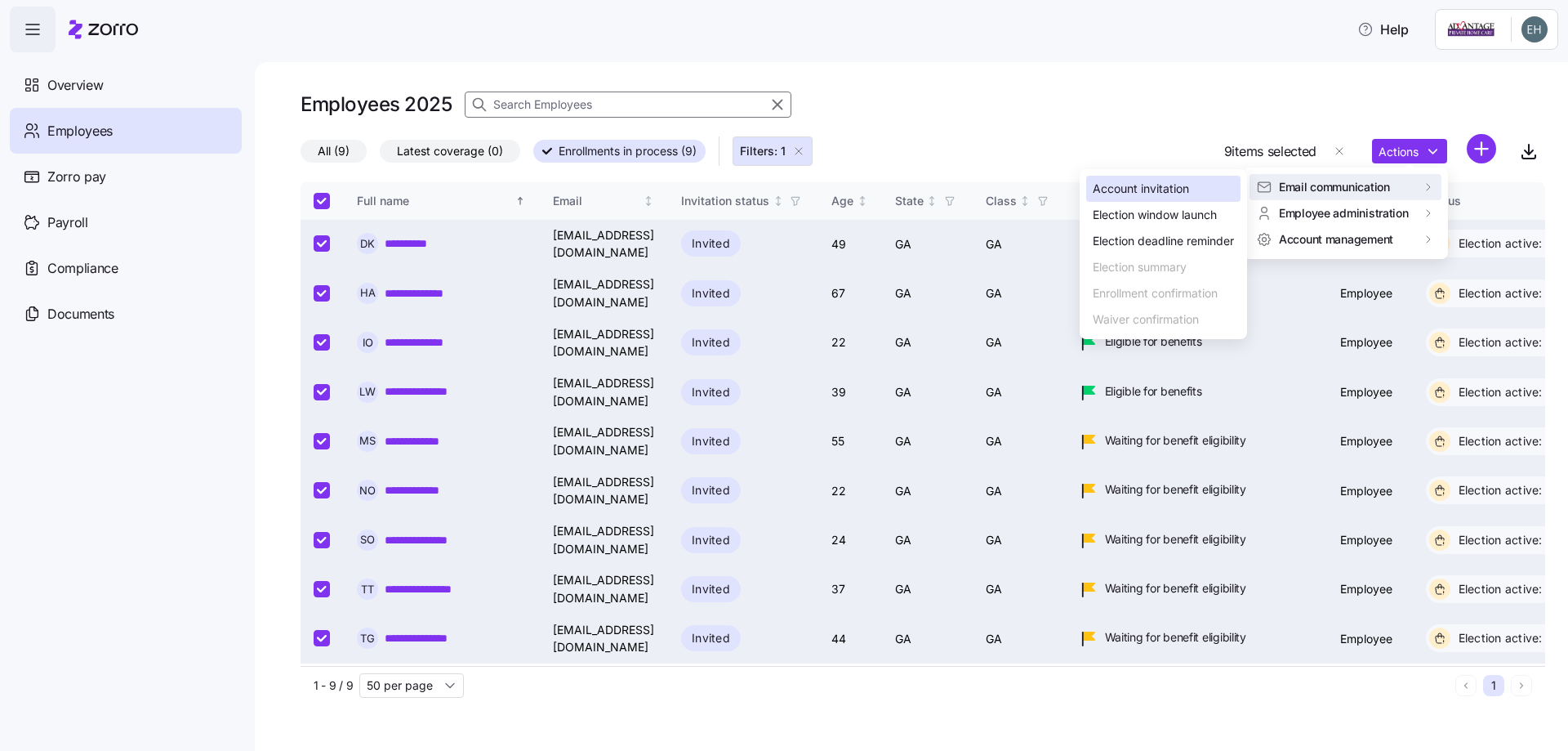 click on "Account invitation" at bounding box center [1141, 189] 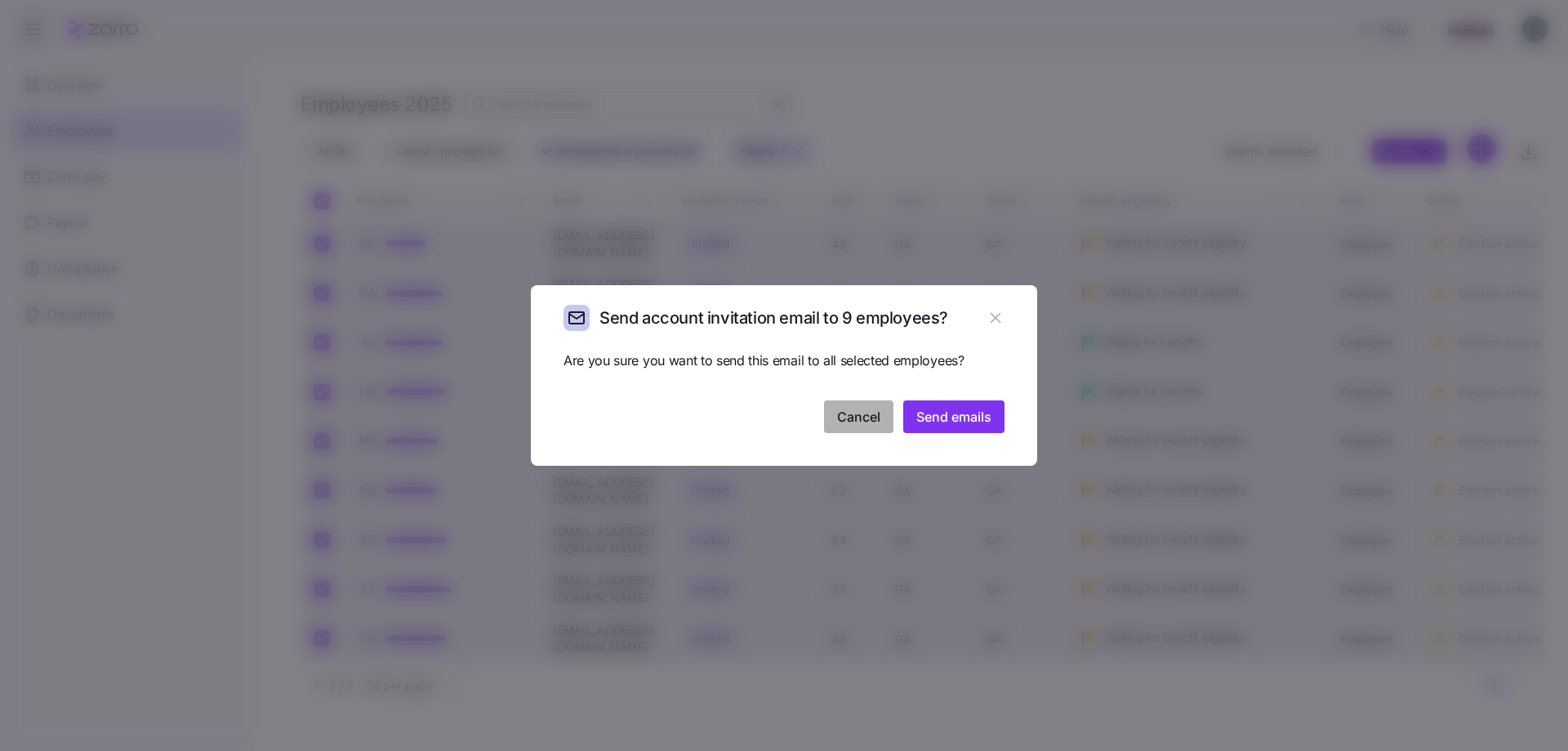 click on "Cancel" at bounding box center (858, 417) 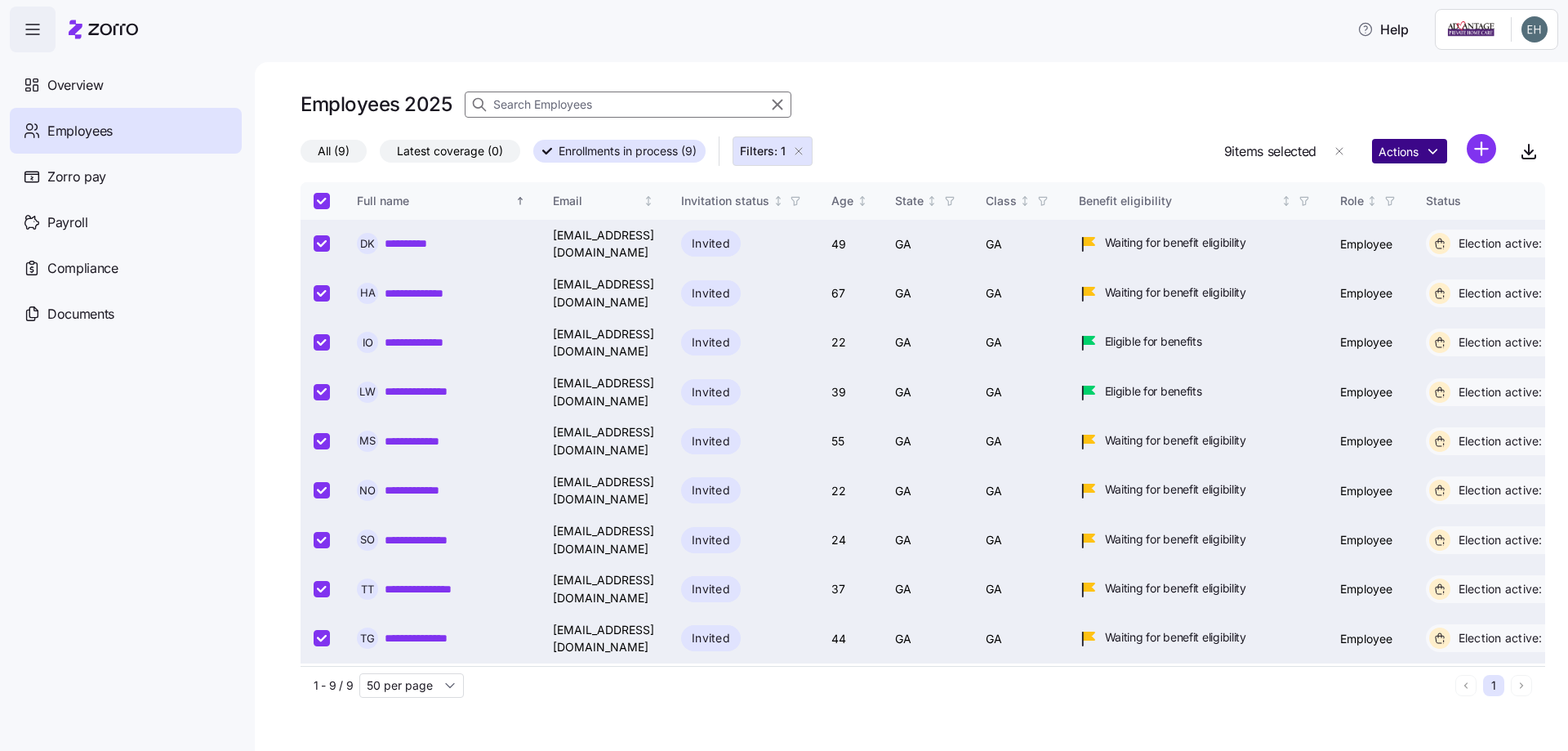 click on "**********" at bounding box center (784, 370) 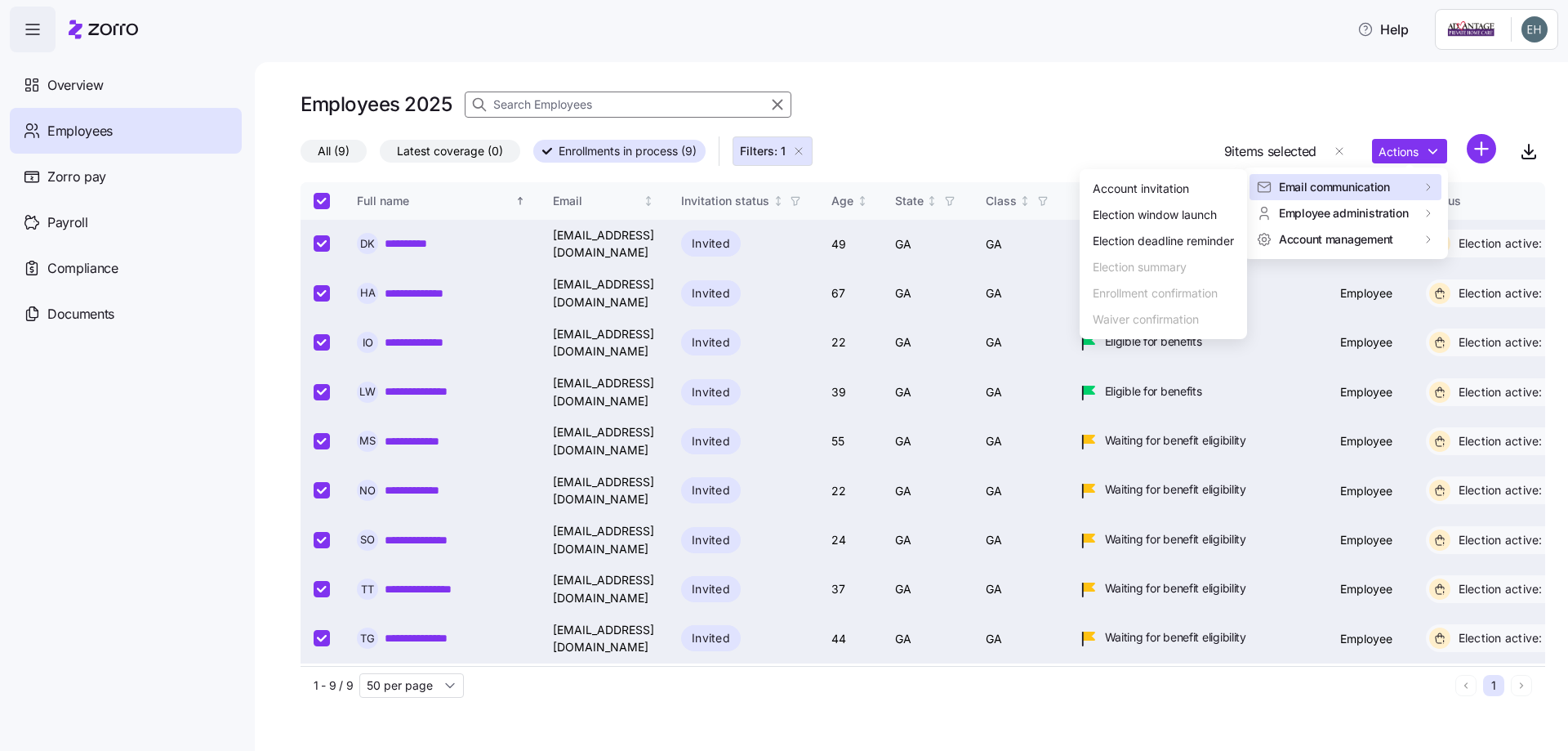 click 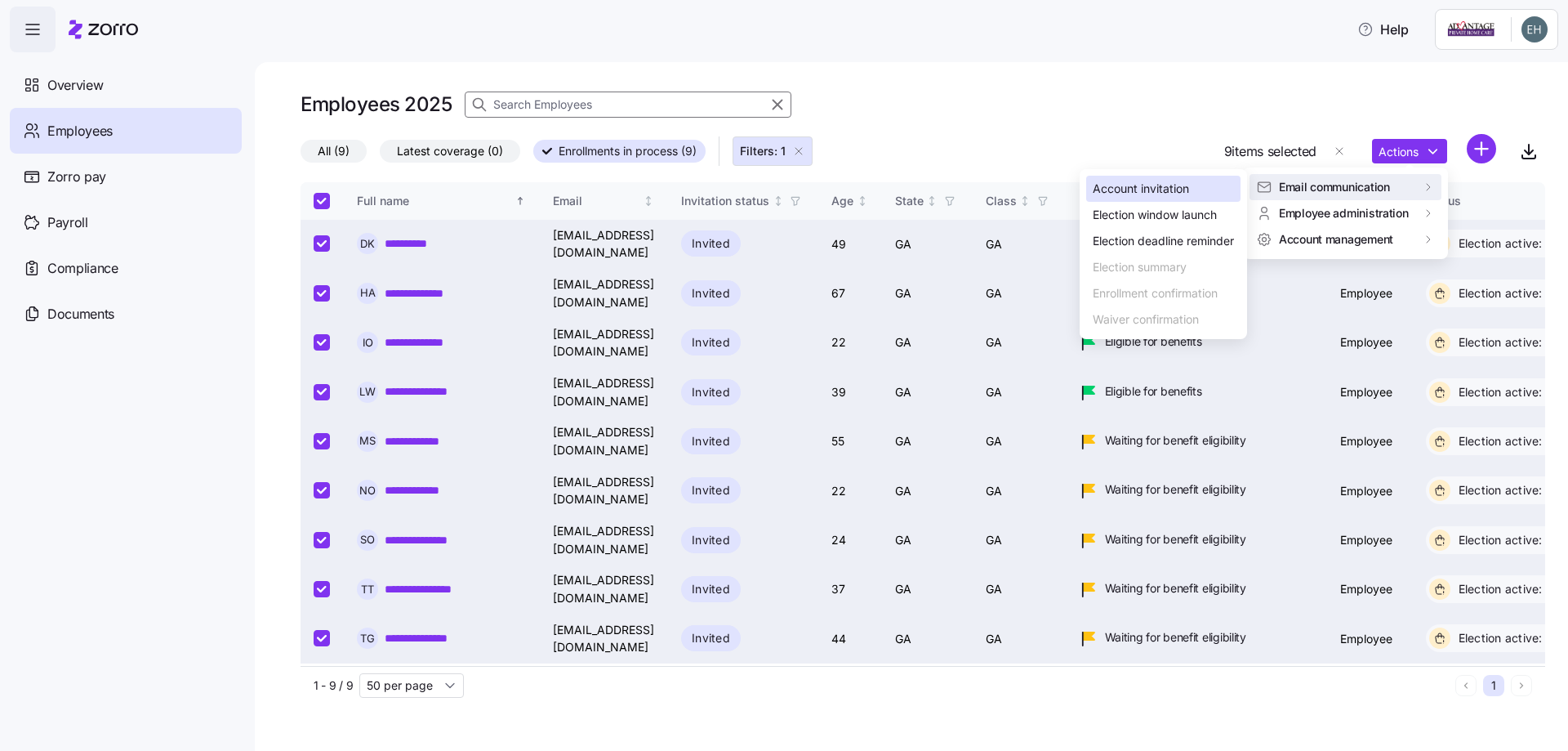 click on "Account invitation" at bounding box center [1141, 189] 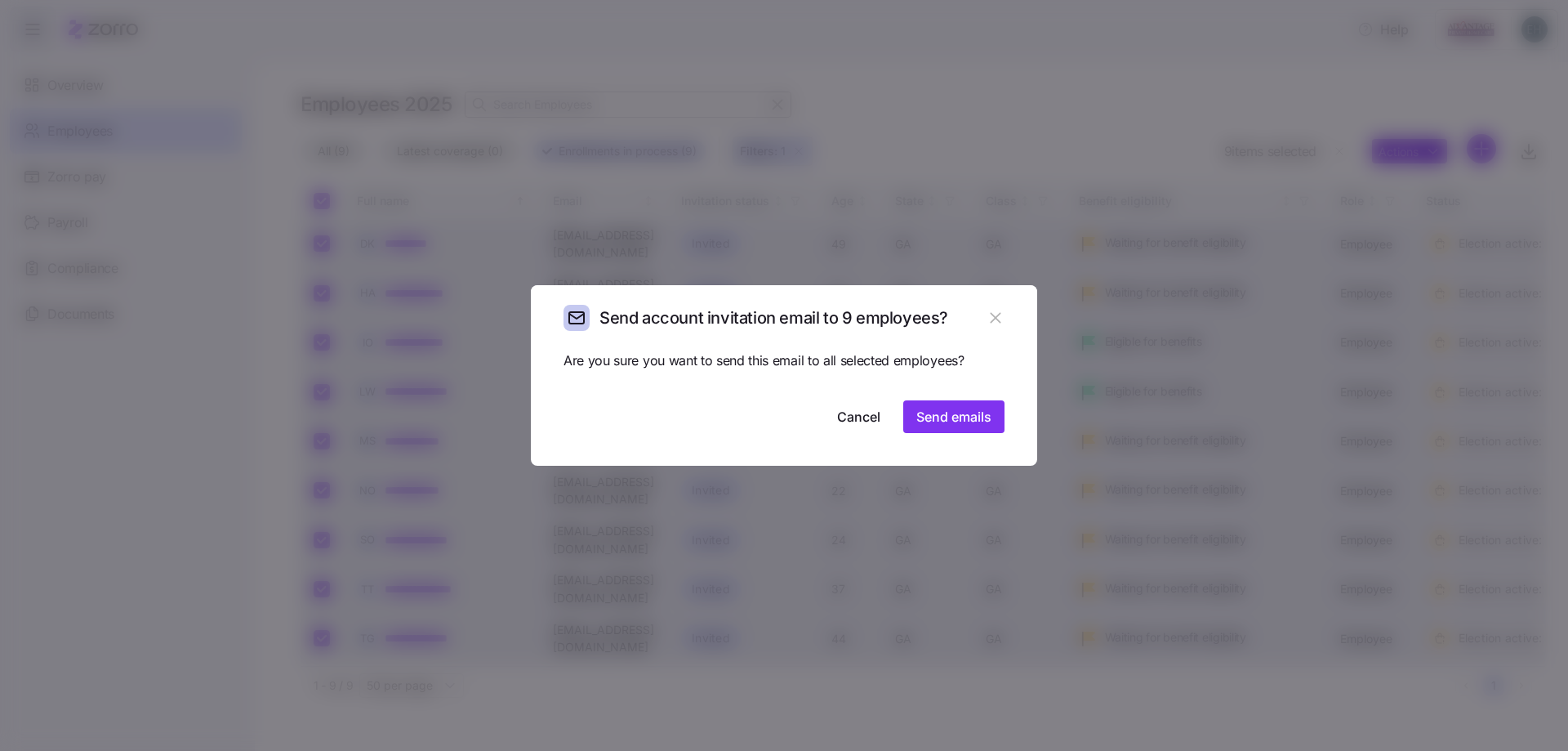 click 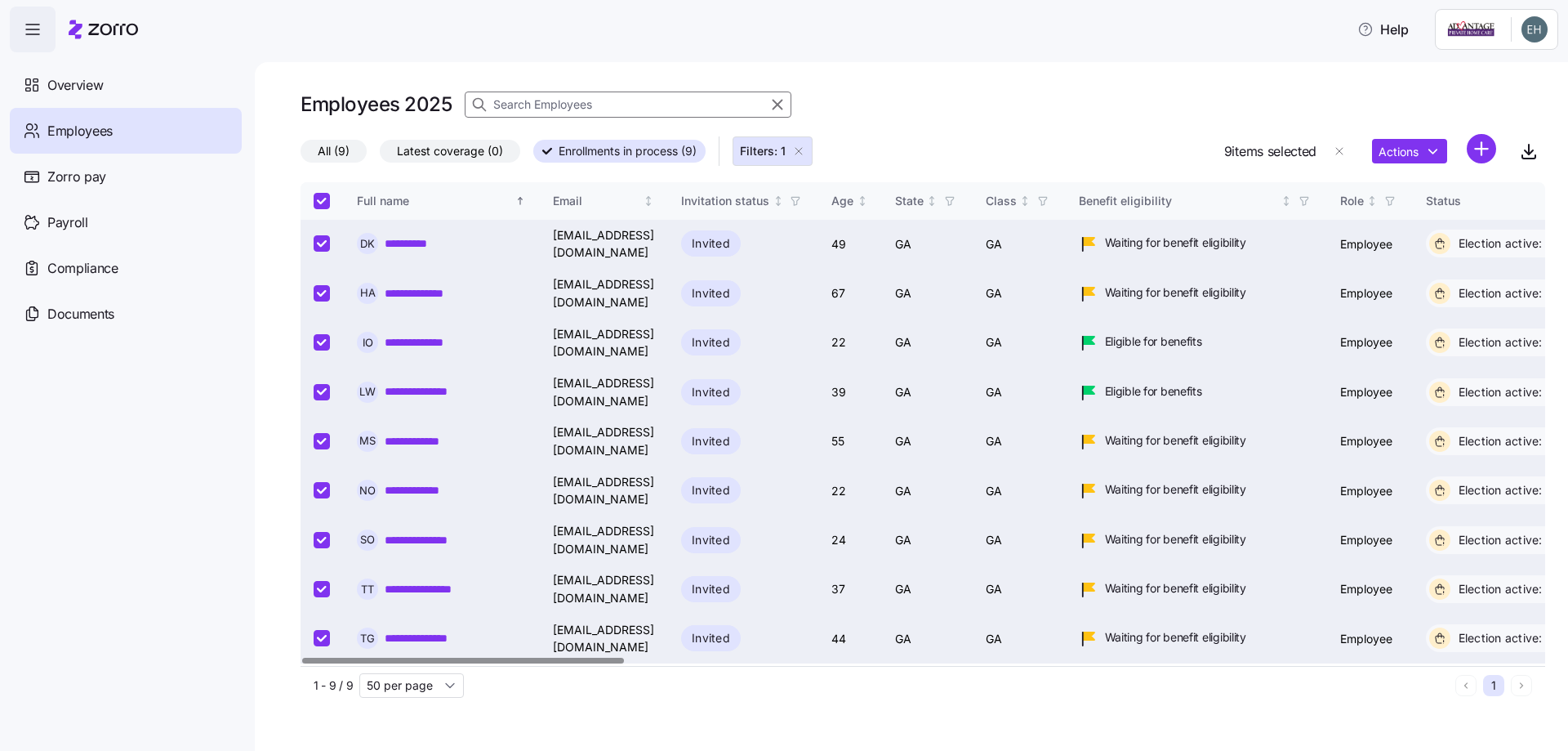 click at bounding box center [322, 342] 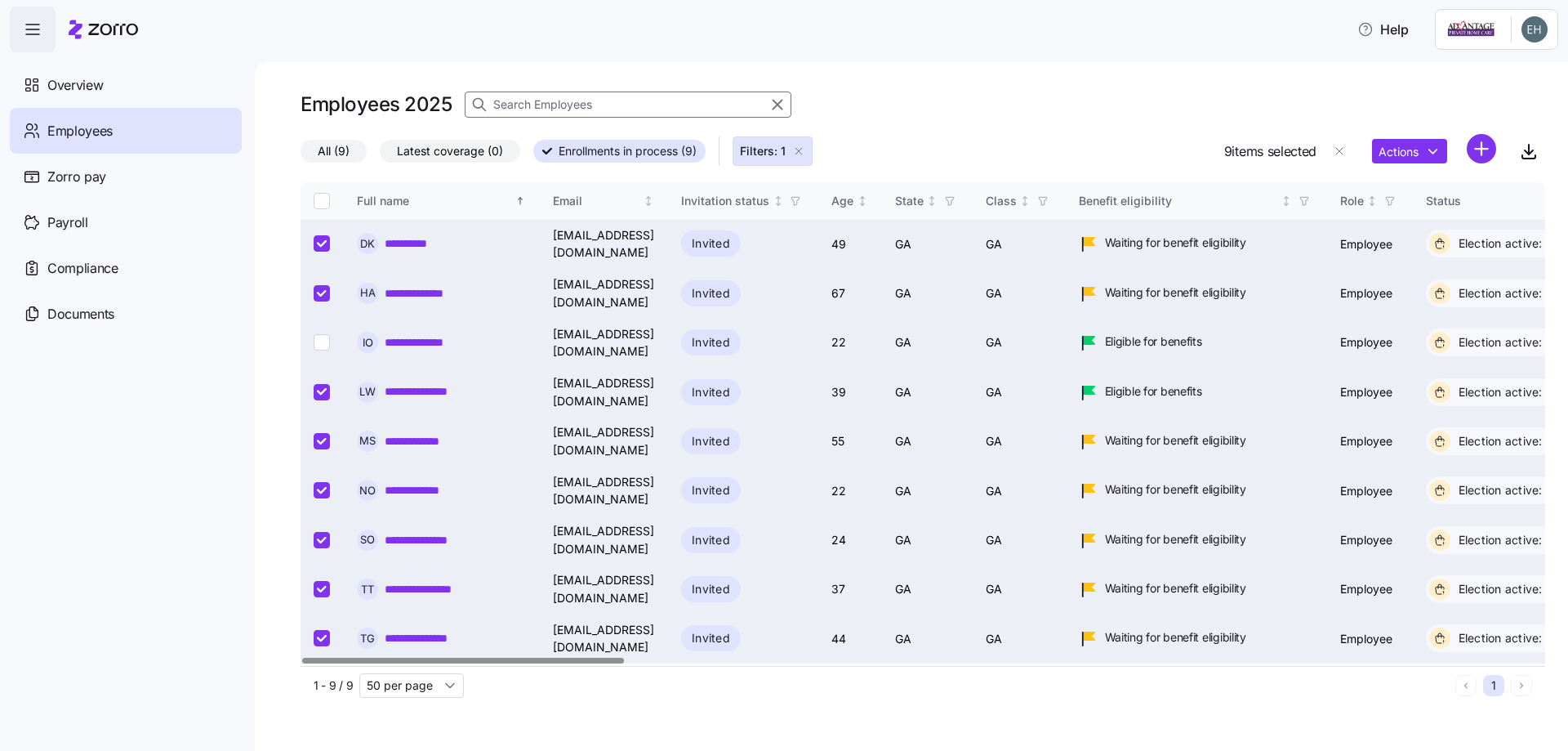 checkbox on "false" 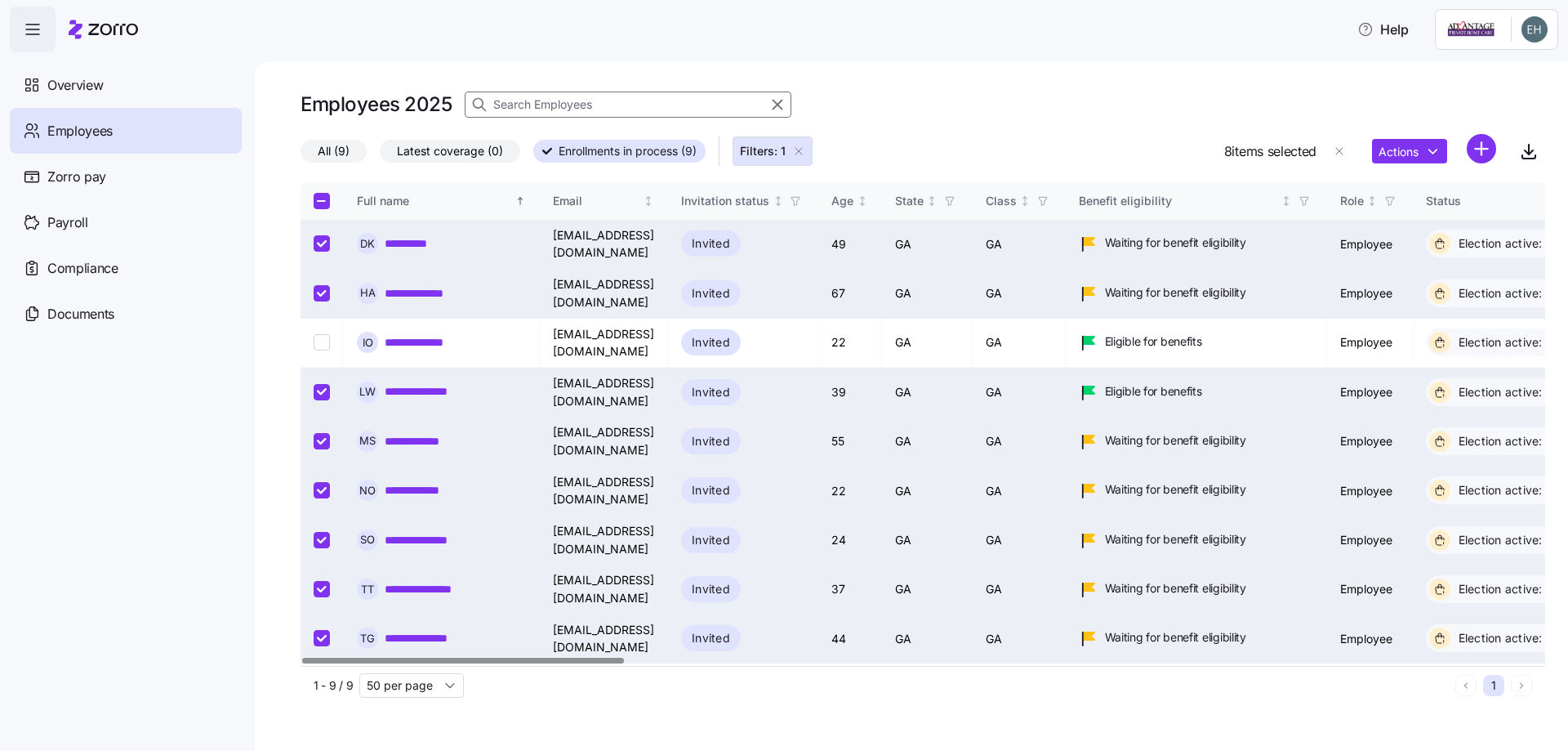 click at bounding box center [322, 392] 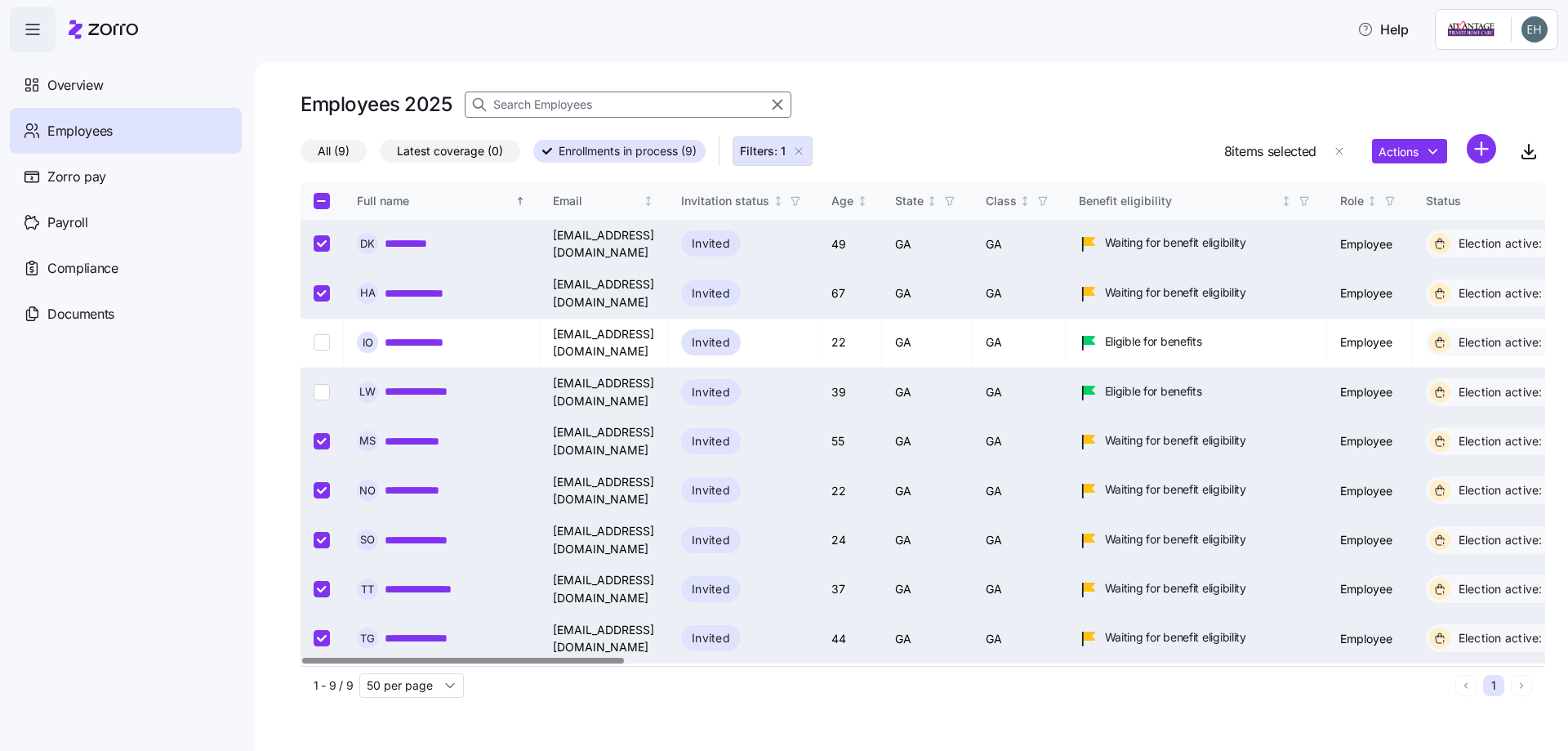 checkbox on "false" 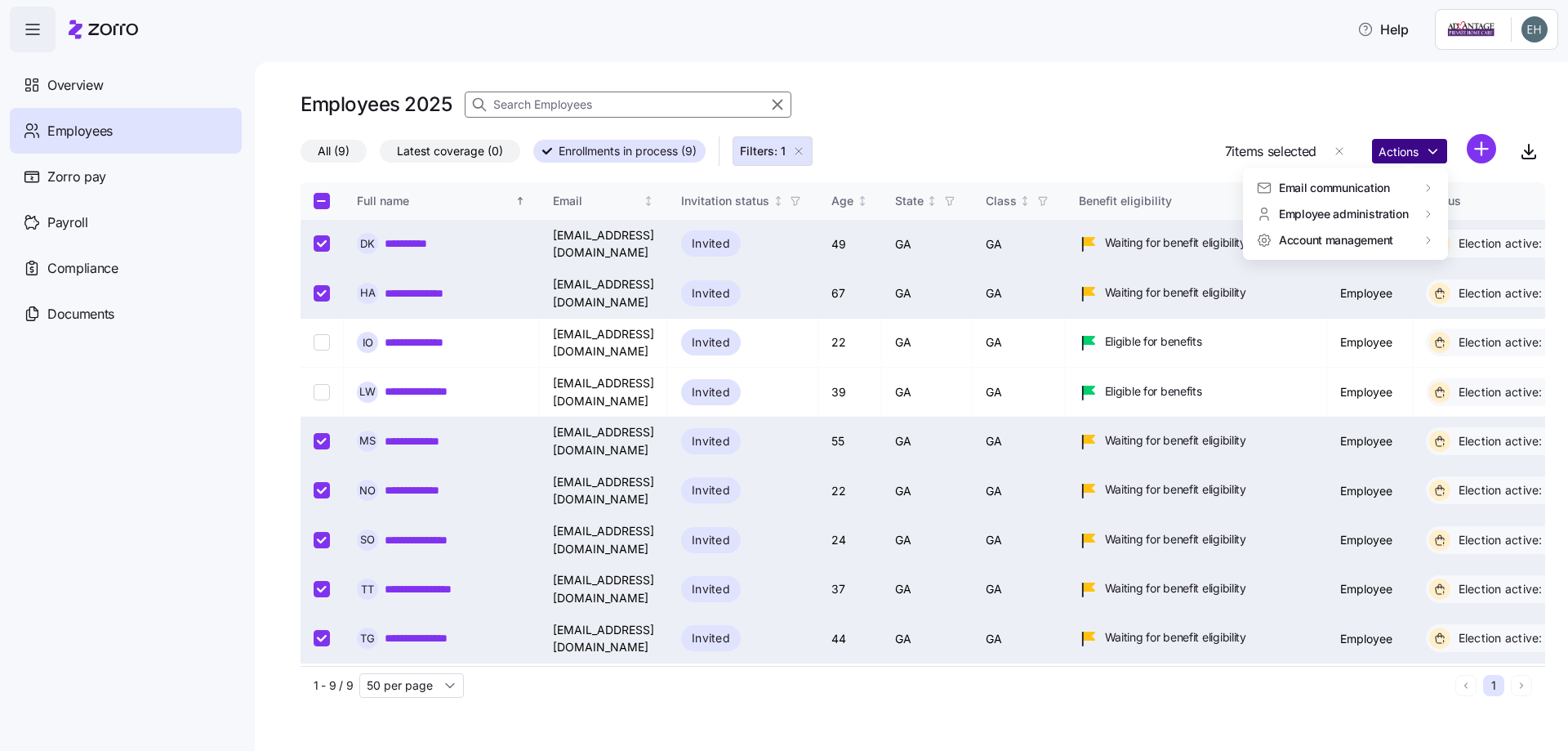 click on "**********" at bounding box center (784, 370) 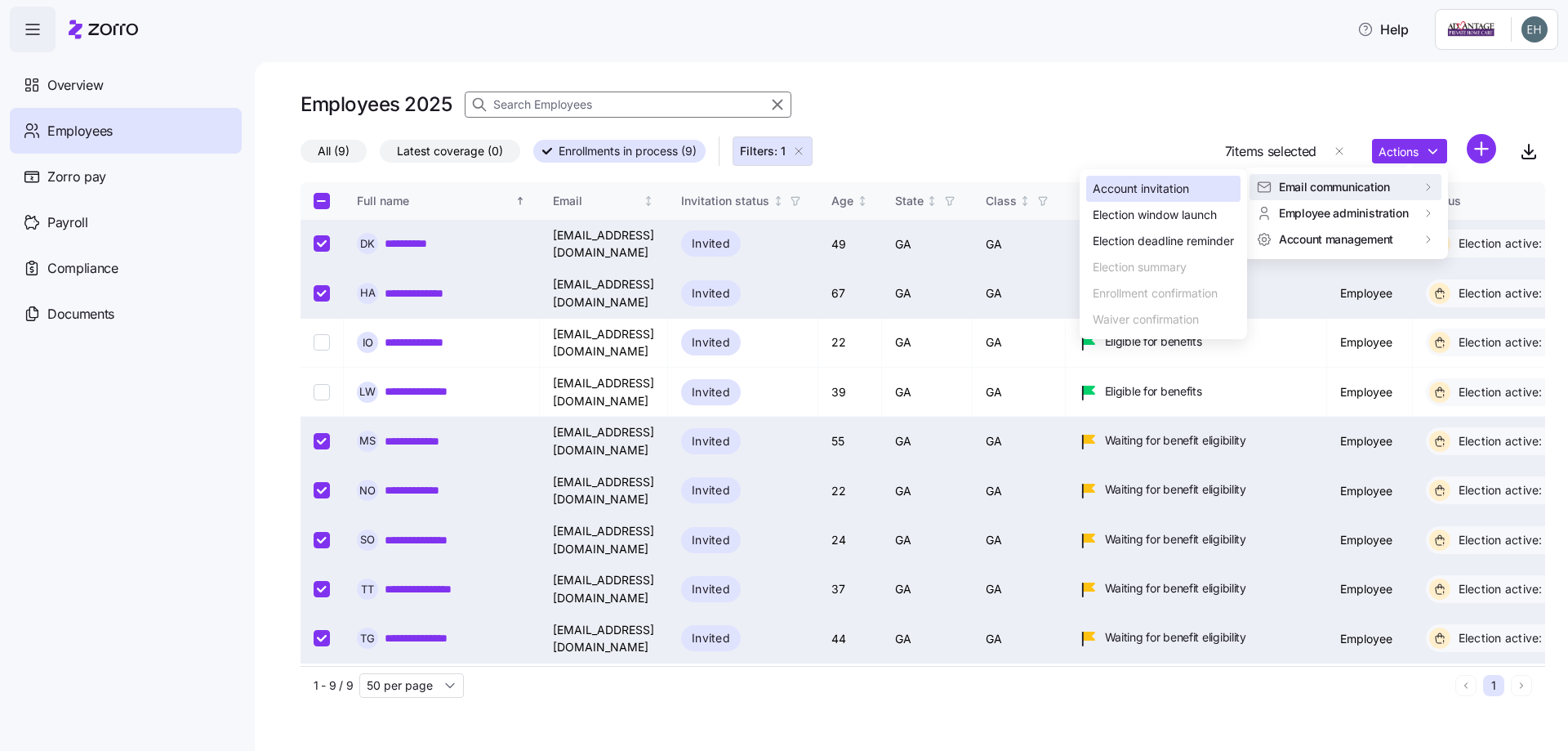click on "Account invitation" at bounding box center [1141, 189] 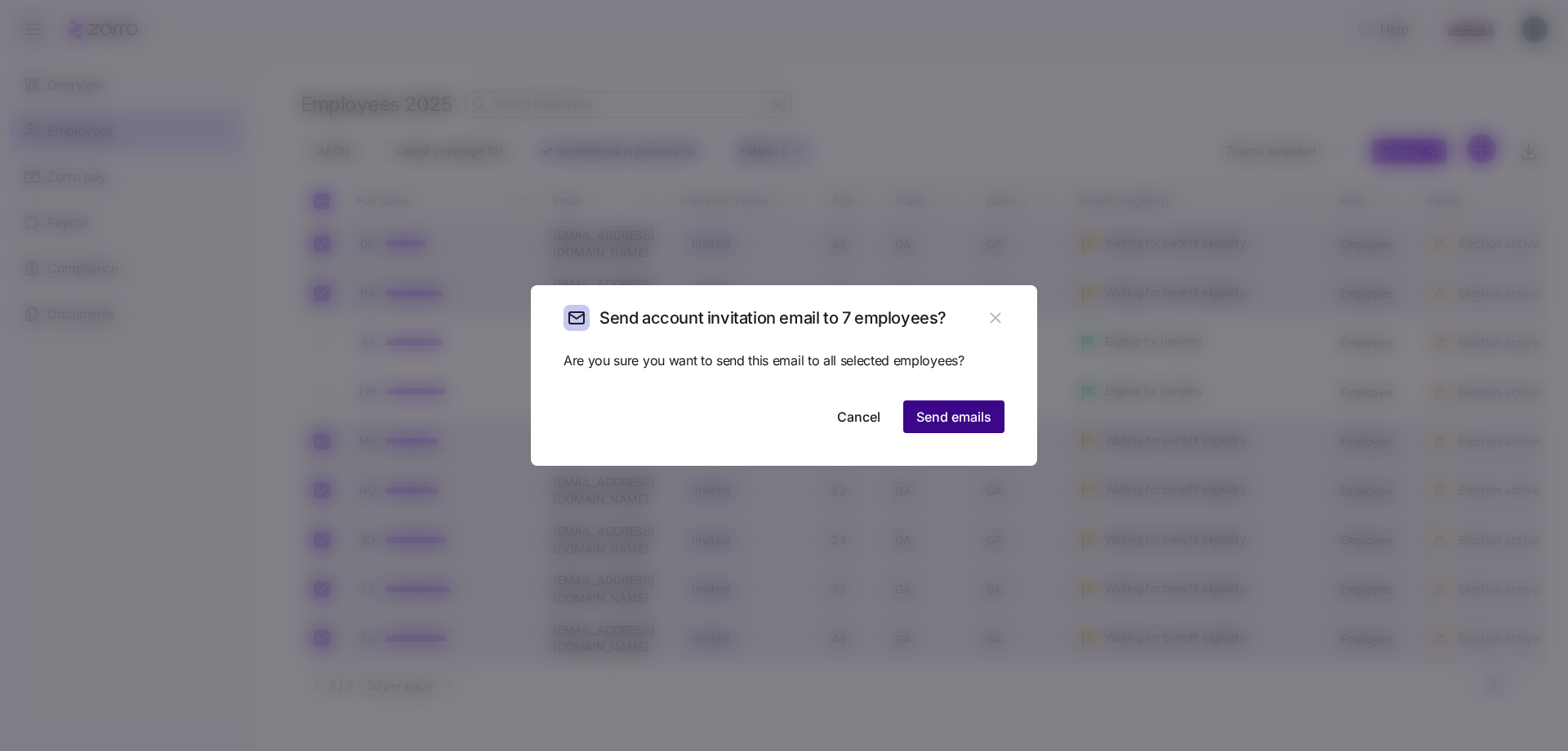 click on "Send emails" at bounding box center [954, 417] 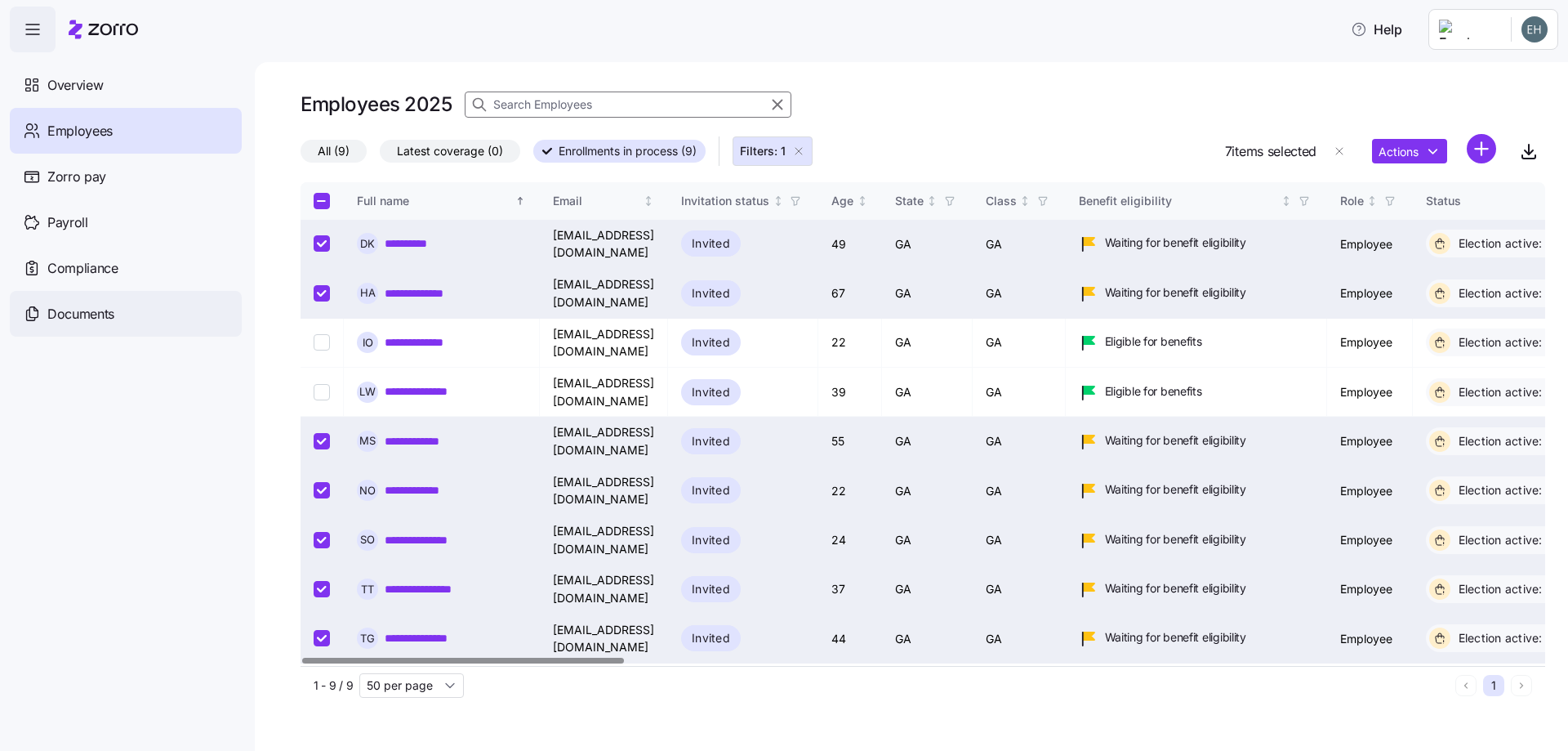 click on "Documents" at bounding box center (81, 314) 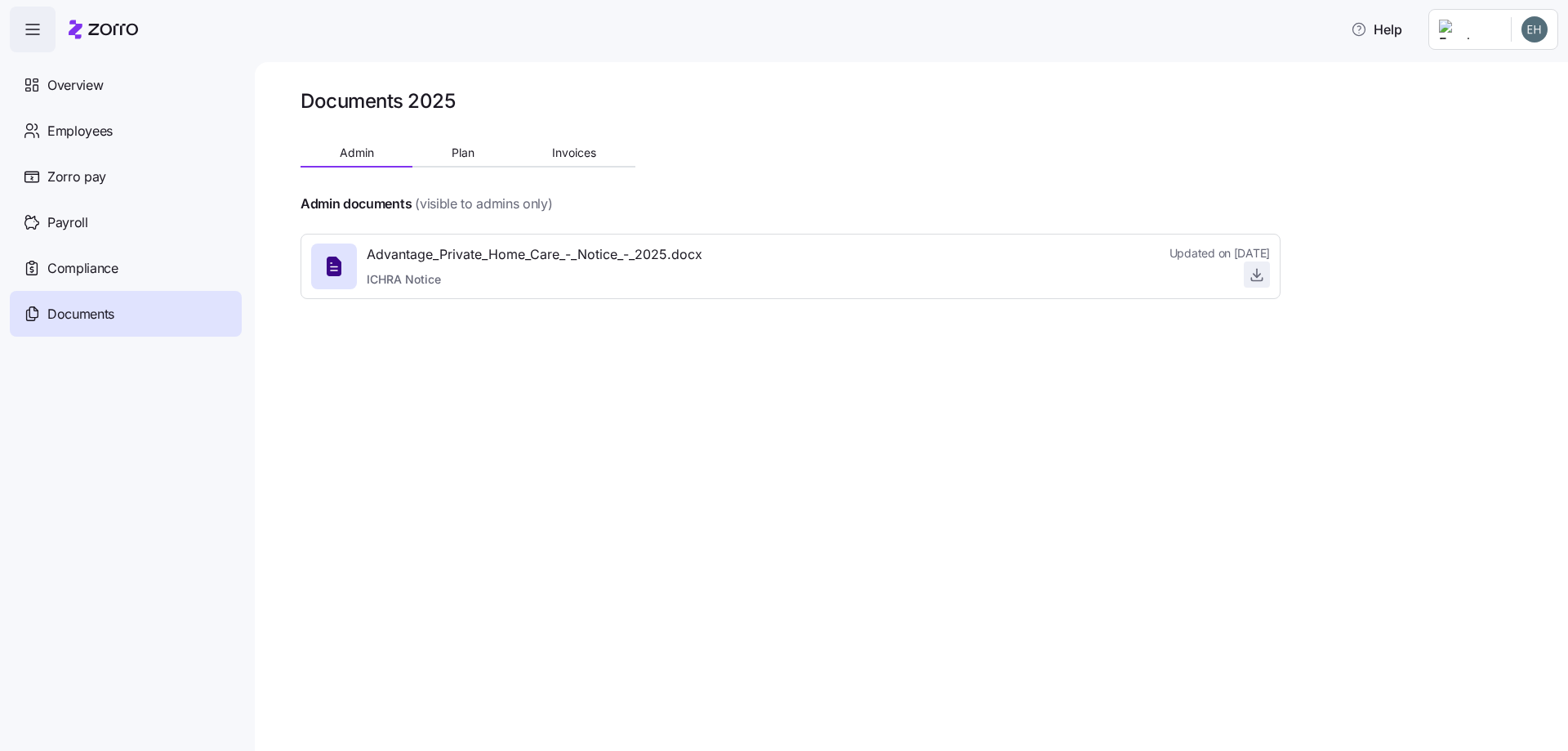 click 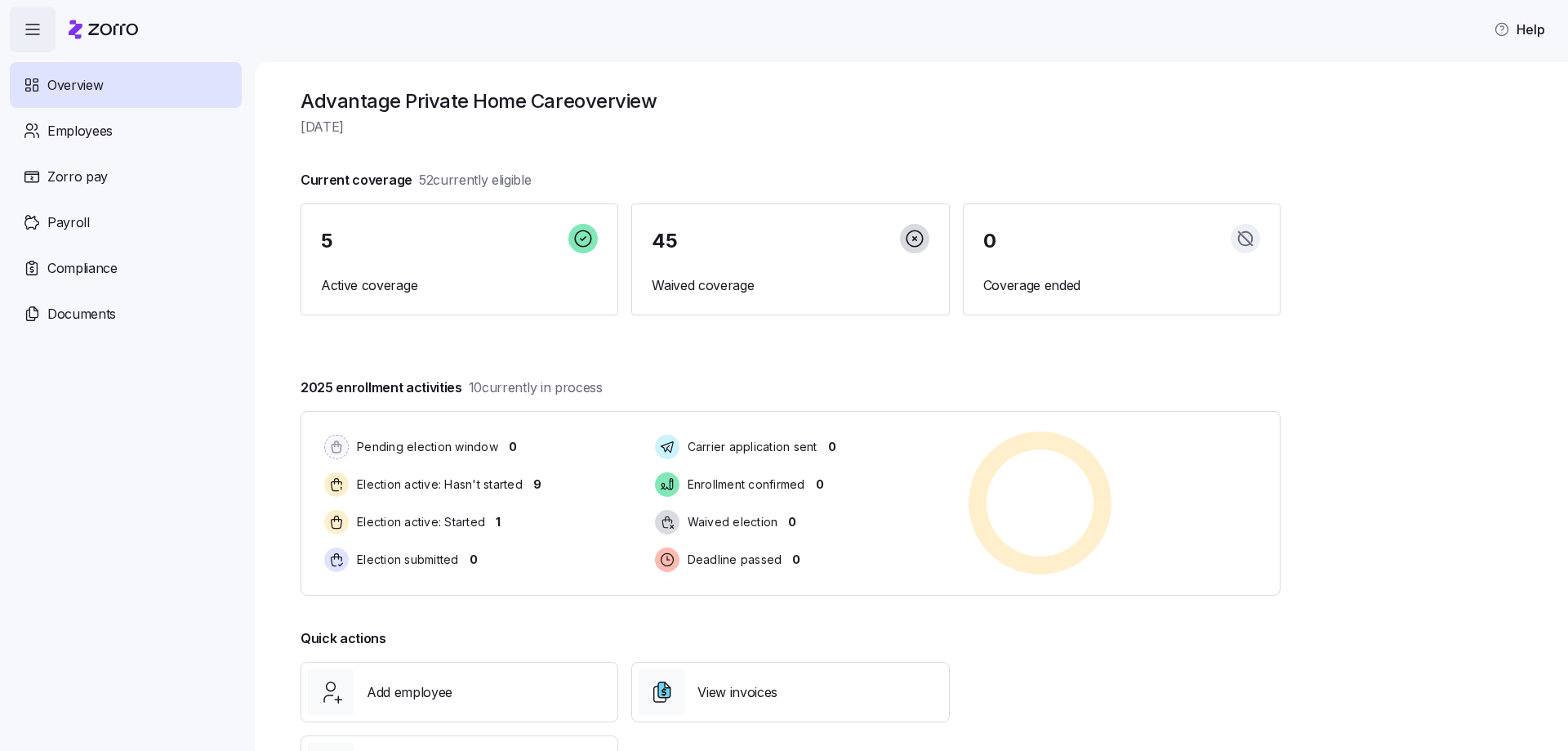 scroll, scrollTop: 0, scrollLeft: 0, axis: both 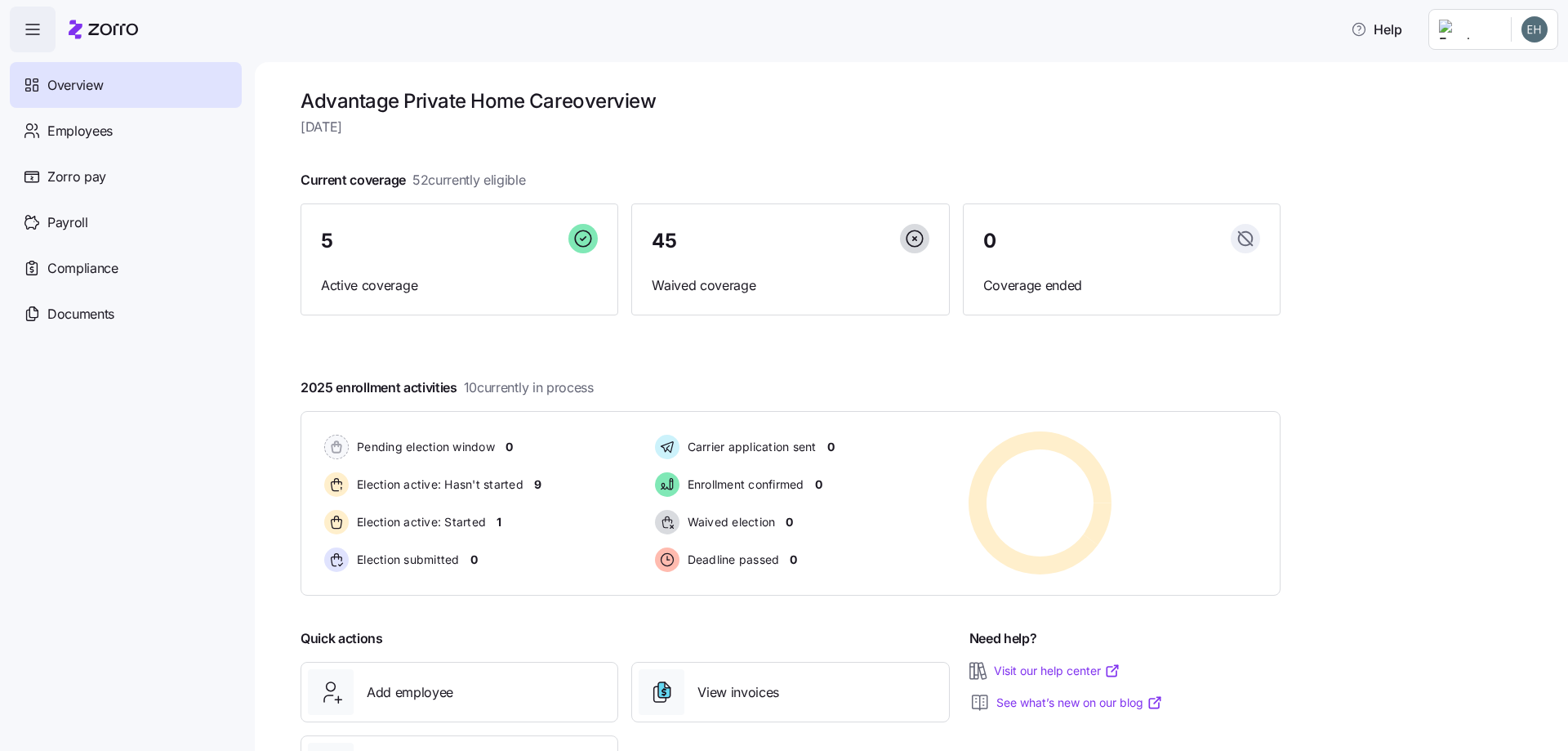 click on "Overview" at bounding box center (75, 85) 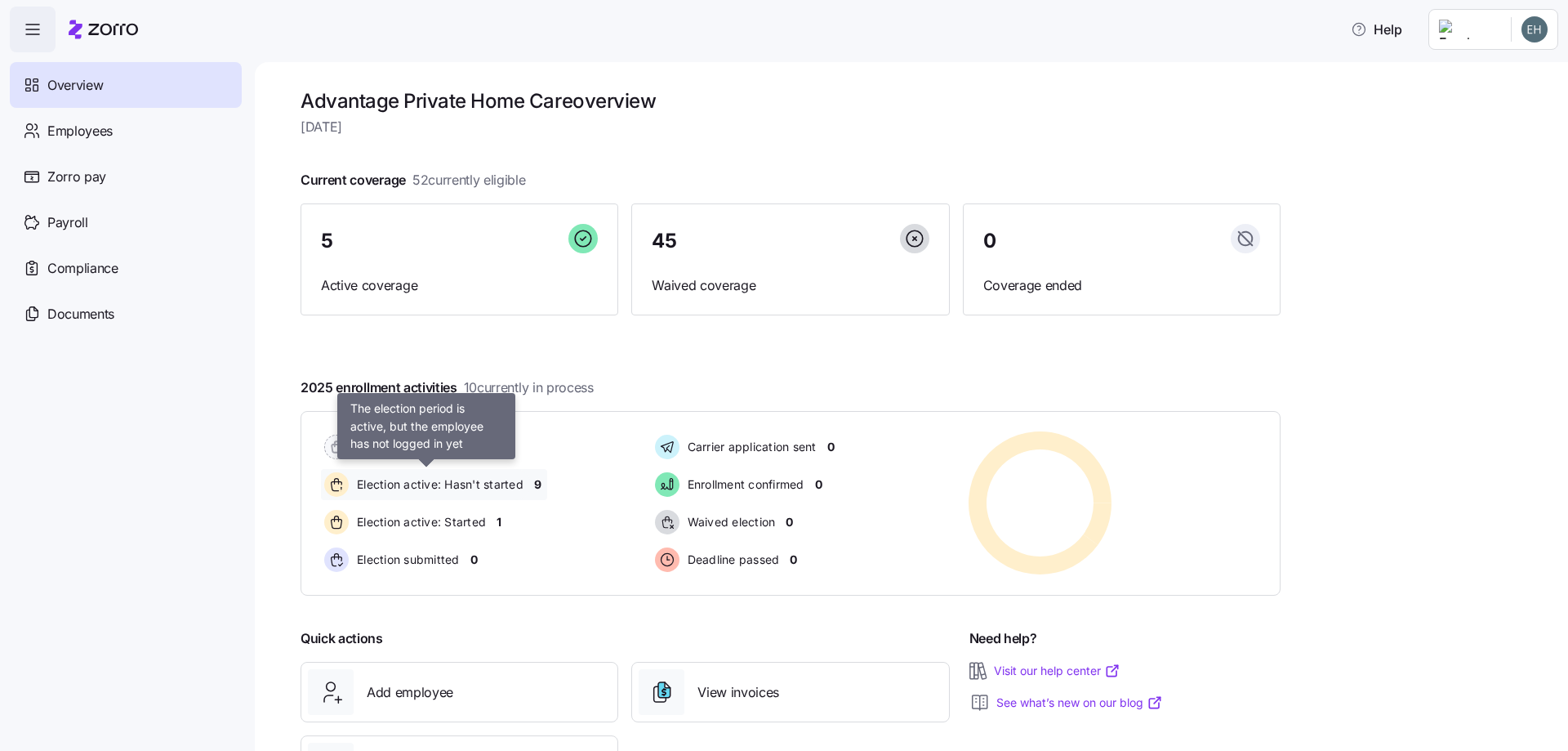 click on "Election active: Hasn't started" at bounding box center [438, 485] 